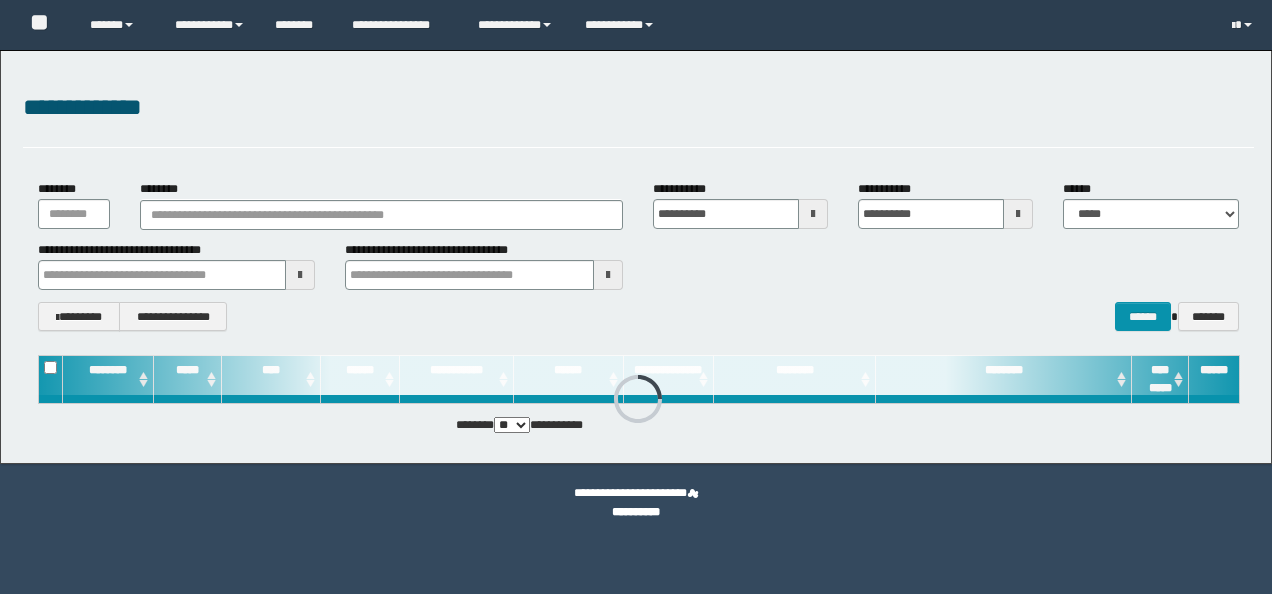 scroll, scrollTop: 0, scrollLeft: 0, axis: both 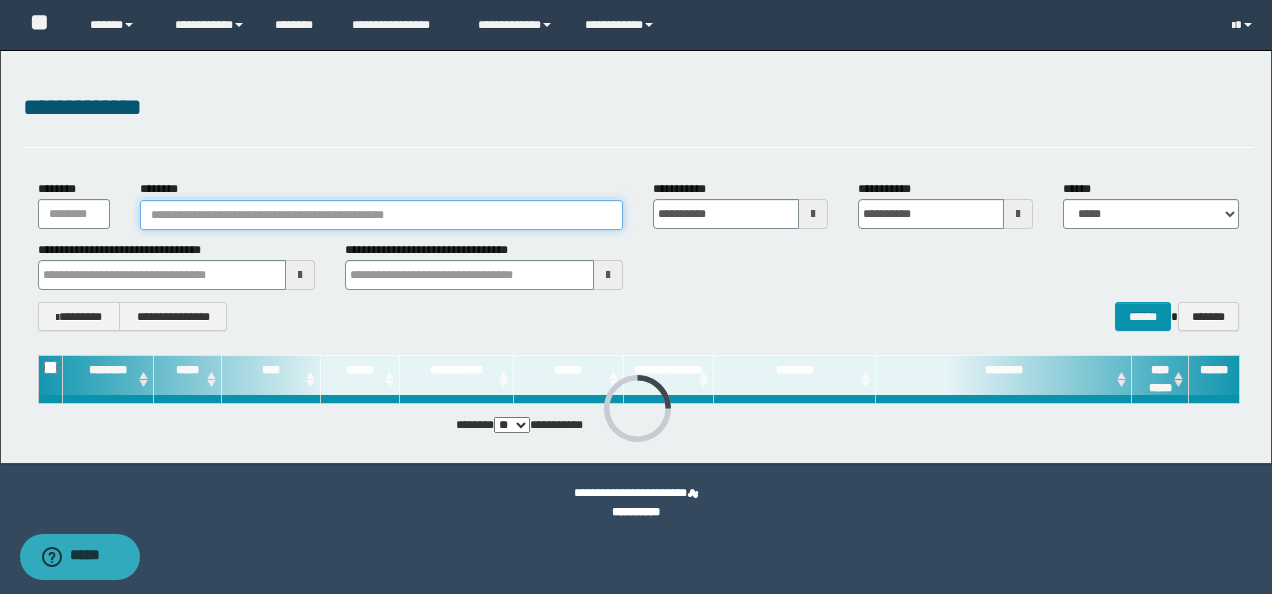 click on "********" at bounding box center [381, 215] 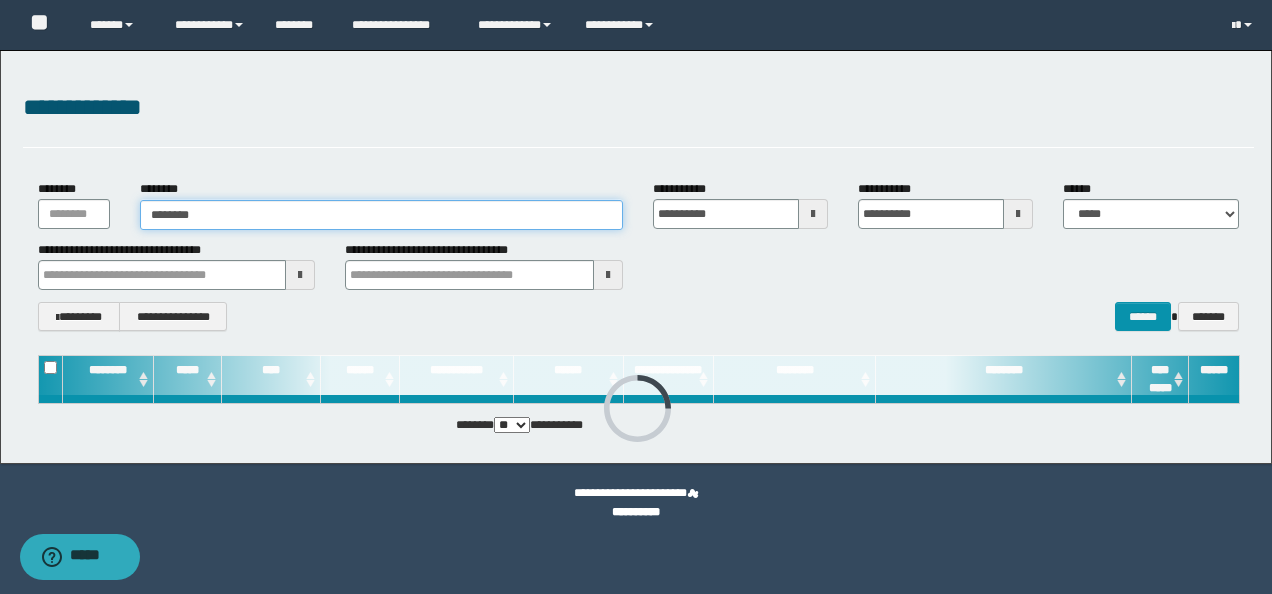type on "********" 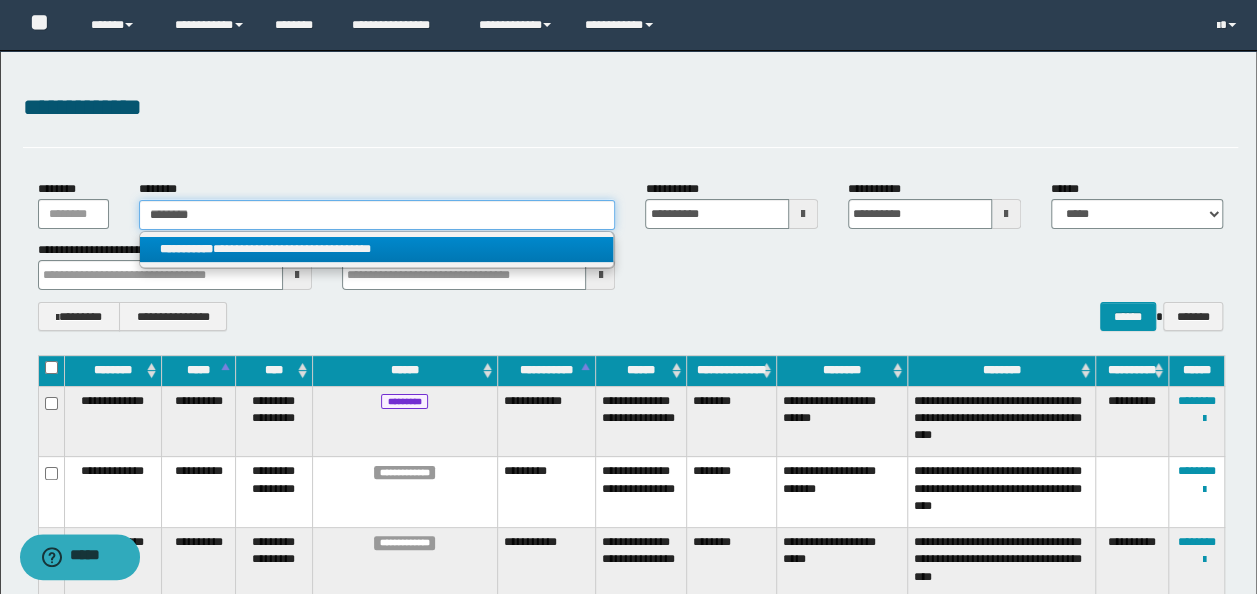 type on "********" 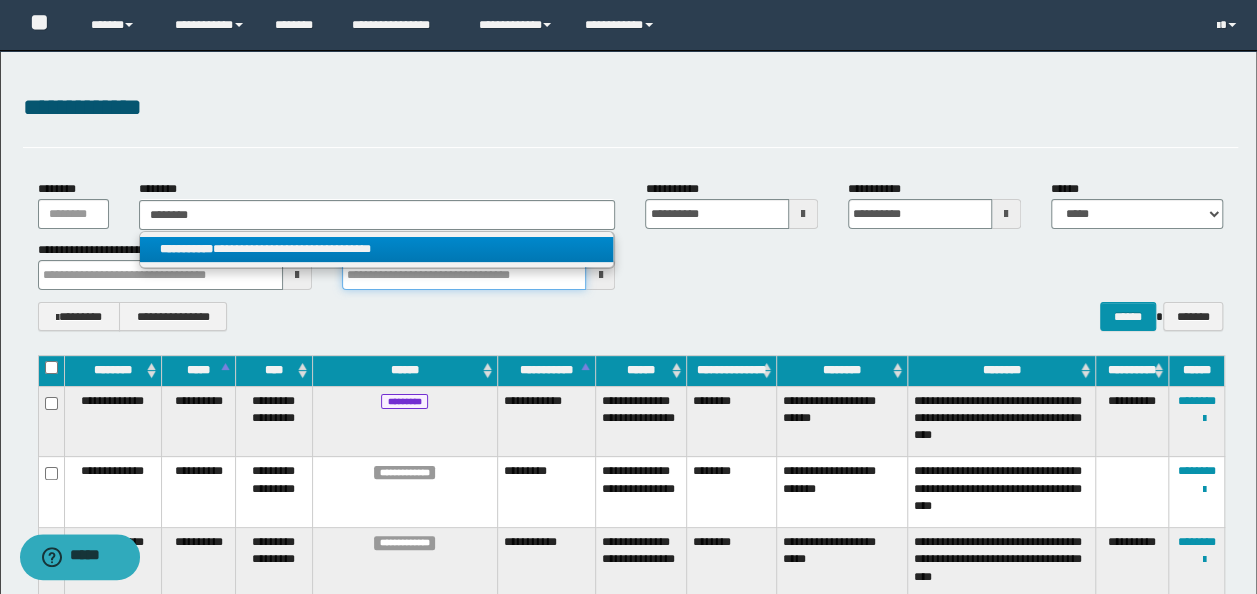 click at bounding box center [464, 275] 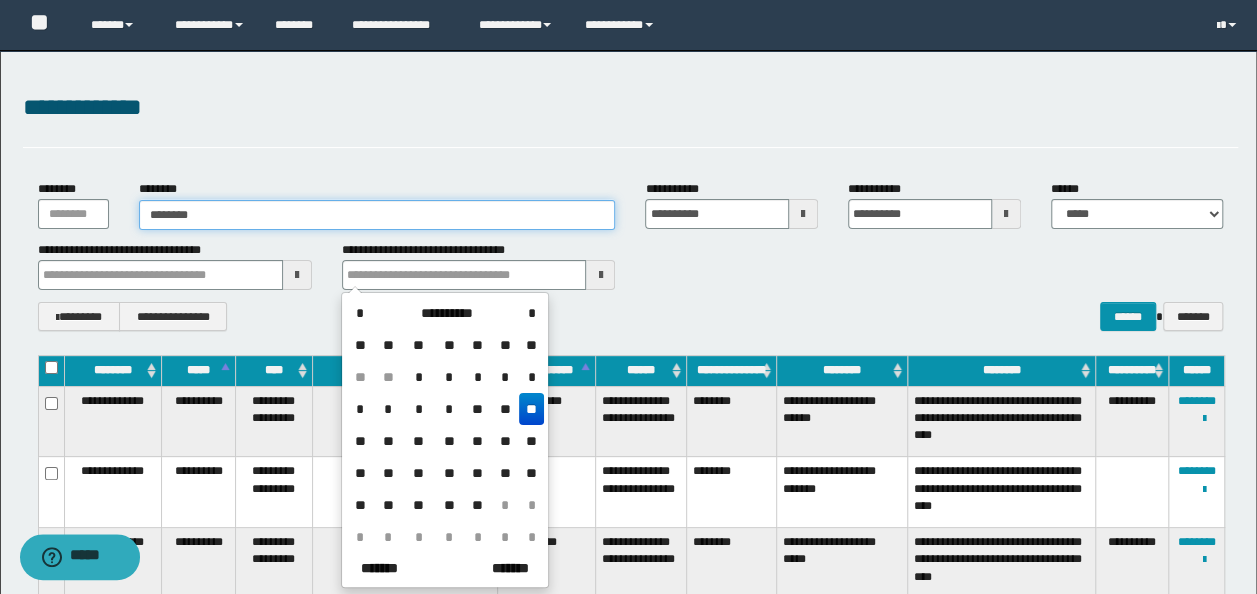 type on "********" 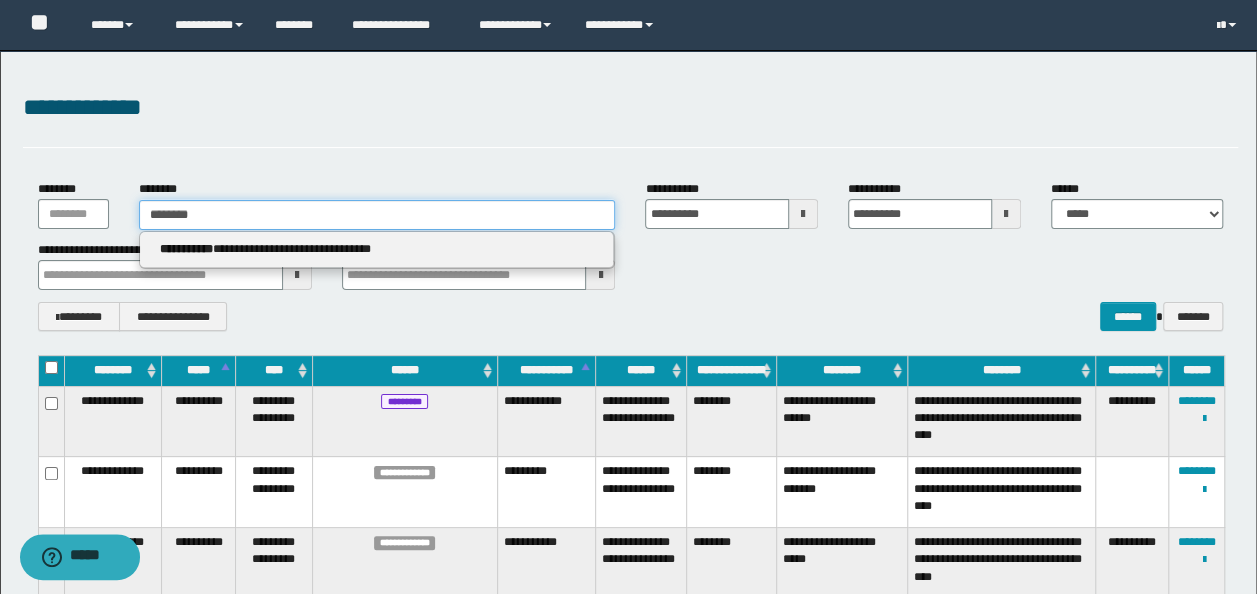 drag, startPoint x: 204, startPoint y: 221, endPoint x: 216, endPoint y: 220, distance: 12.0415945 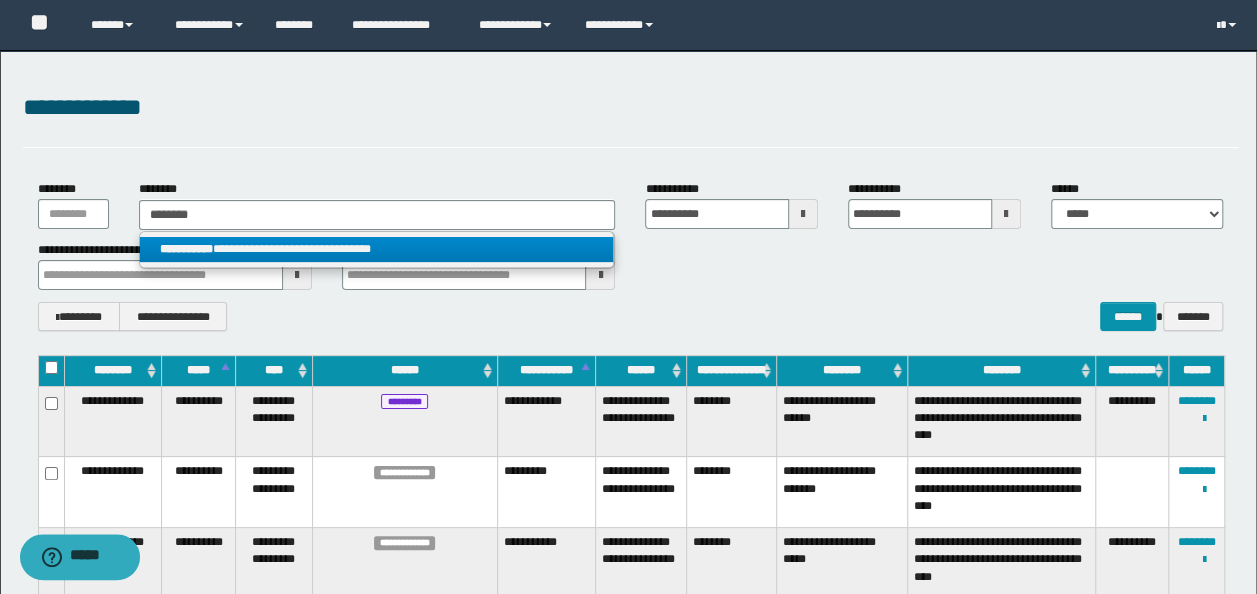 click on "**********" at bounding box center (377, 249) 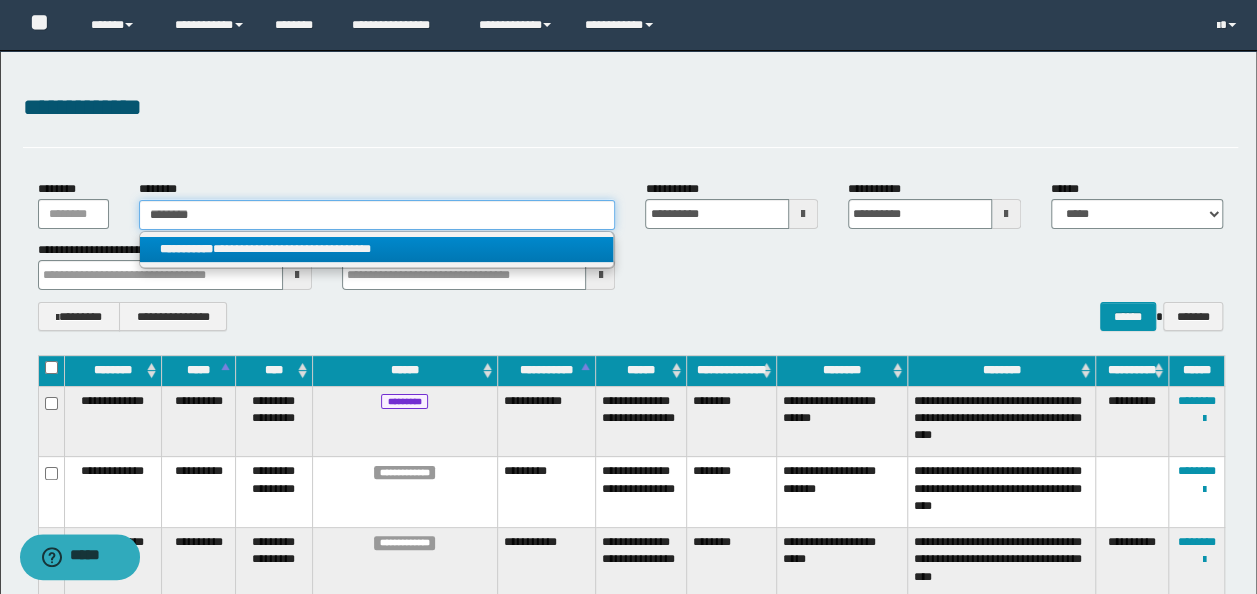 type 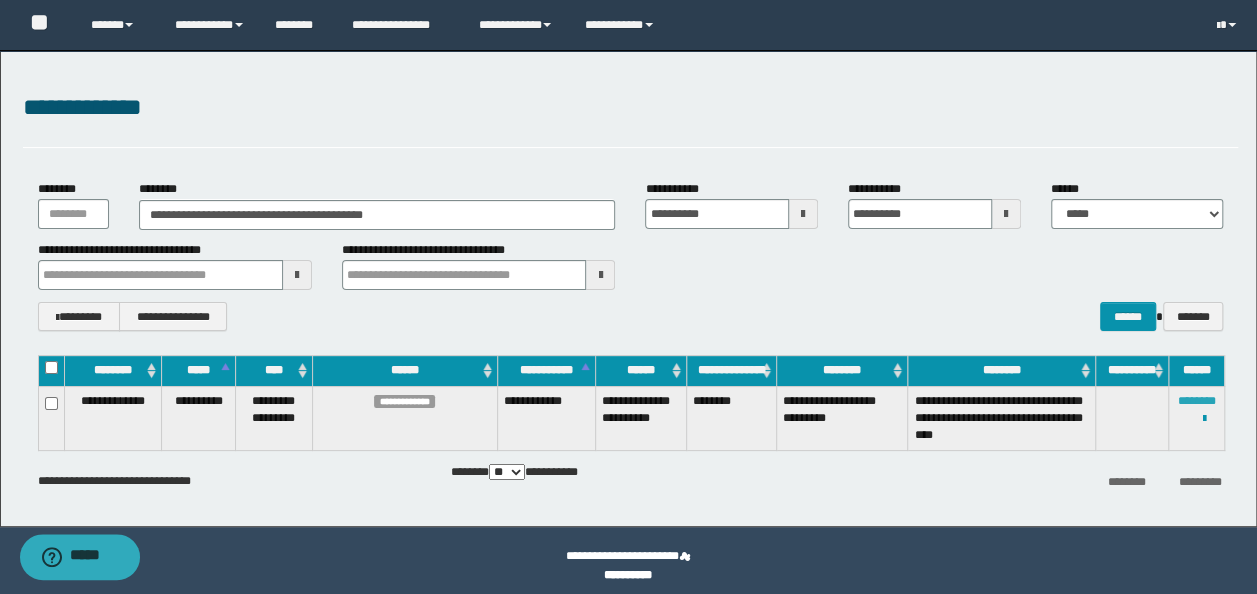 click on "********" at bounding box center [1197, 401] 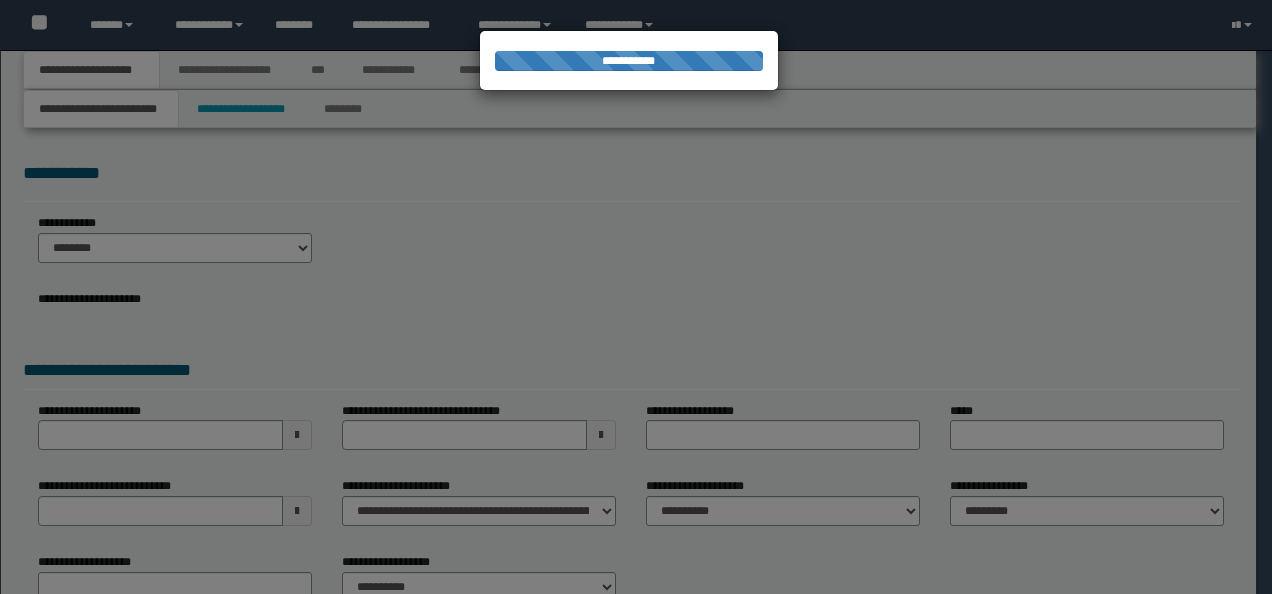 scroll, scrollTop: 0, scrollLeft: 0, axis: both 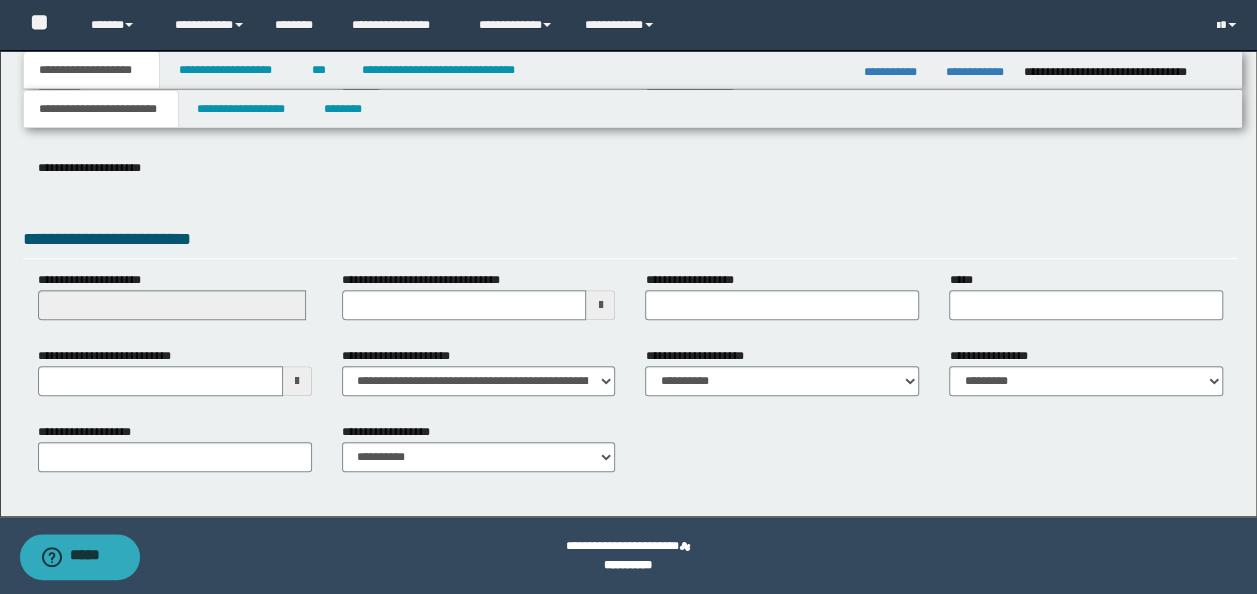 click on "**********" at bounding box center (175, 303) 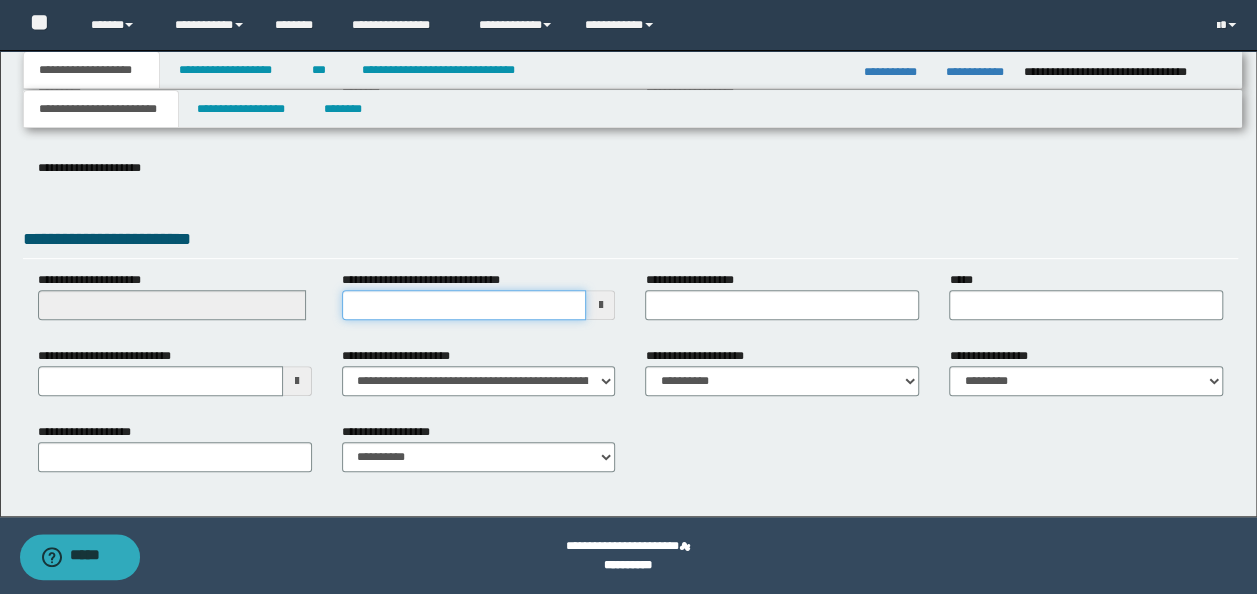 click on "**********" at bounding box center (464, 305) 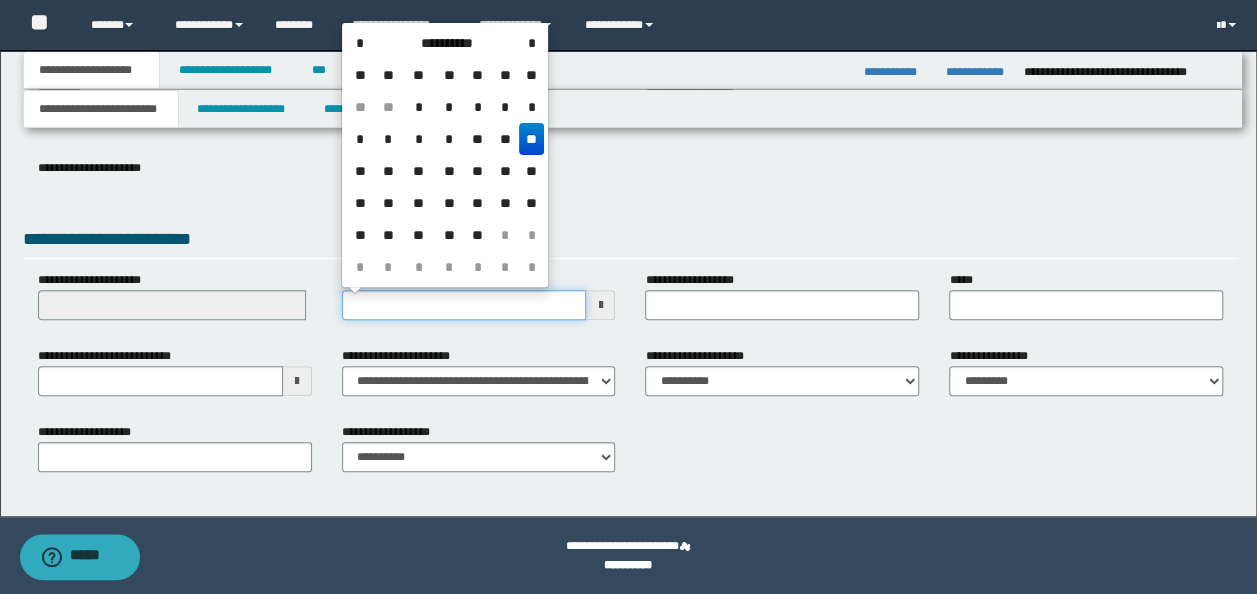 type on "**********" 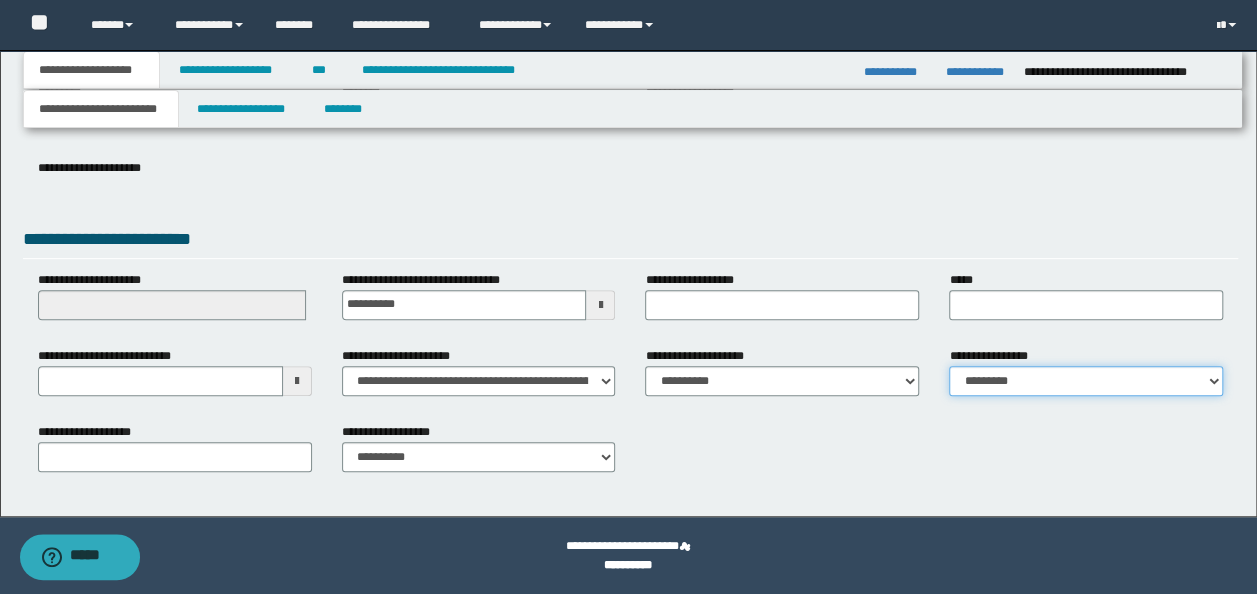 click on "**********" at bounding box center (1086, 381) 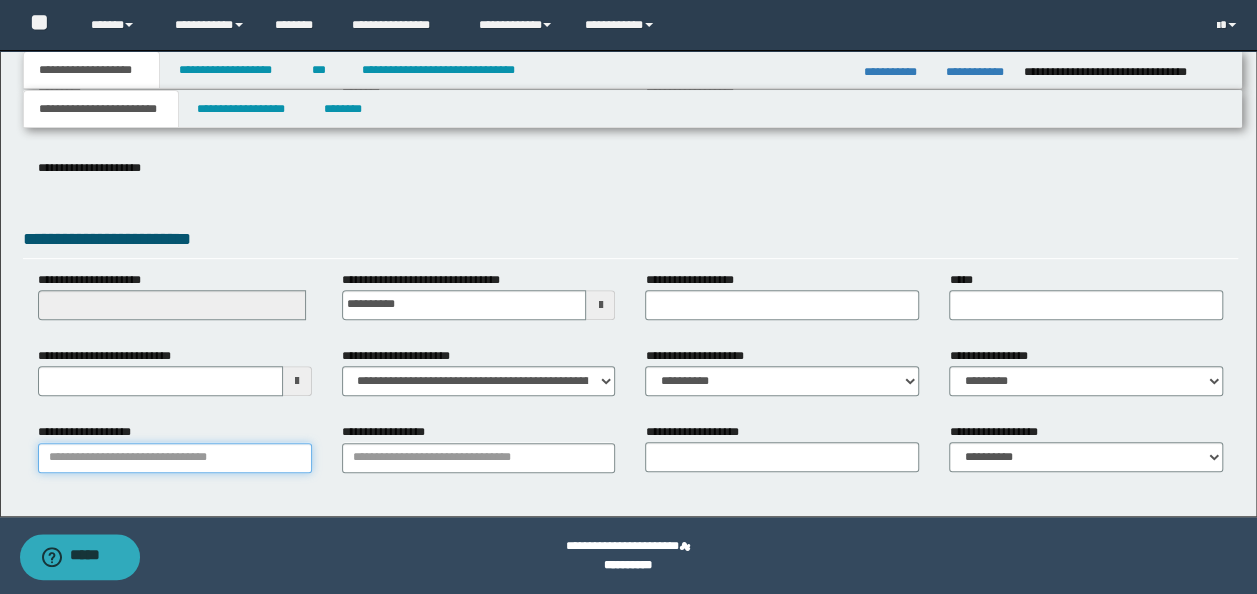 click on "**********" at bounding box center [175, 458] 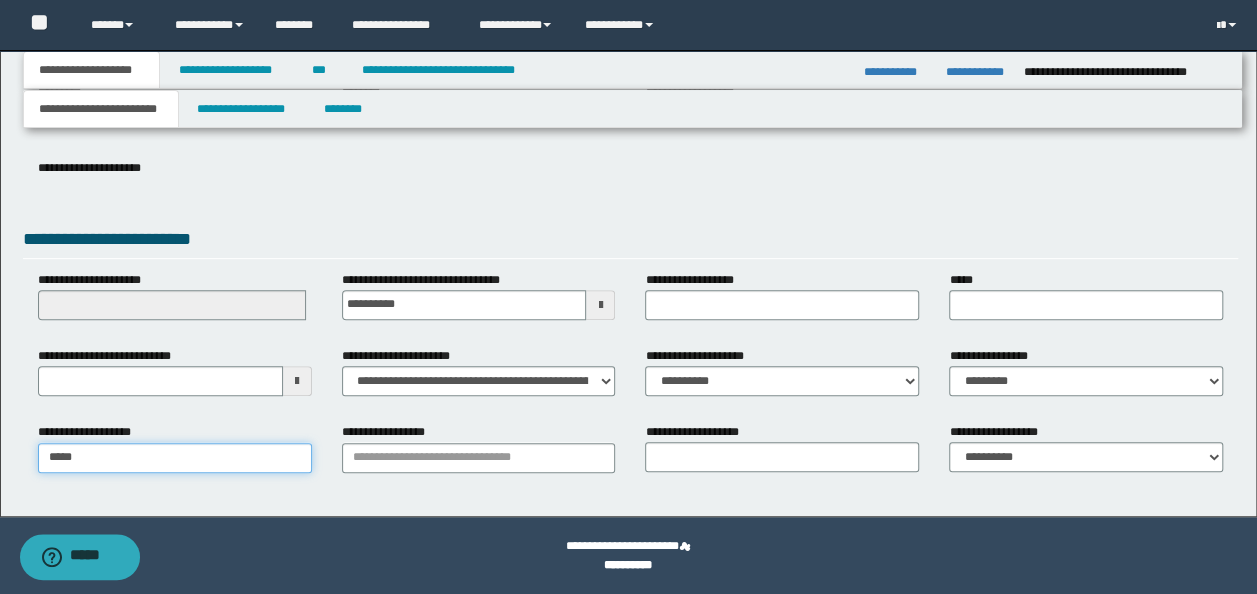 type on "******" 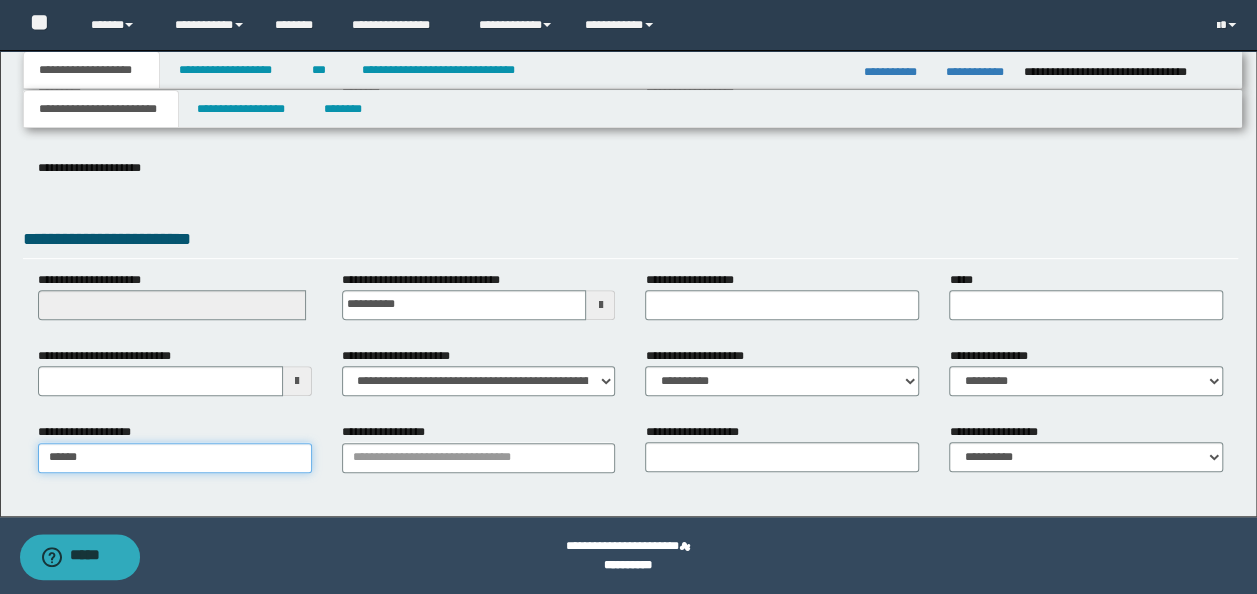 type on "**********" 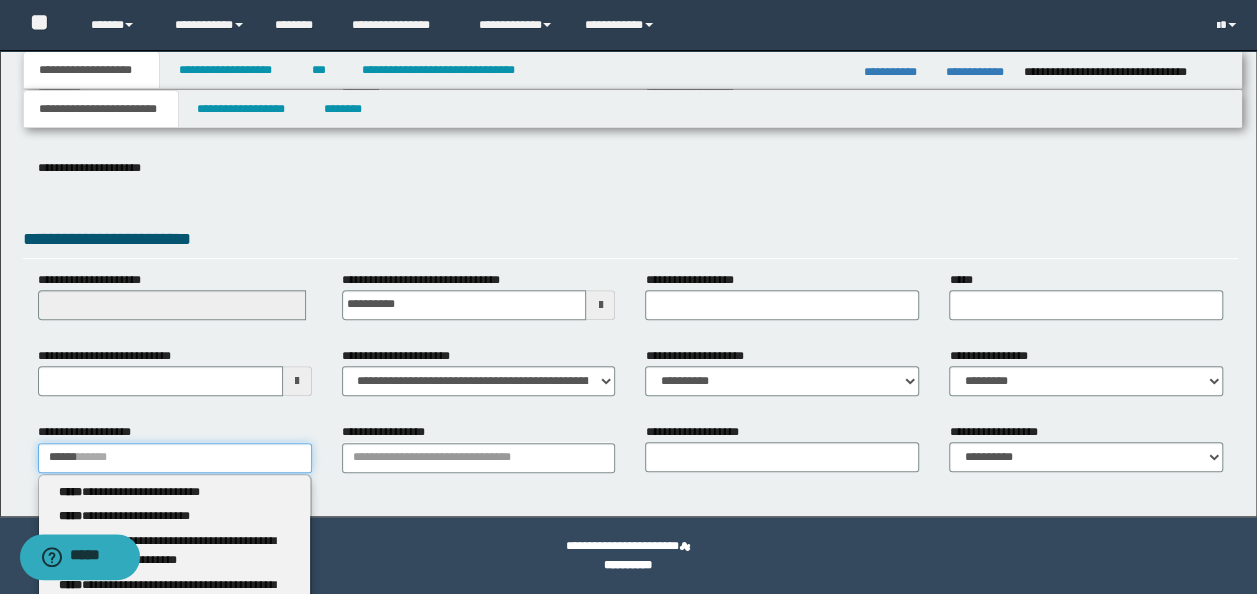 scroll, scrollTop: 342, scrollLeft: 0, axis: vertical 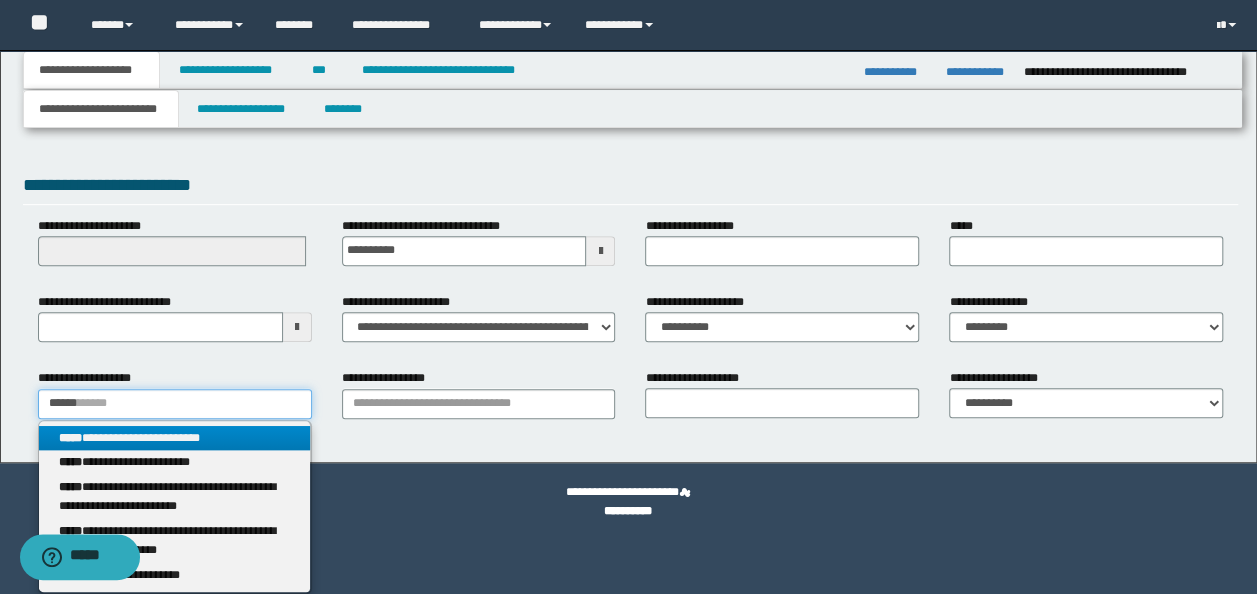 type on "******" 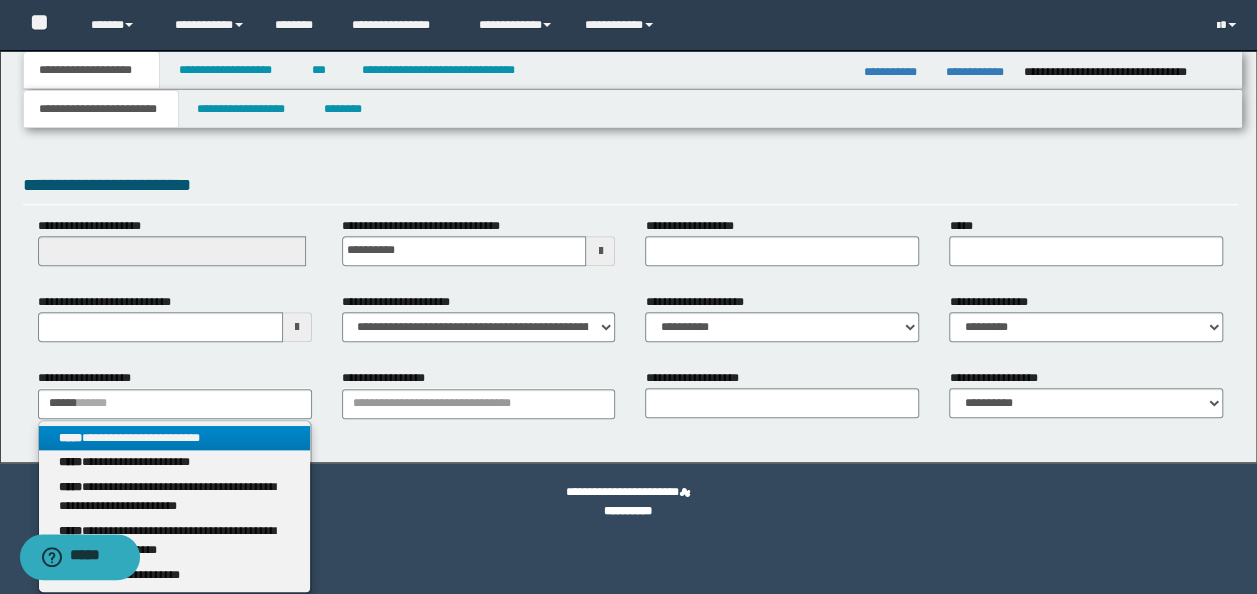click on "**********" at bounding box center [174, 438] 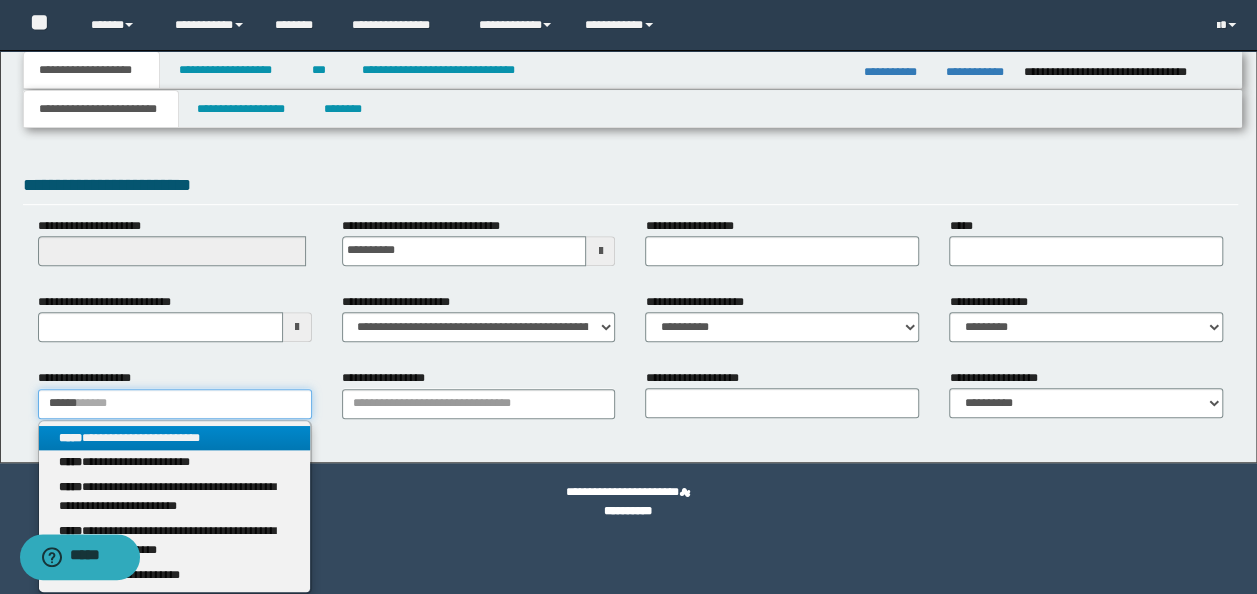 type 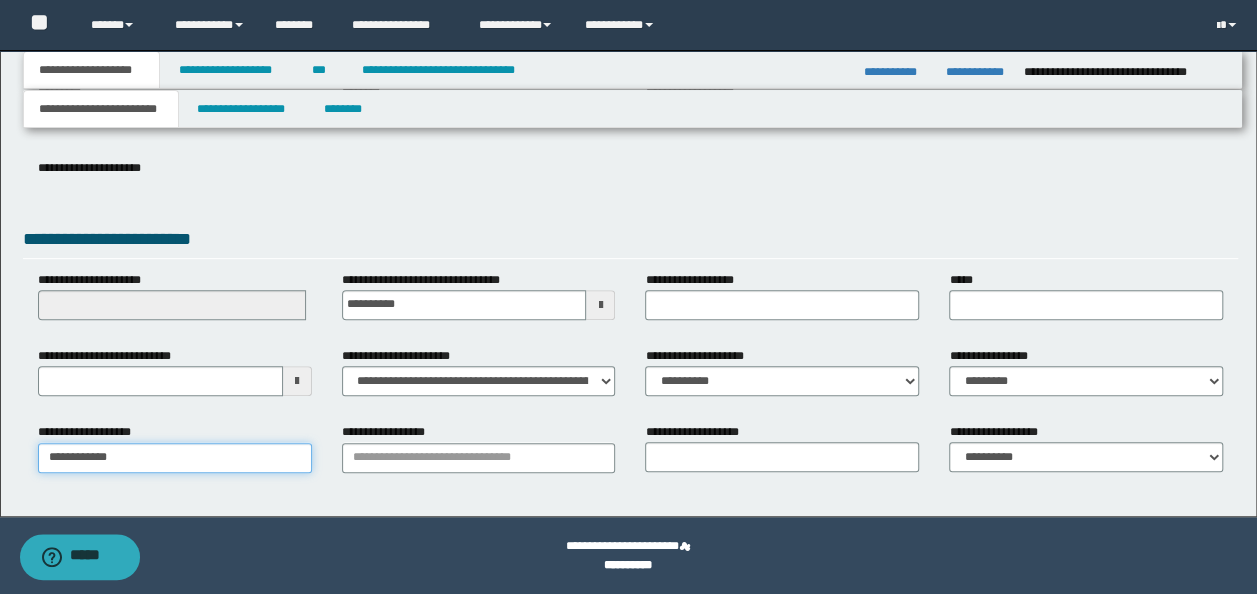 type on "**********" 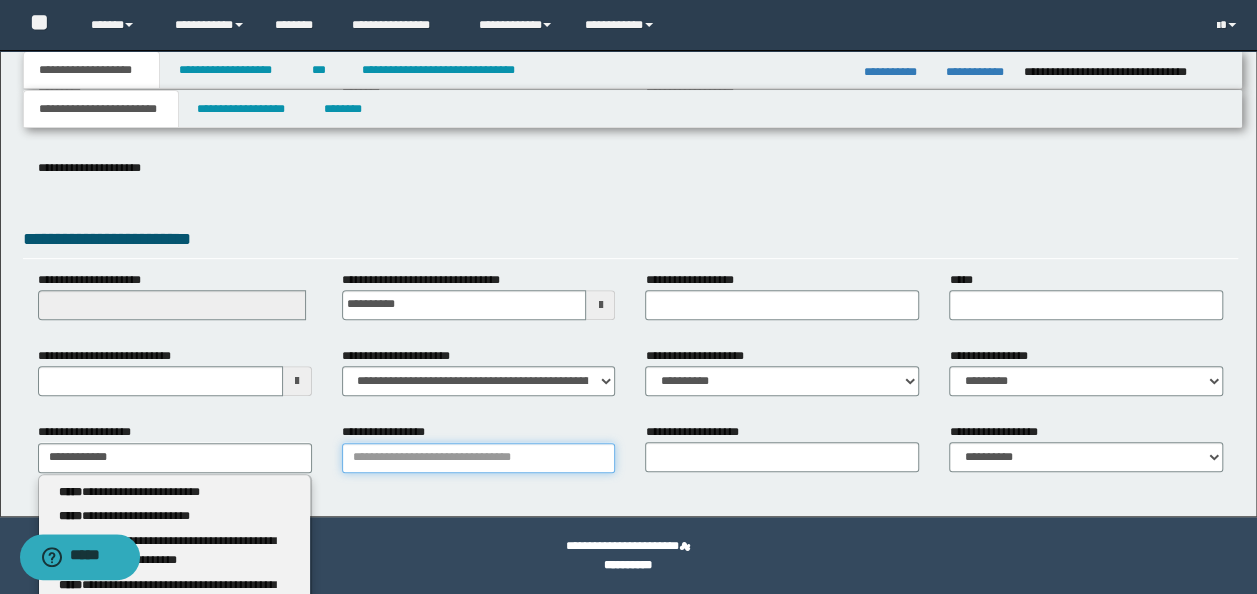 type 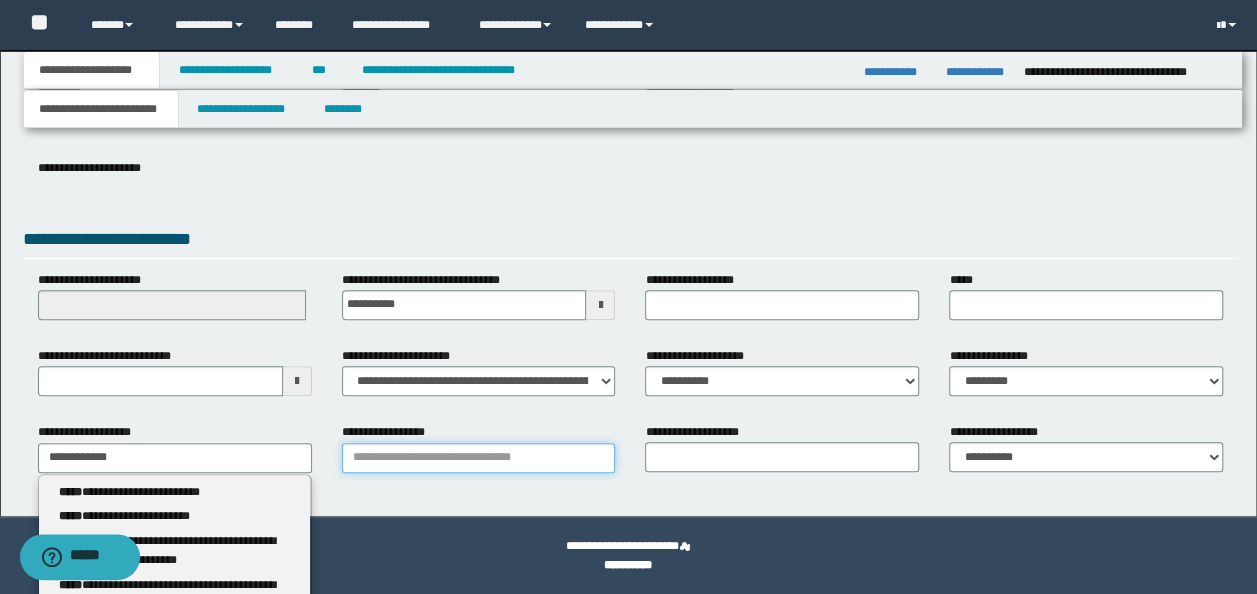 click on "**********" at bounding box center (479, 458) 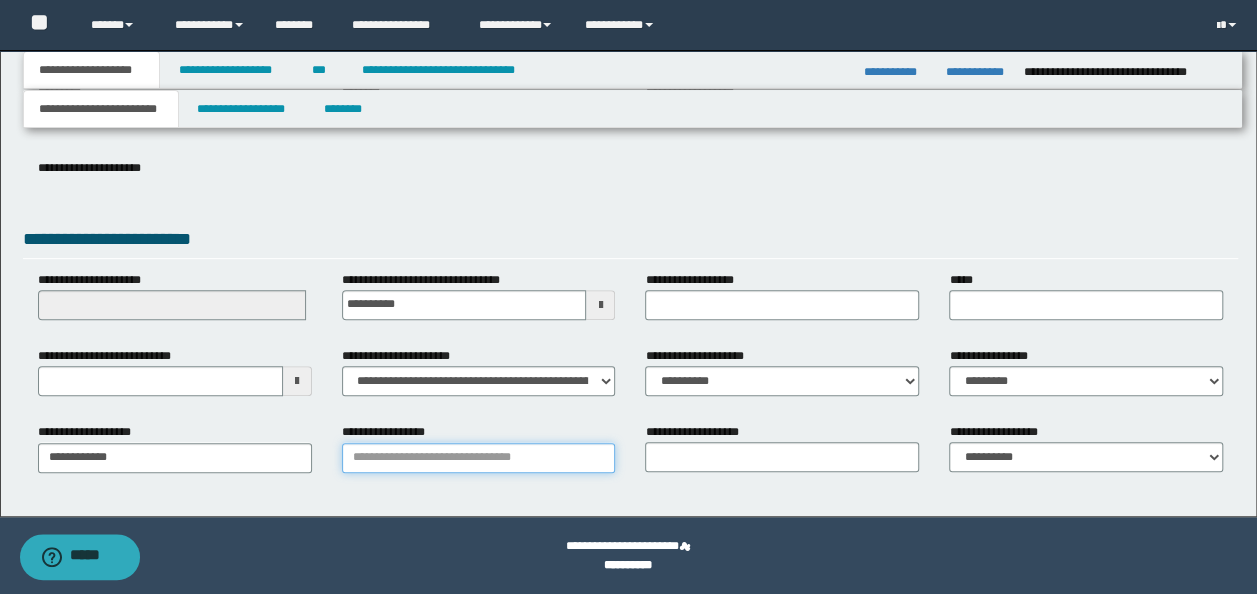 paste on "**********" 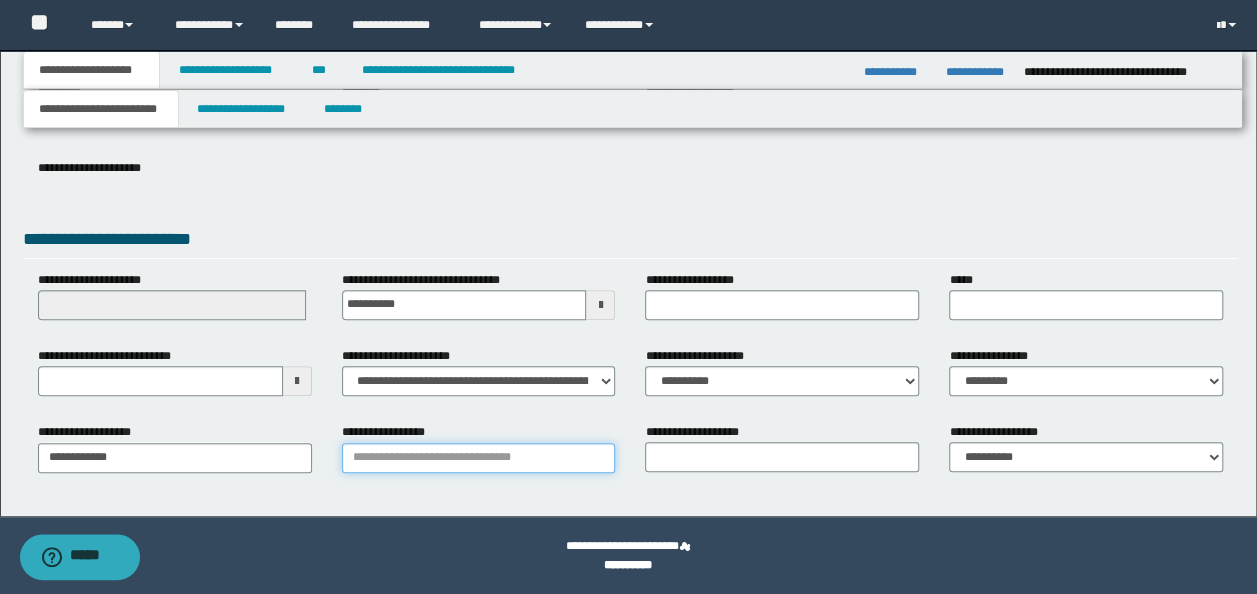 type on "**********" 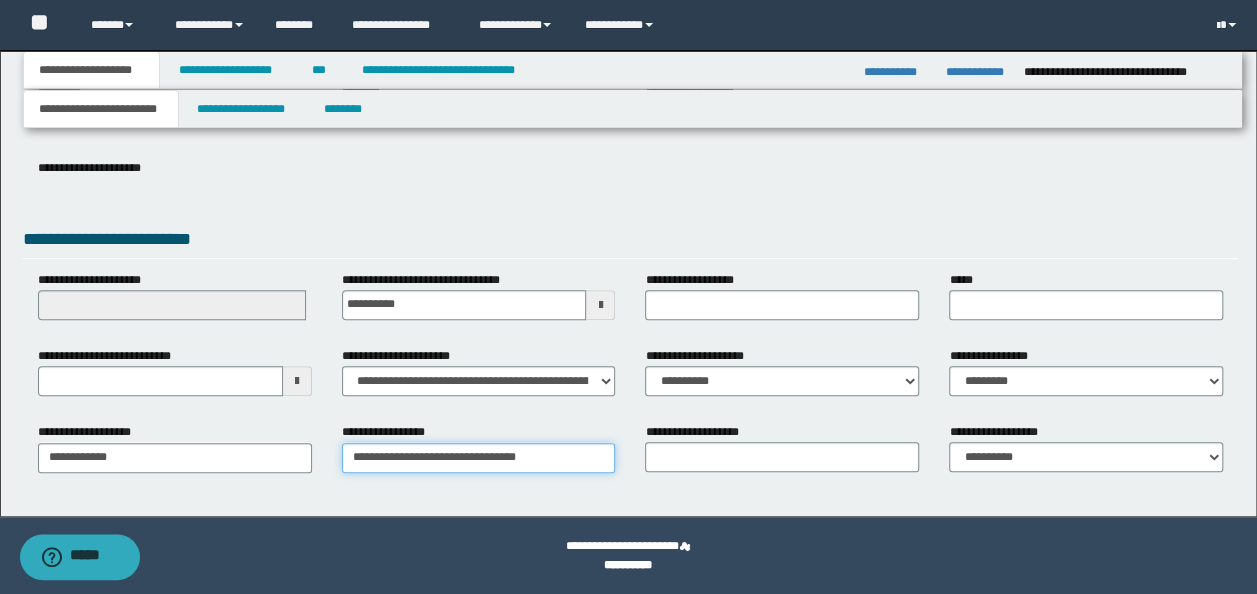 type on "**********" 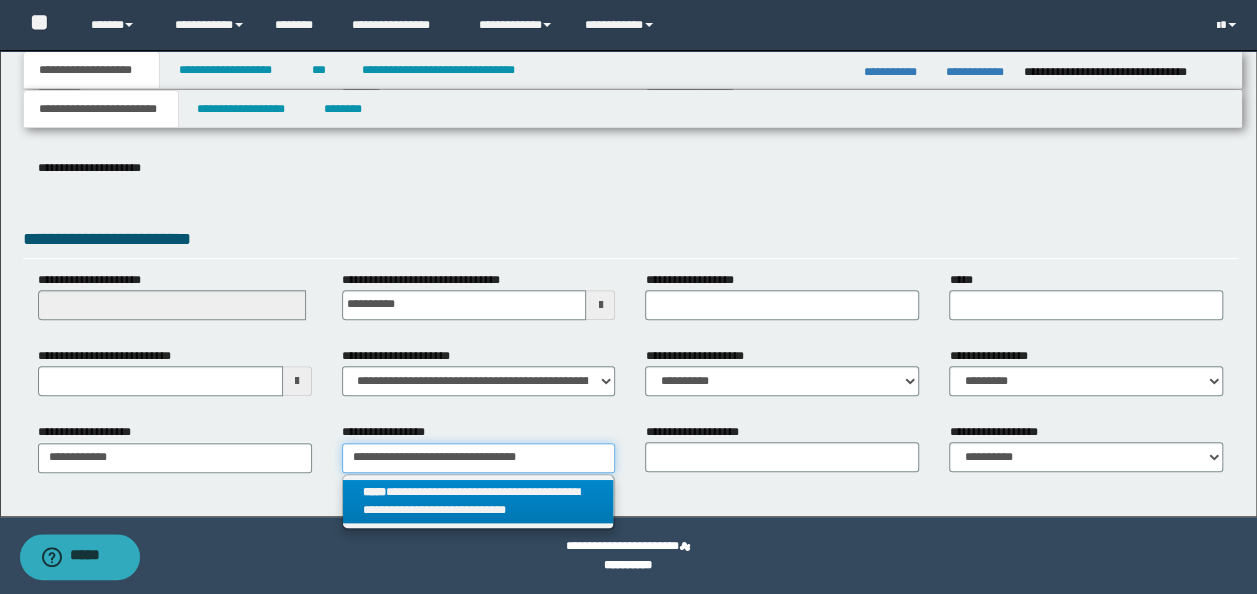 type on "**********" 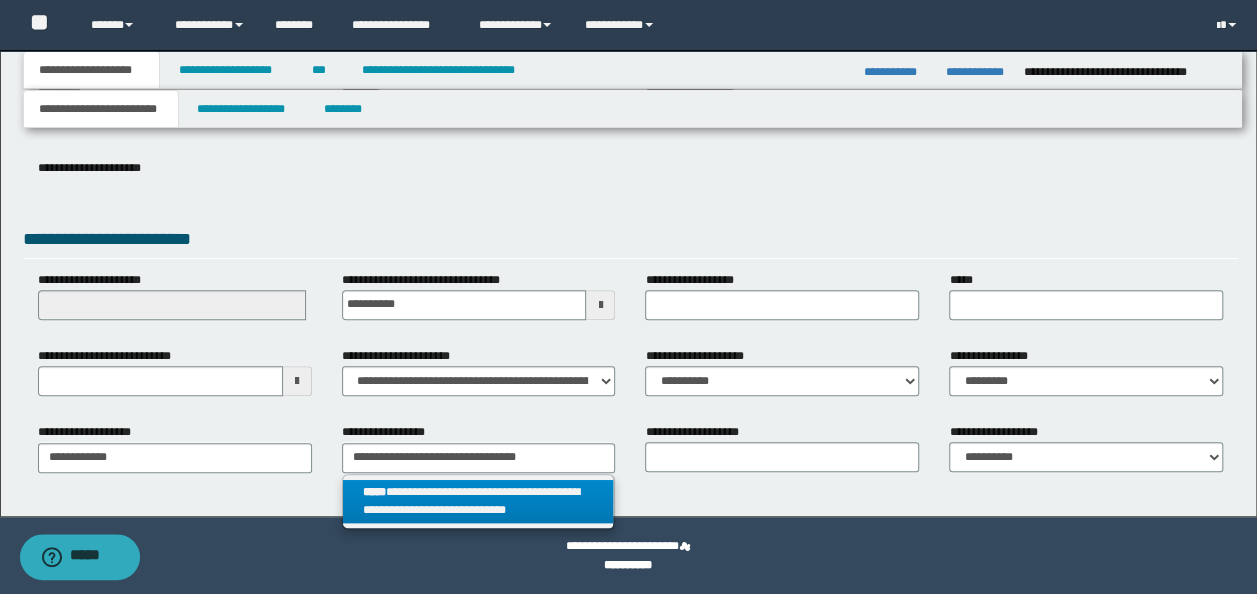 click on "**********" at bounding box center (478, 502) 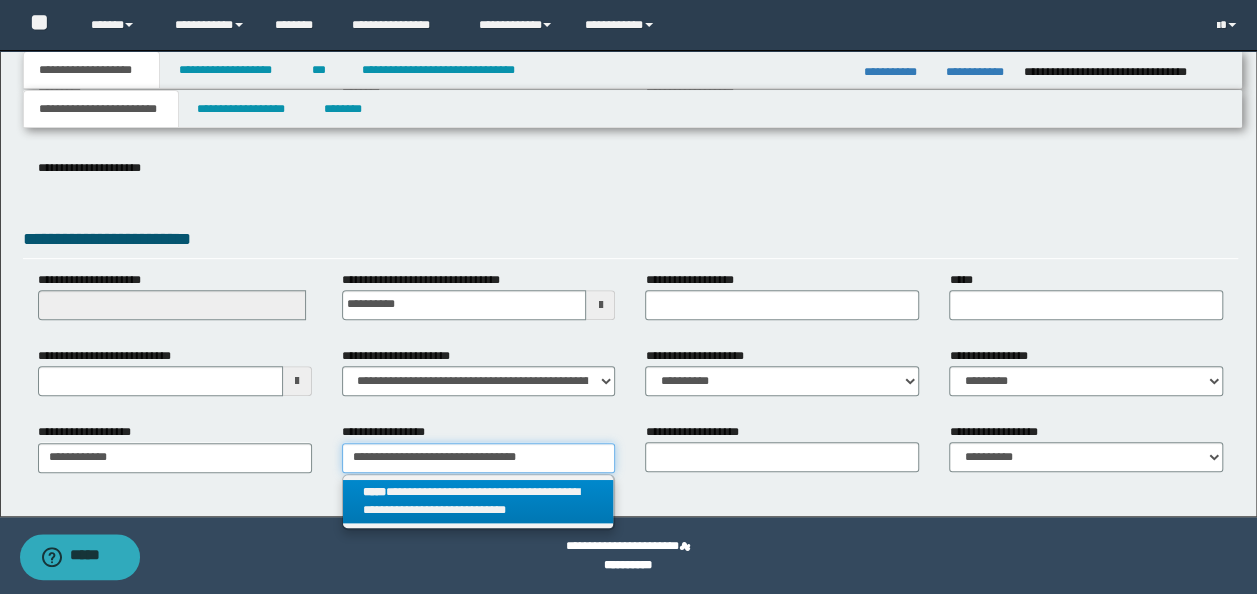 type 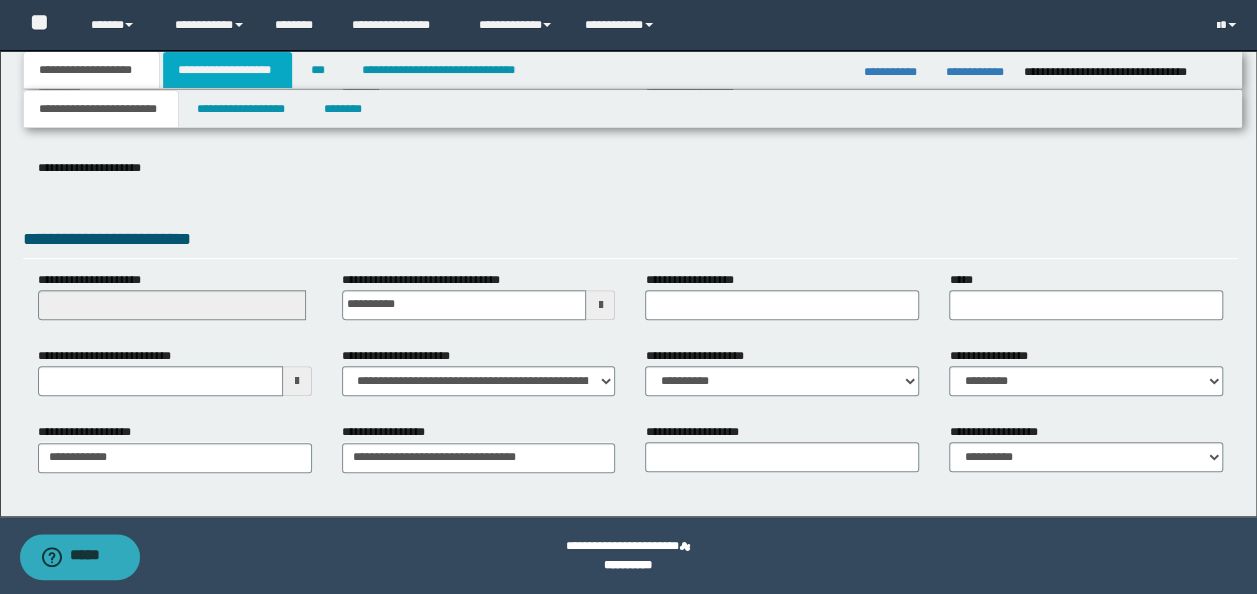 click on "**********" at bounding box center [227, 70] 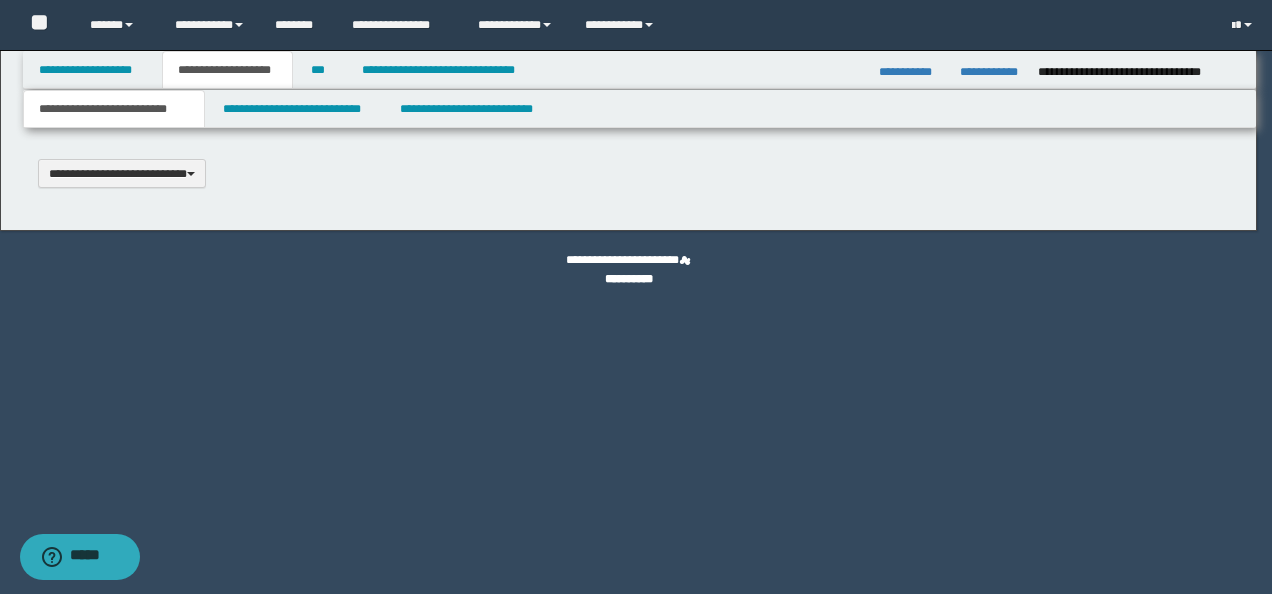 scroll, scrollTop: 0, scrollLeft: 0, axis: both 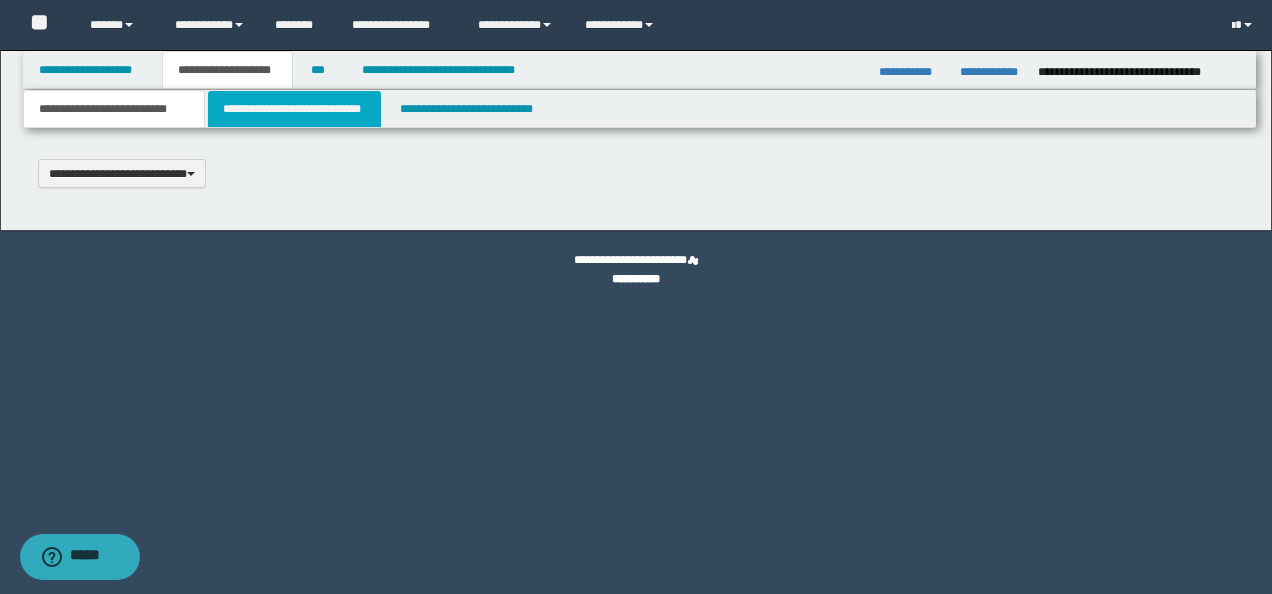 click on "**********" at bounding box center (294, 109) 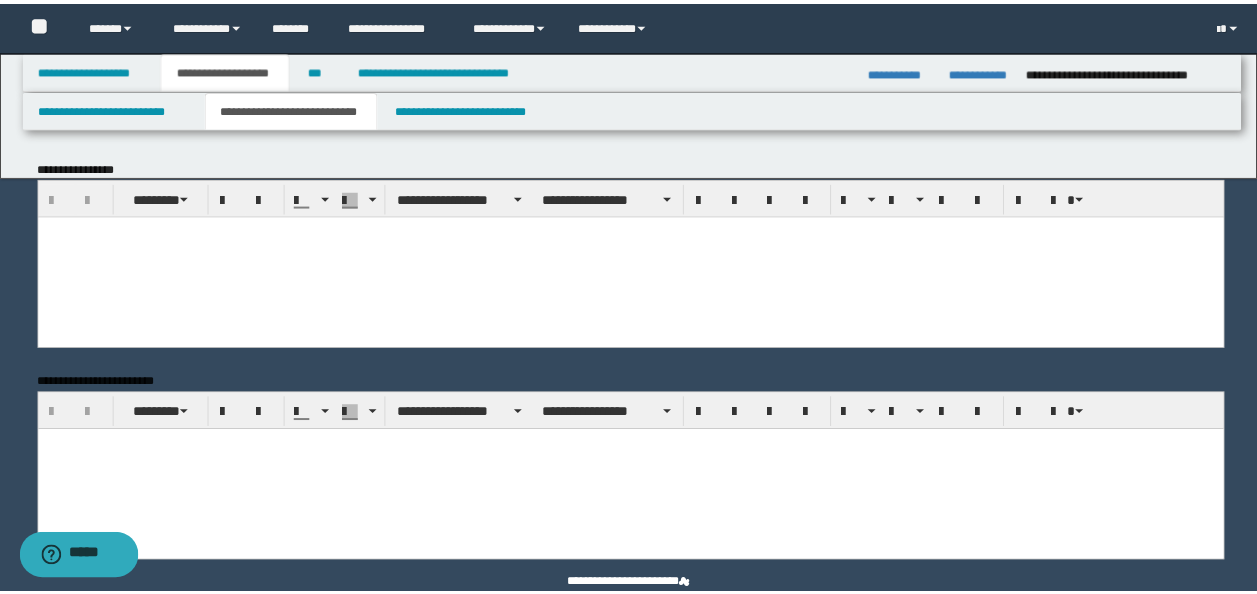 scroll, scrollTop: 0, scrollLeft: 0, axis: both 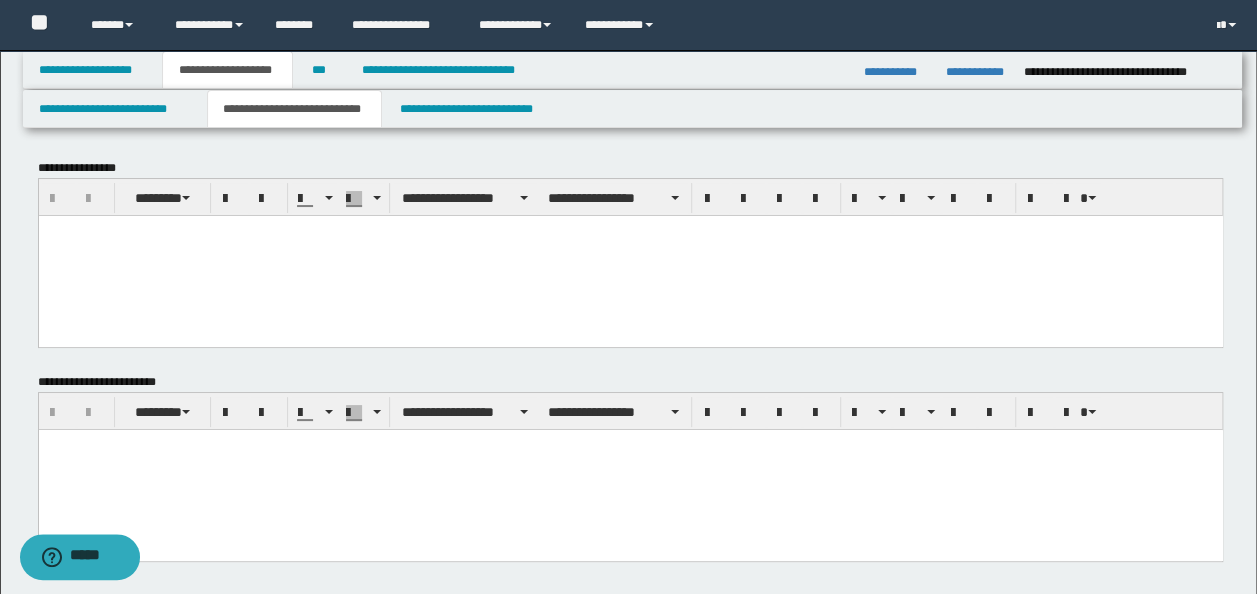 click at bounding box center (630, 255) 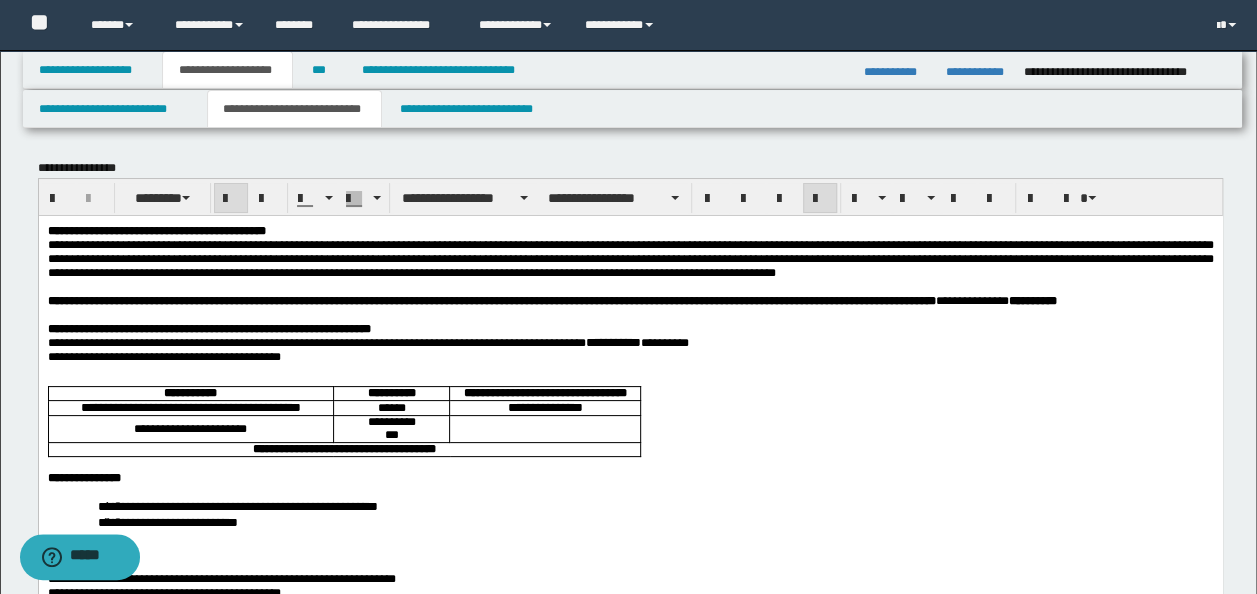 click on "**********" at bounding box center (630, 997) 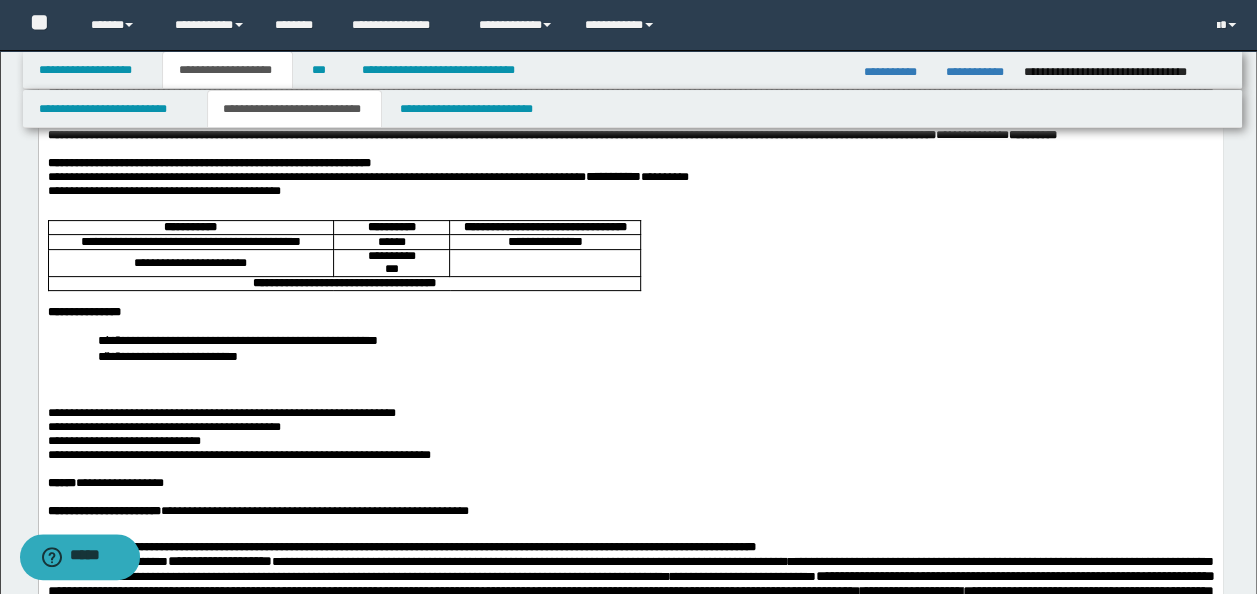 scroll, scrollTop: 333, scrollLeft: 0, axis: vertical 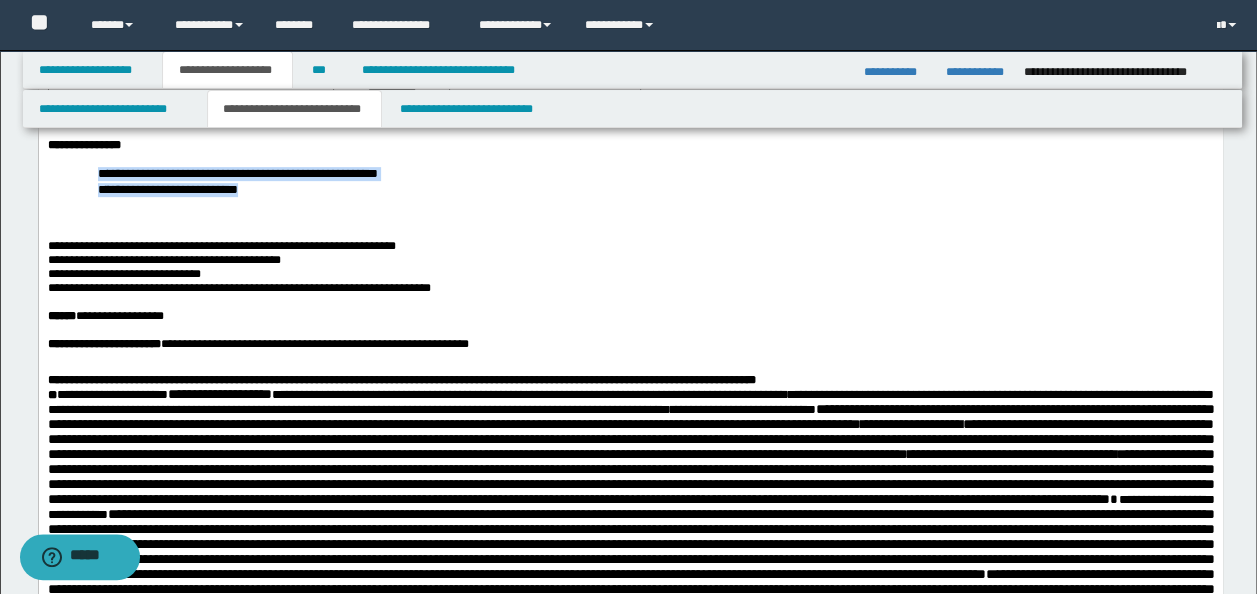 drag, startPoint x: 85, startPoint y: 213, endPoint x: 291, endPoint y: 228, distance: 206.5454 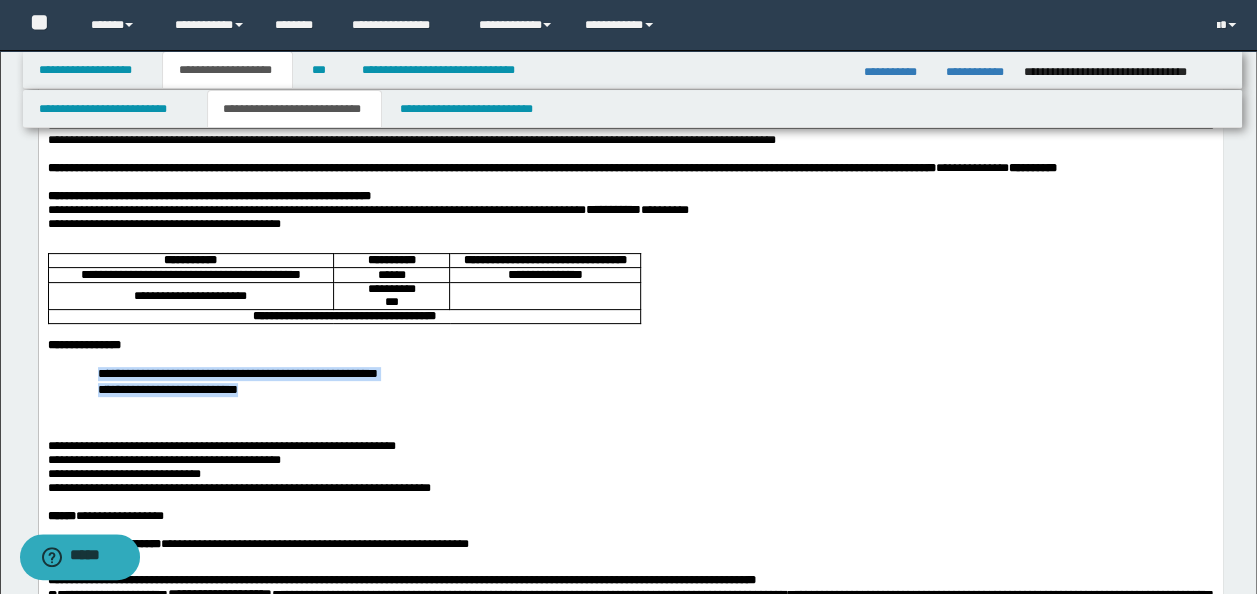 scroll, scrollTop: 0, scrollLeft: 0, axis: both 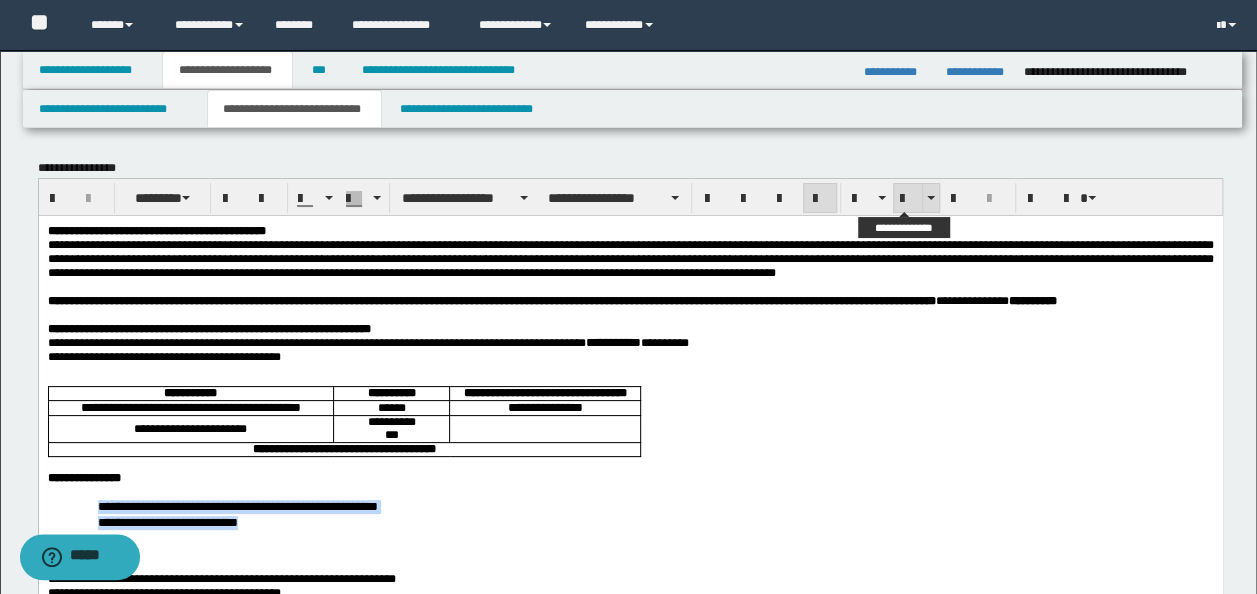 click at bounding box center [908, 199] 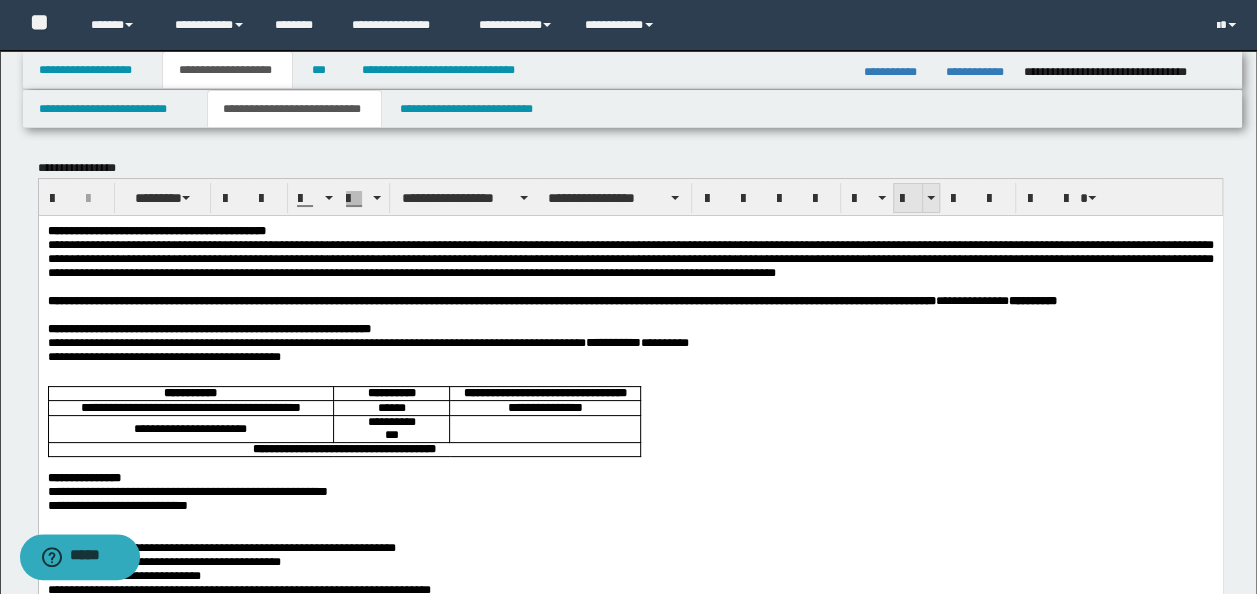 drag, startPoint x: 888, startPoint y: 194, endPoint x: 833, endPoint y: 4, distance: 197.8004 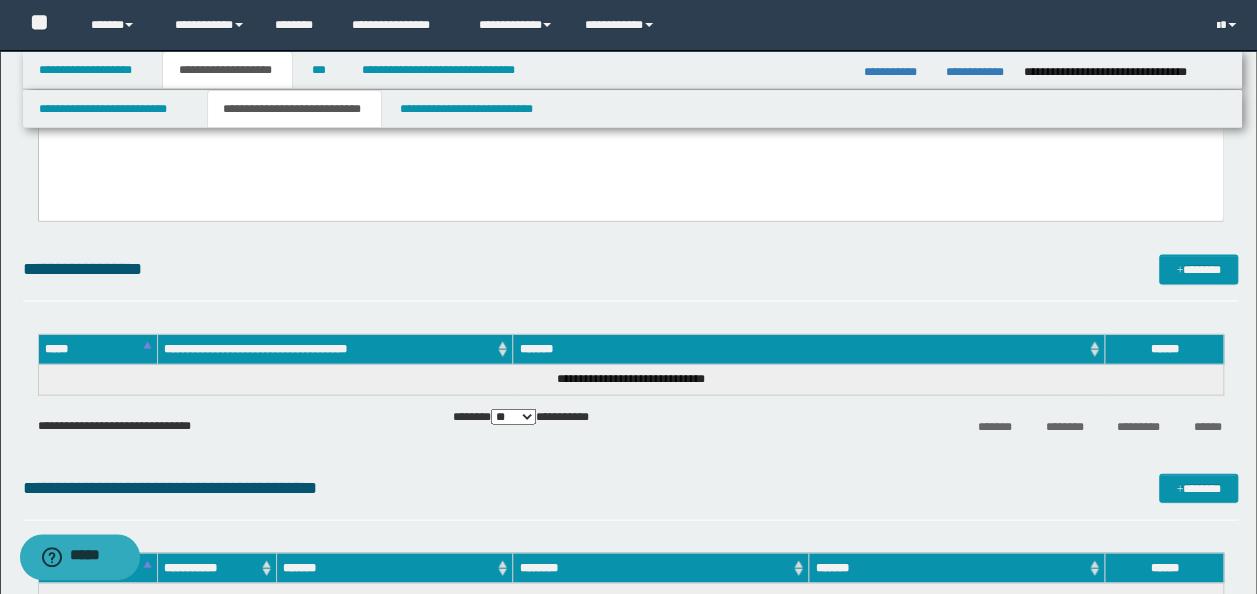 scroll, scrollTop: 1733, scrollLeft: 0, axis: vertical 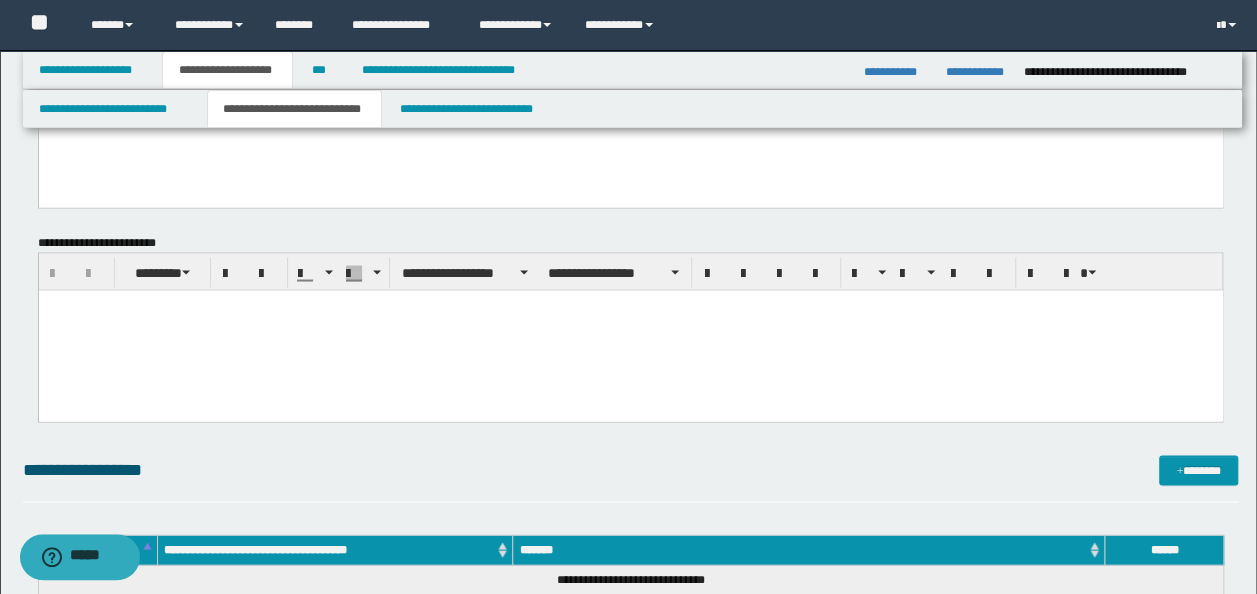 click at bounding box center (630, 330) 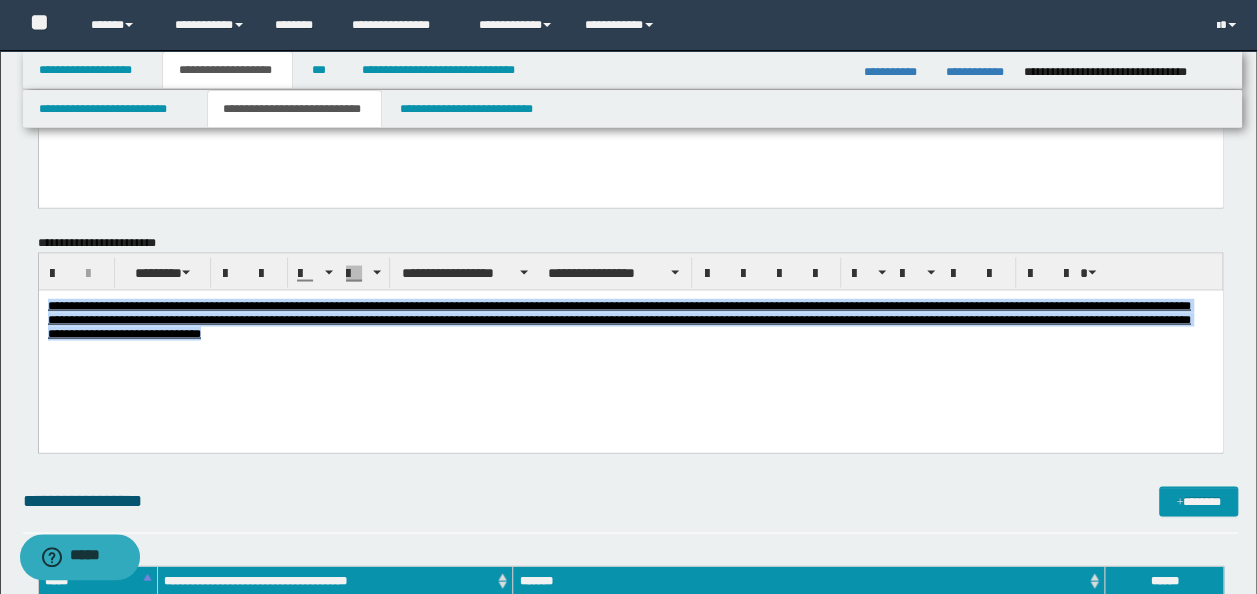 drag, startPoint x: 398, startPoint y: 356, endPoint x: 55, endPoint y: 594, distance: 417.48413 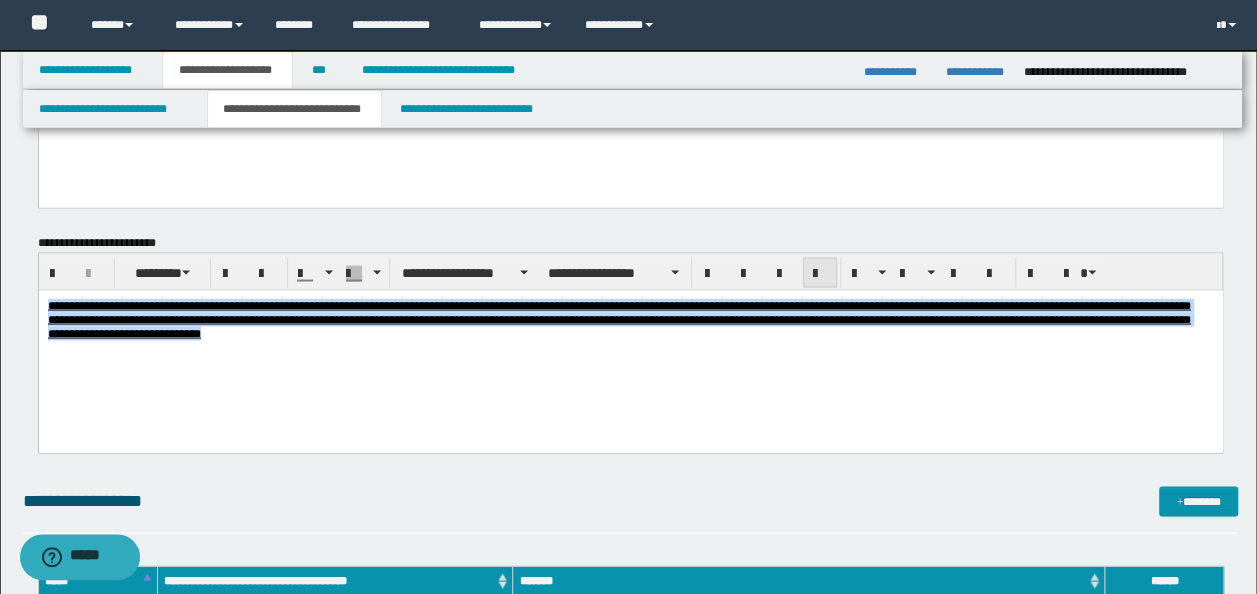 click at bounding box center [820, 272] 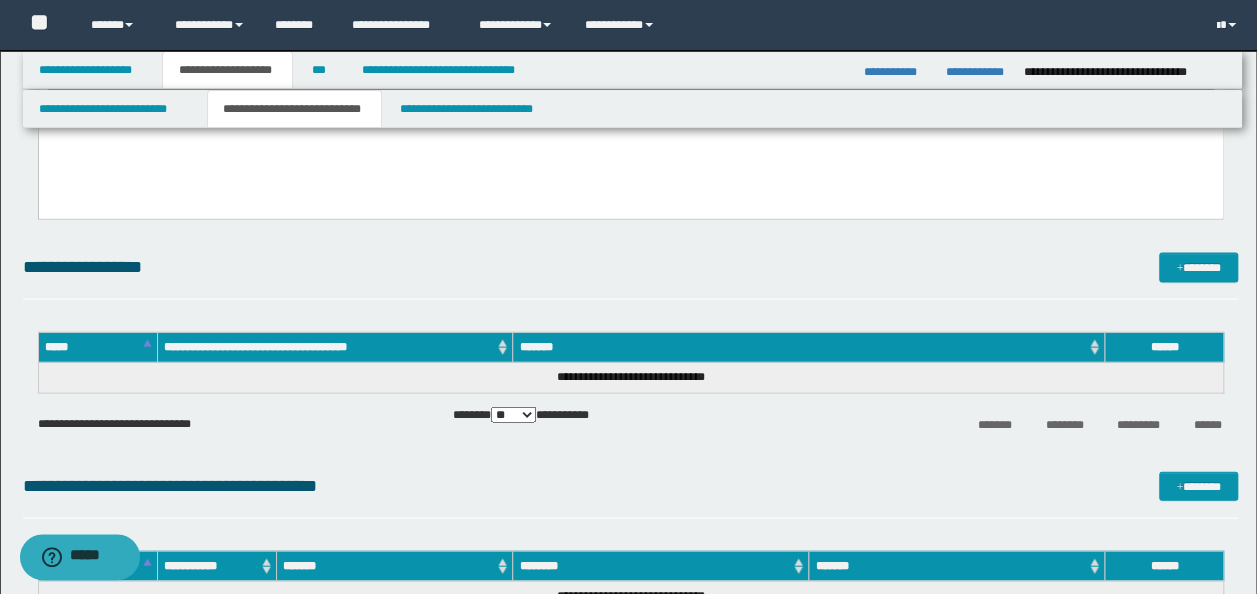 scroll, scrollTop: 2233, scrollLeft: 0, axis: vertical 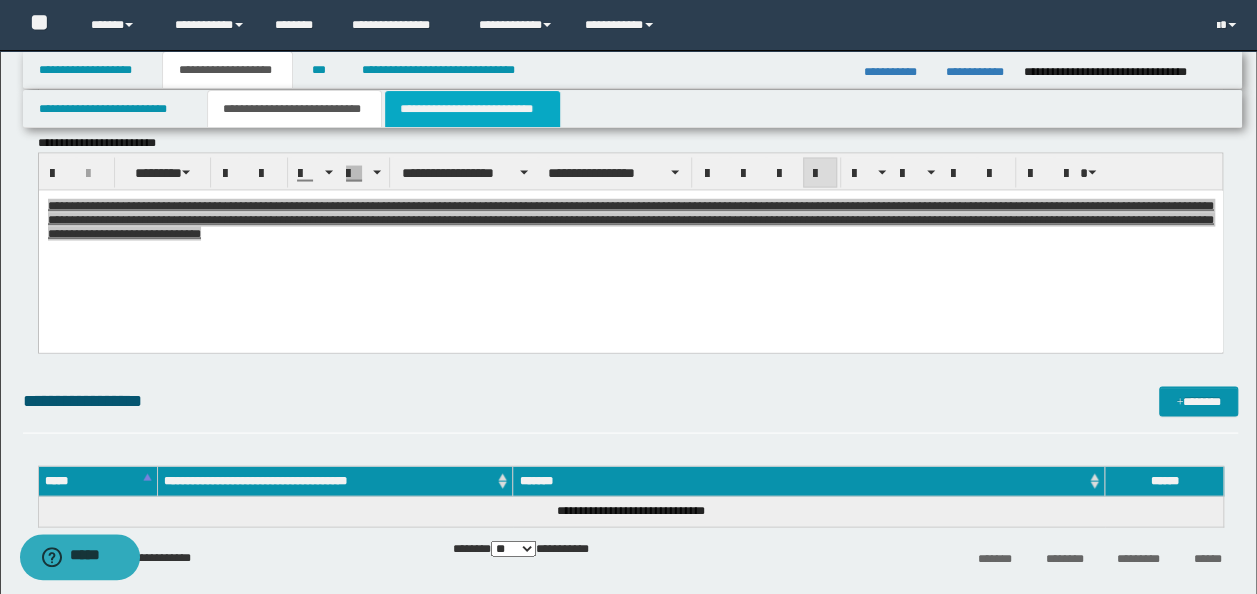 drag, startPoint x: 500, startPoint y: 105, endPoint x: 513, endPoint y: 117, distance: 17.691807 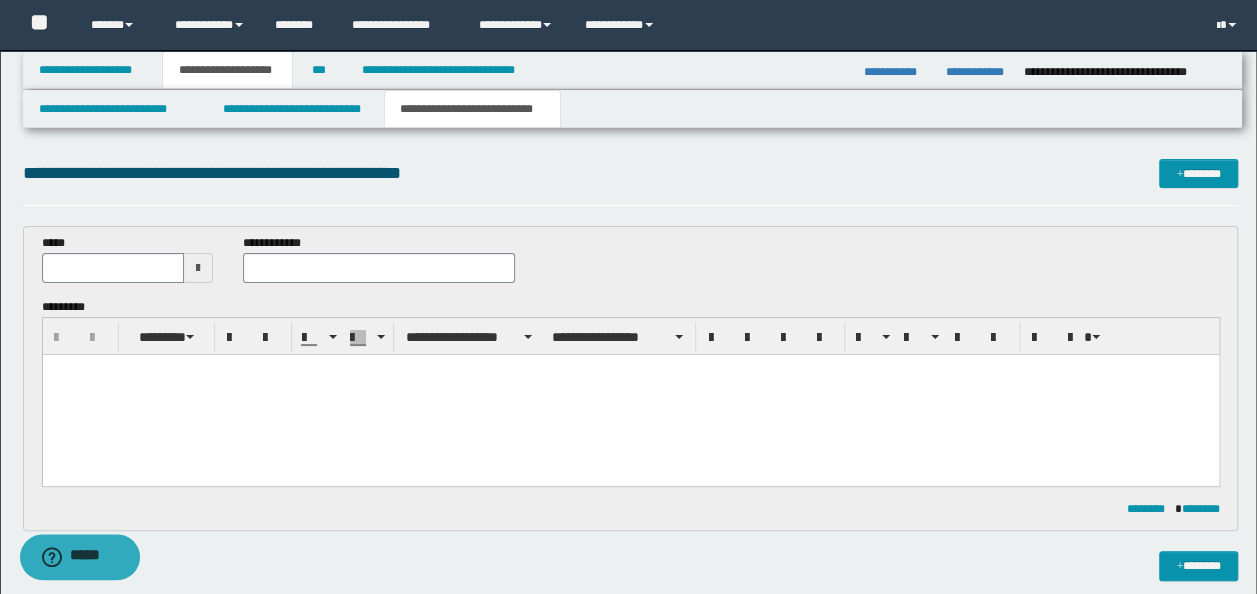 scroll, scrollTop: 0, scrollLeft: 0, axis: both 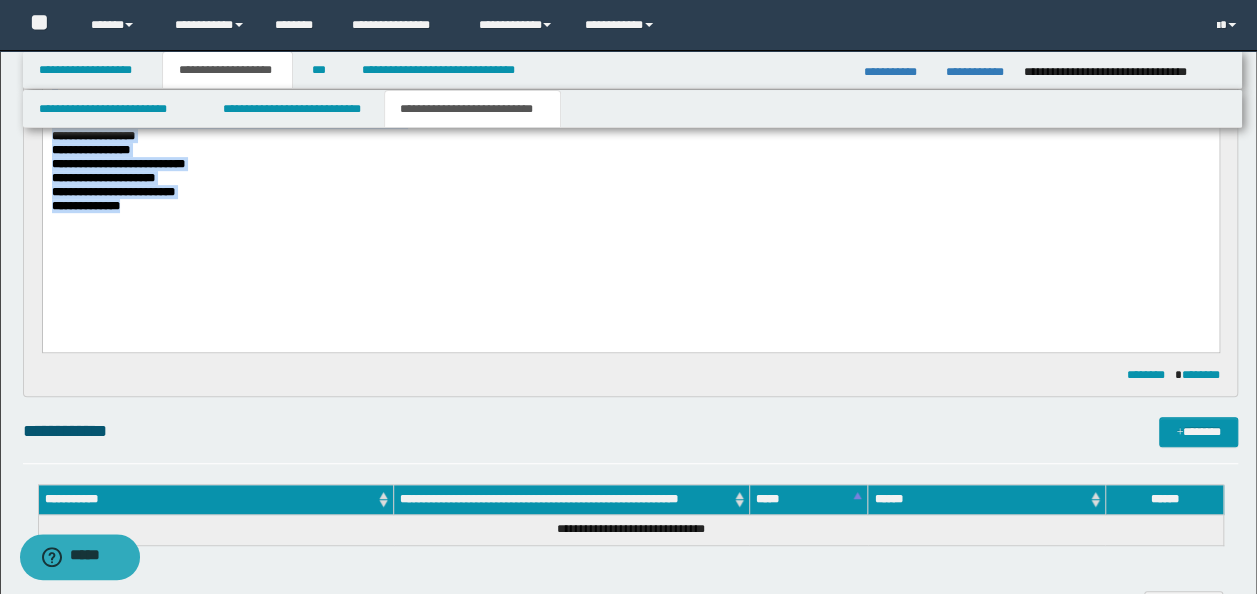 drag, startPoint x: 52, startPoint y: -19, endPoint x: 193, endPoint y: 444, distance: 483.9938 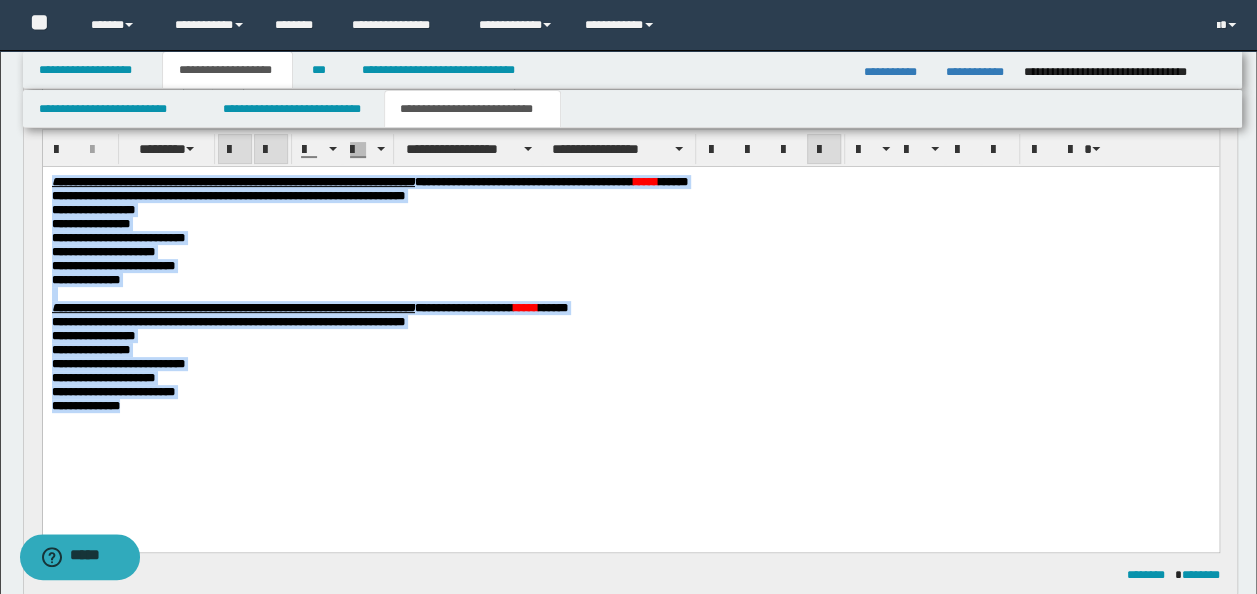 scroll, scrollTop: 22, scrollLeft: 0, axis: vertical 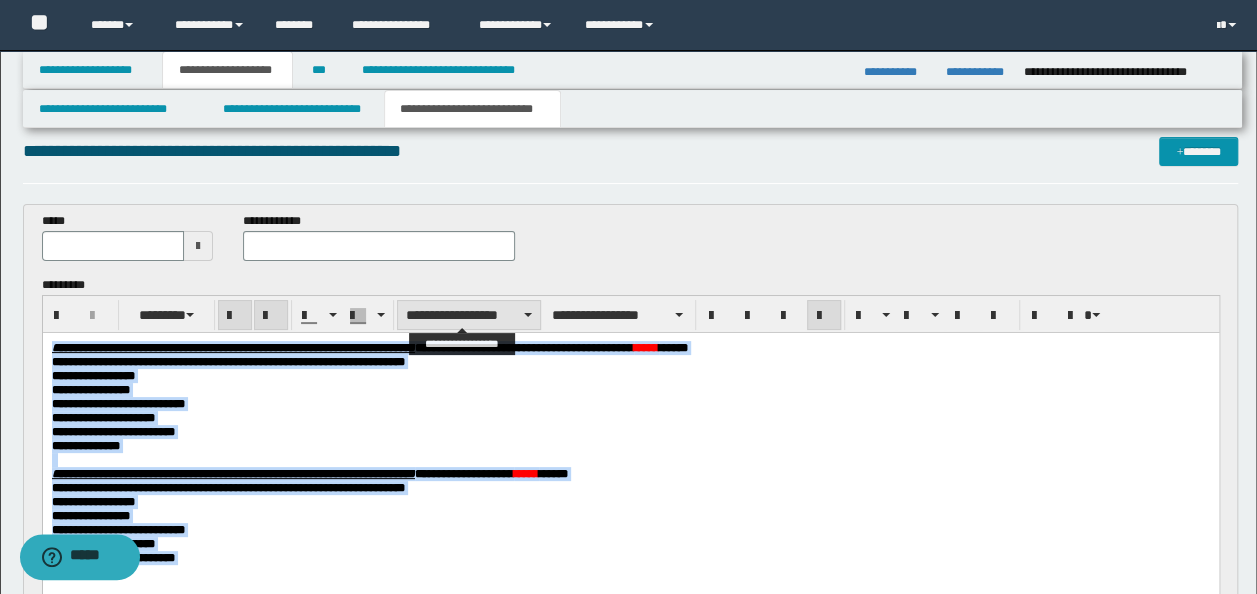 click on "**********" at bounding box center (469, 315) 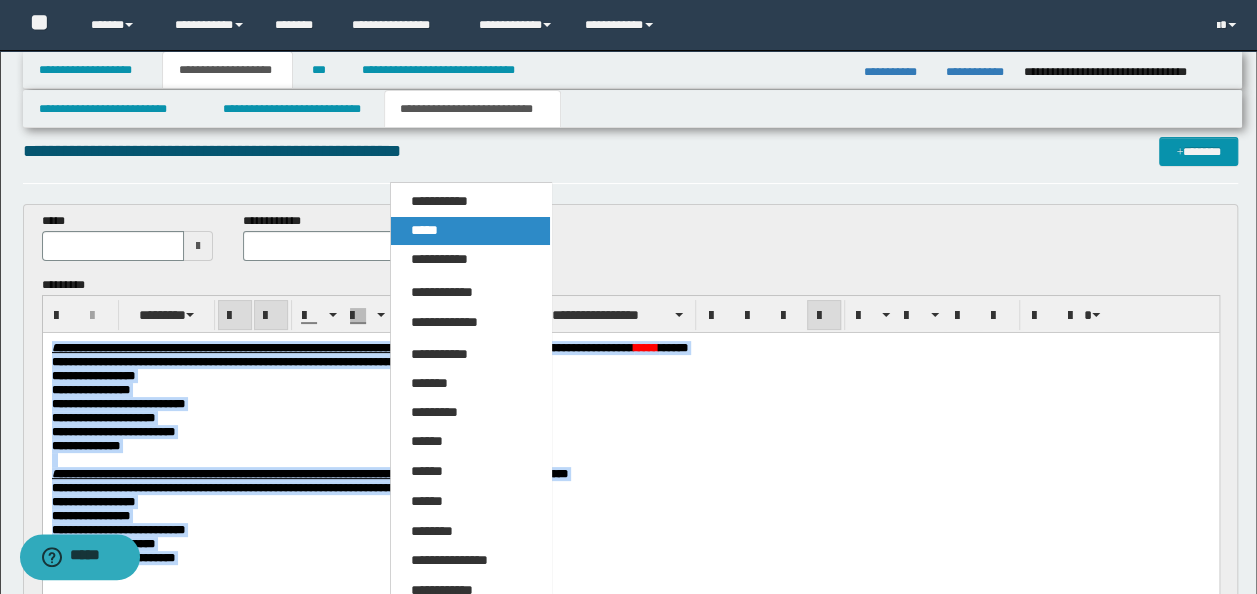 click on "*****" at bounding box center (470, 231) 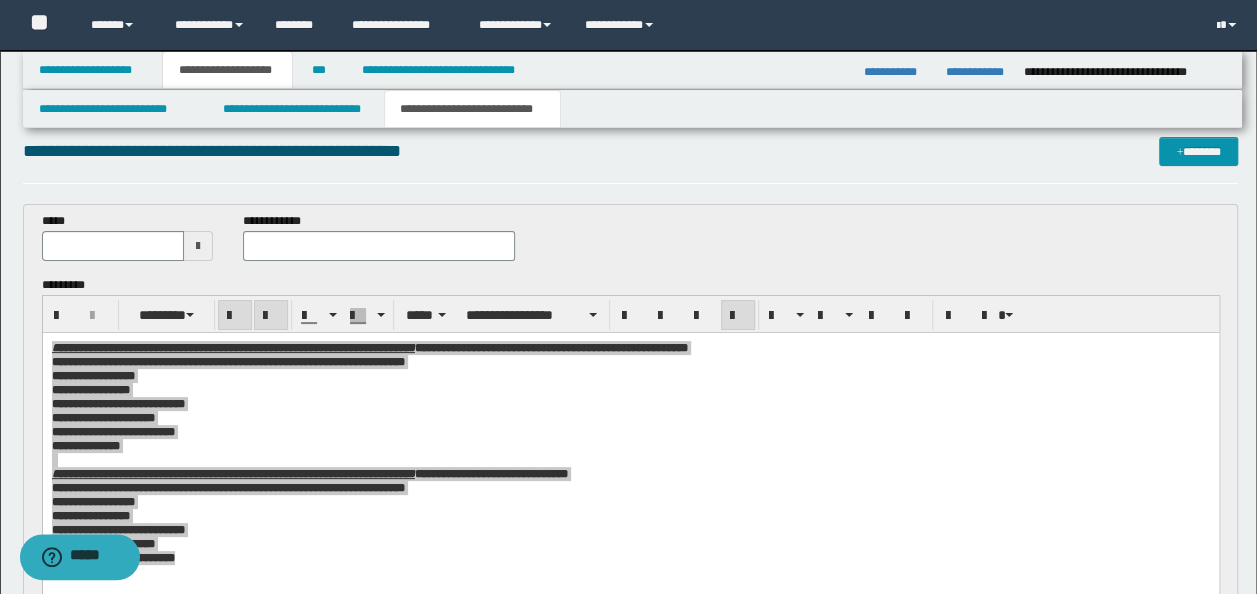 click on "**********" at bounding box center (631, 314) 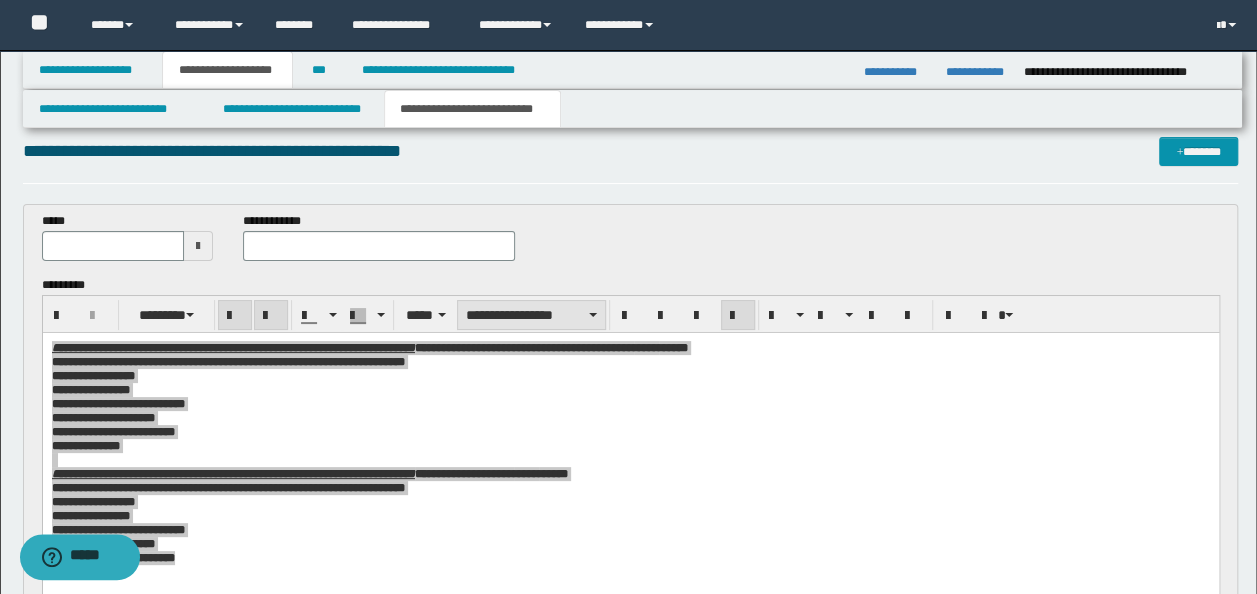 click on "**********" at bounding box center (531, 315) 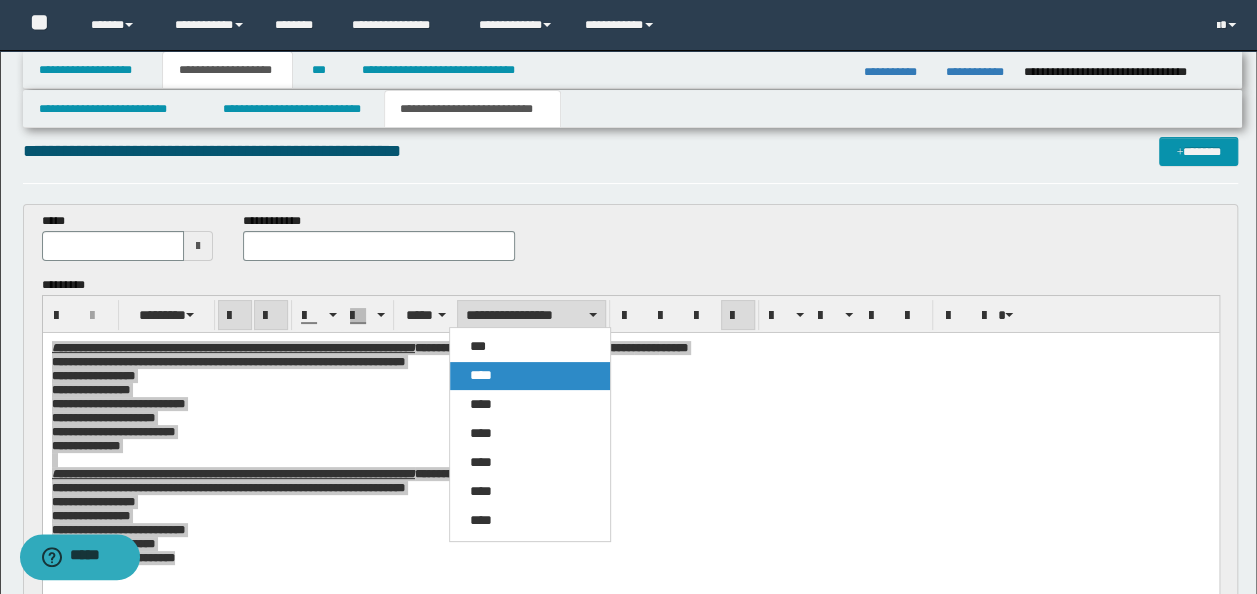 click on "****" at bounding box center [529, 376] 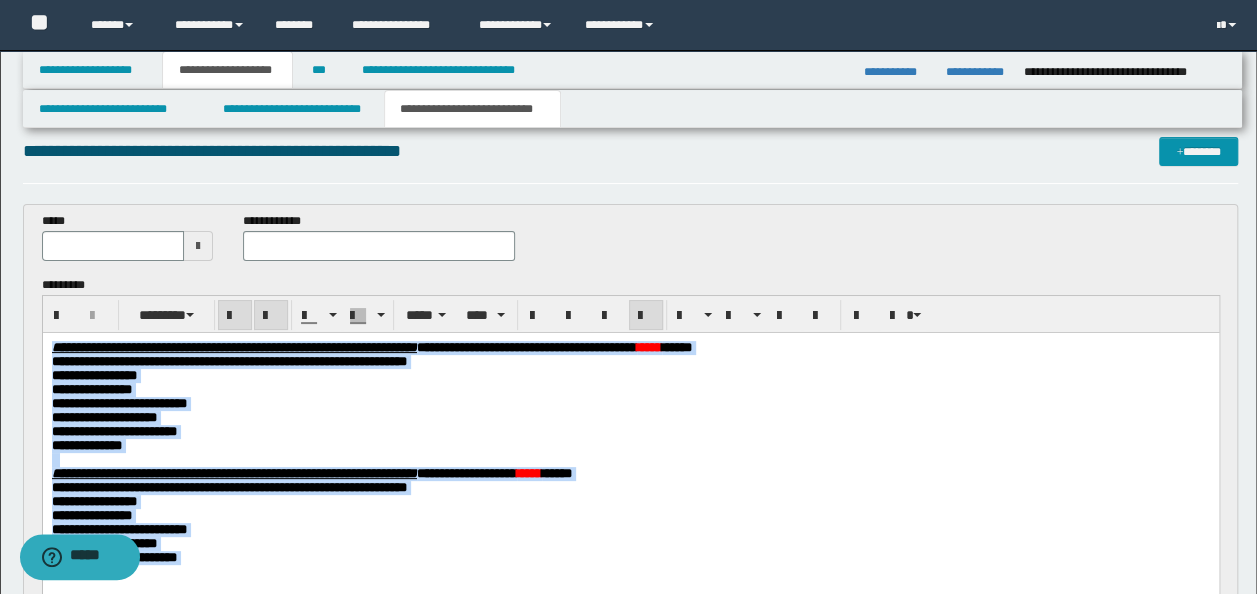 click on "**********" at bounding box center [630, 347] 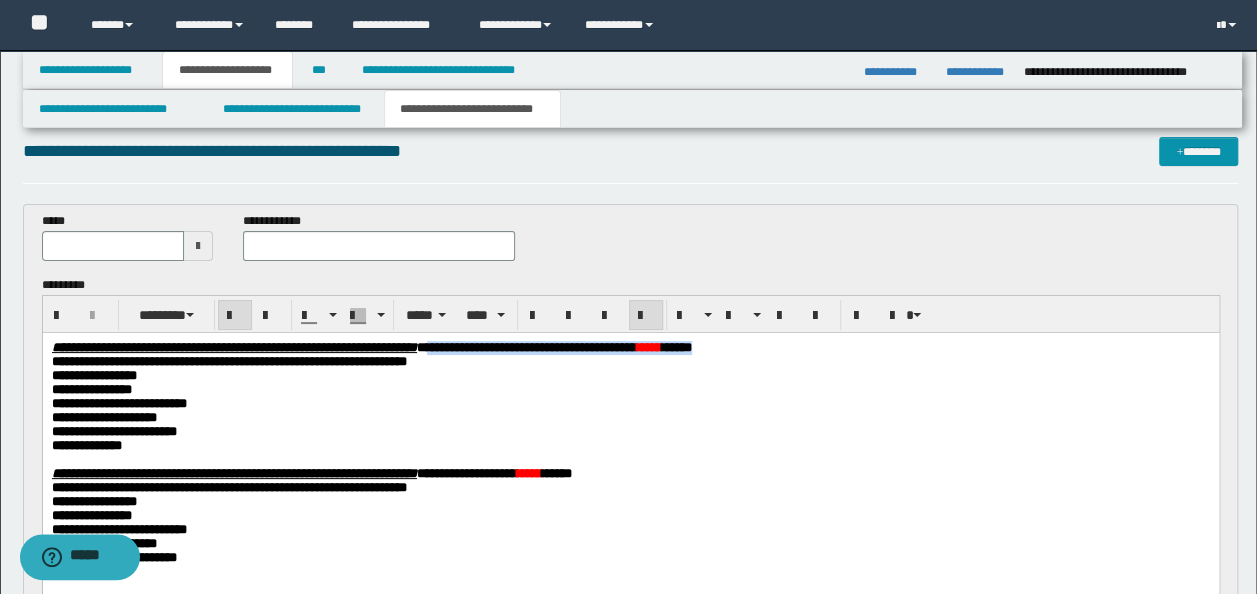 drag, startPoint x: 974, startPoint y: 346, endPoint x: 625, endPoint y: 340, distance: 349.05157 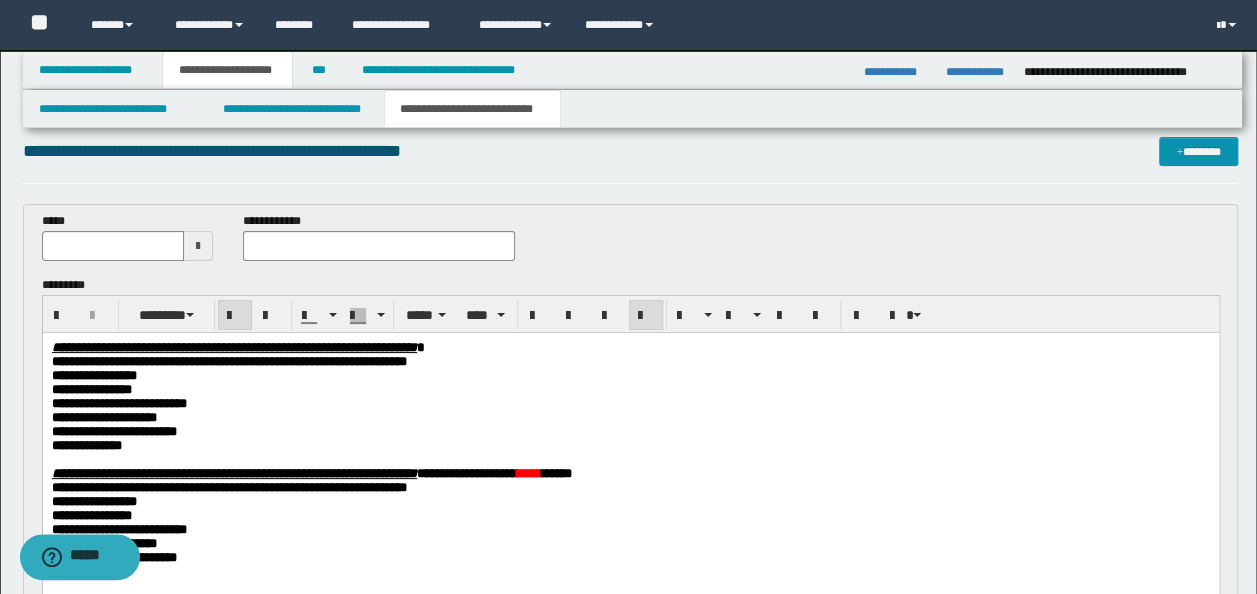 drag, startPoint x: 468, startPoint y: 212, endPoint x: 447, endPoint y: 238, distance: 33.42155 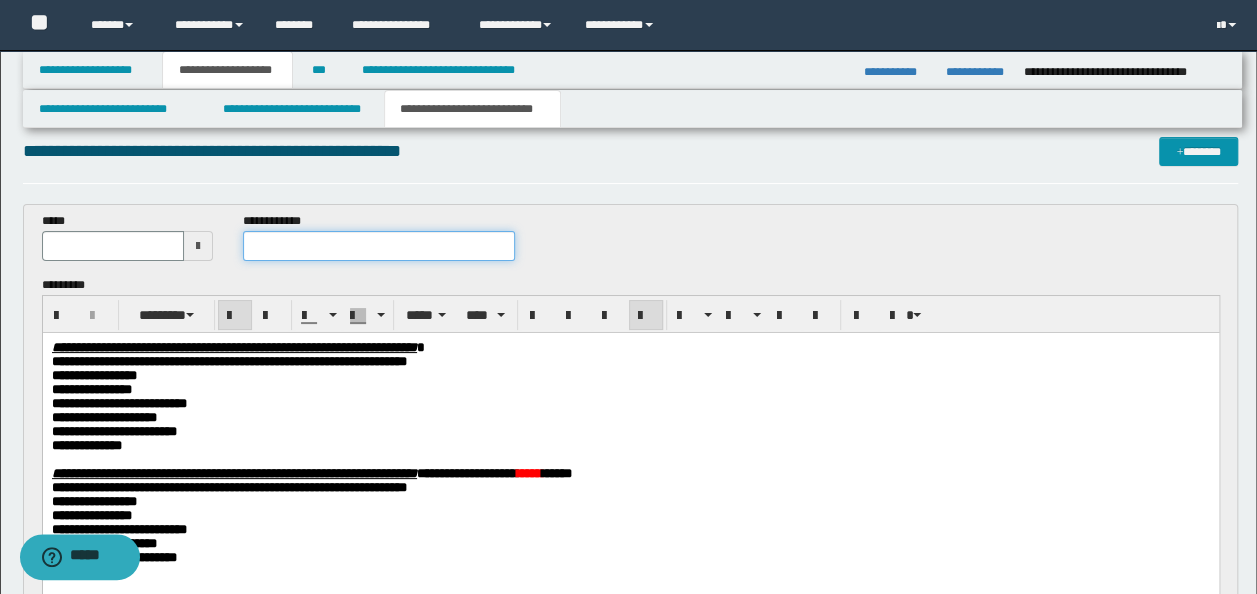 click at bounding box center (379, 246) 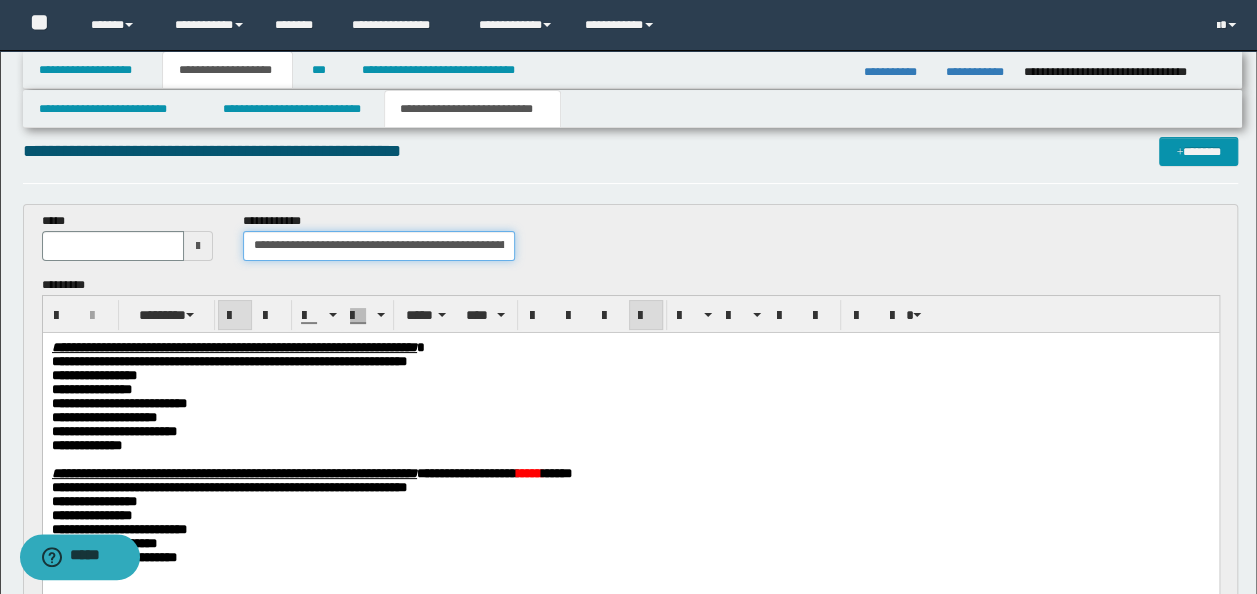 scroll, scrollTop: 0, scrollLeft: 30, axis: horizontal 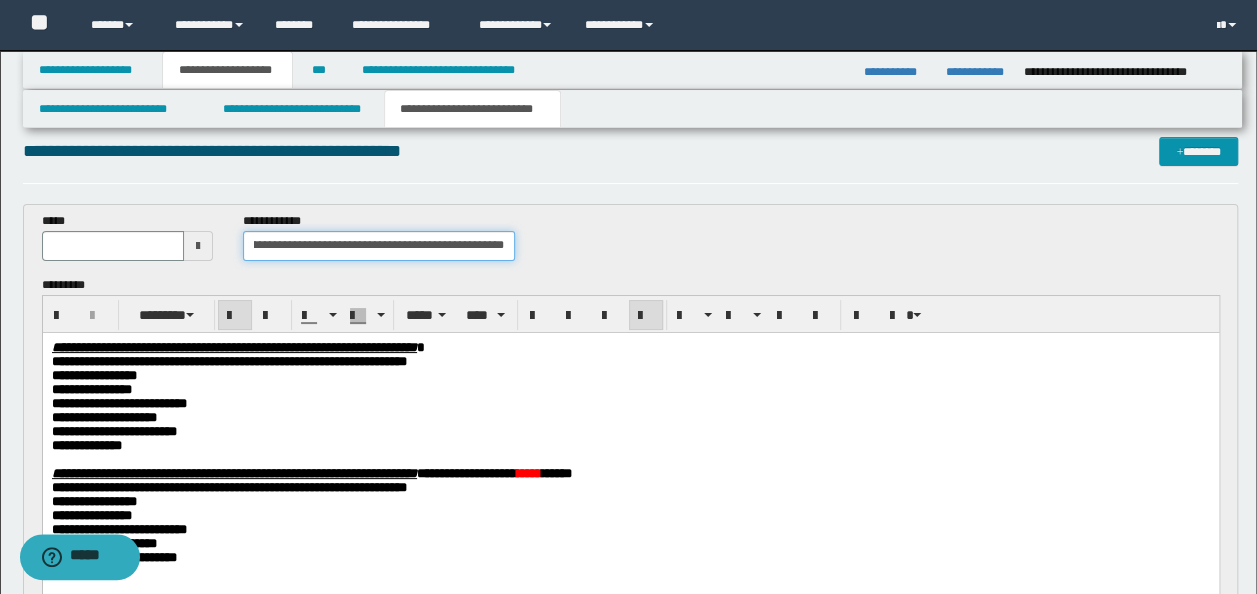 type on "**********" 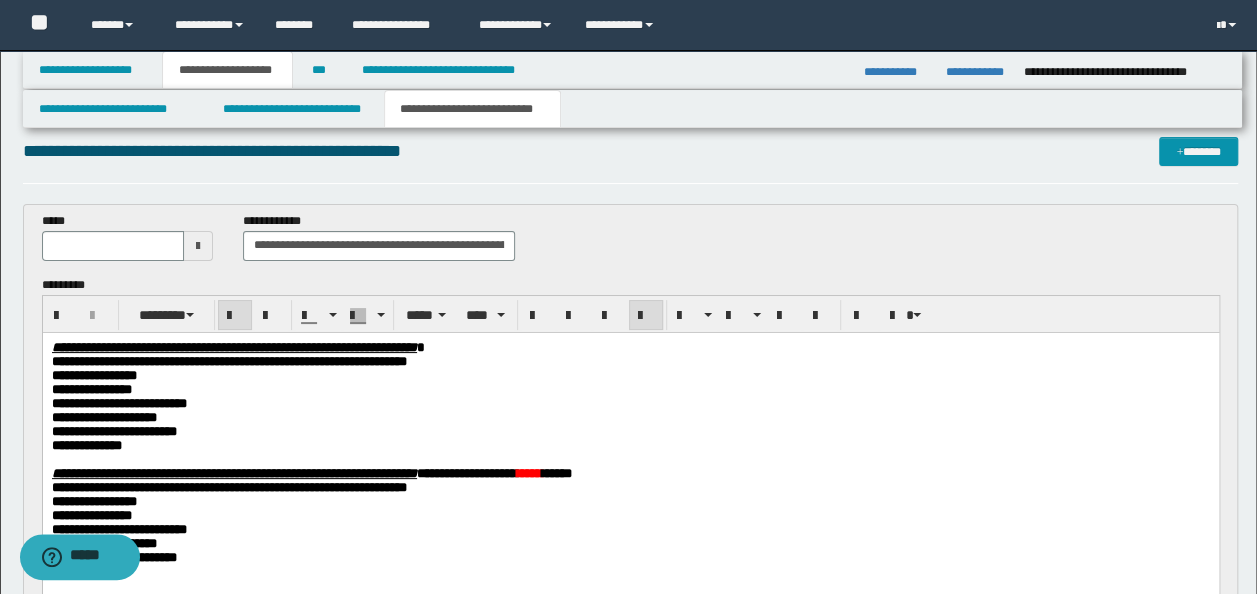 click at bounding box center [198, 246] 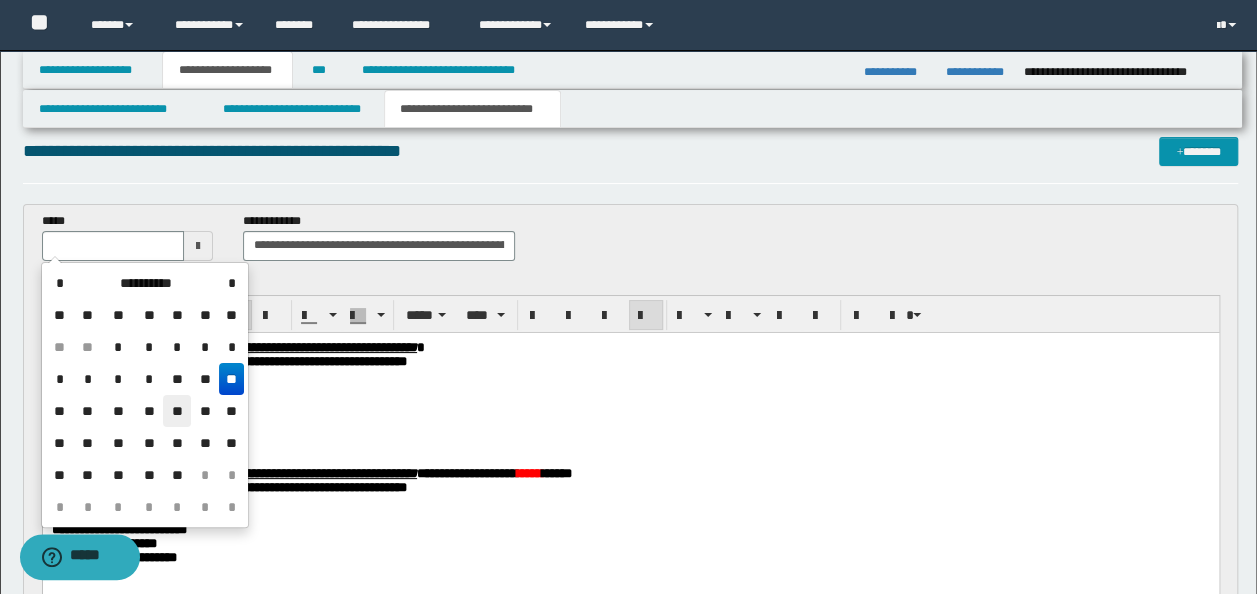click on "**" at bounding box center (177, 411) 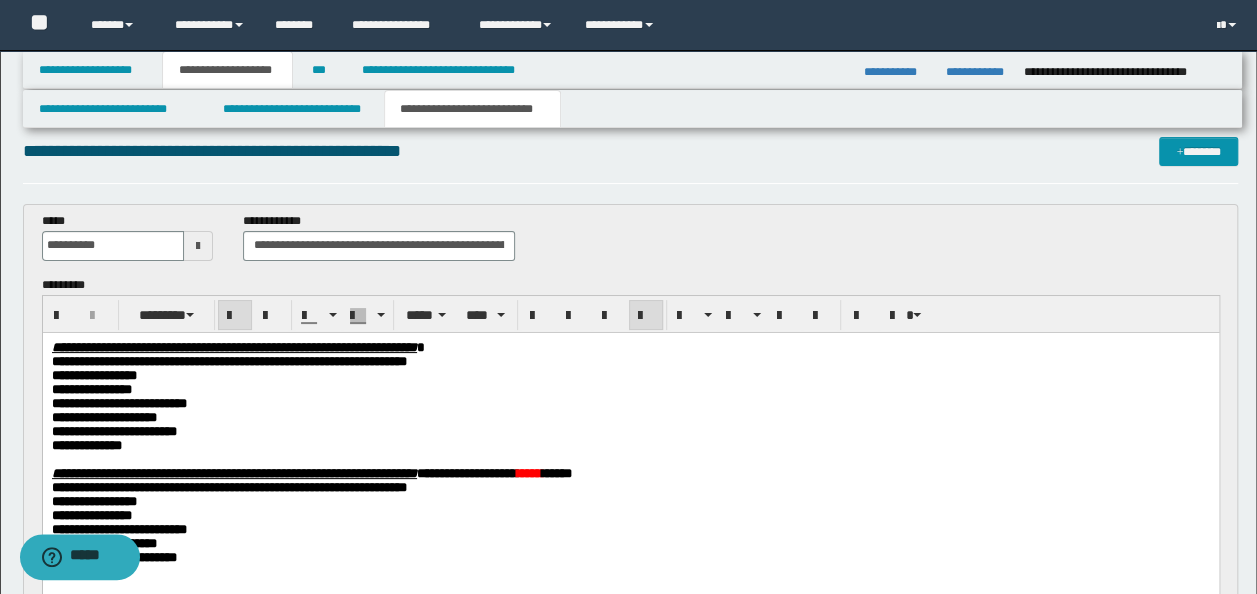 scroll, scrollTop: 155, scrollLeft: 0, axis: vertical 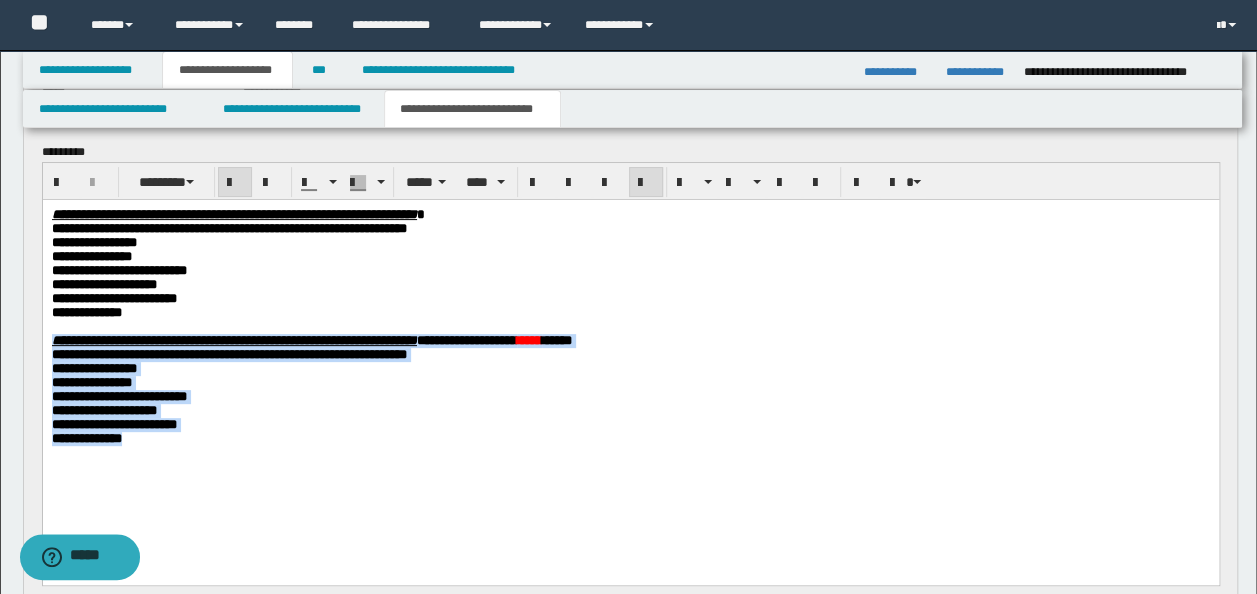 drag, startPoint x: 78, startPoint y: 339, endPoint x: 161, endPoint y: 454, distance: 141.82384 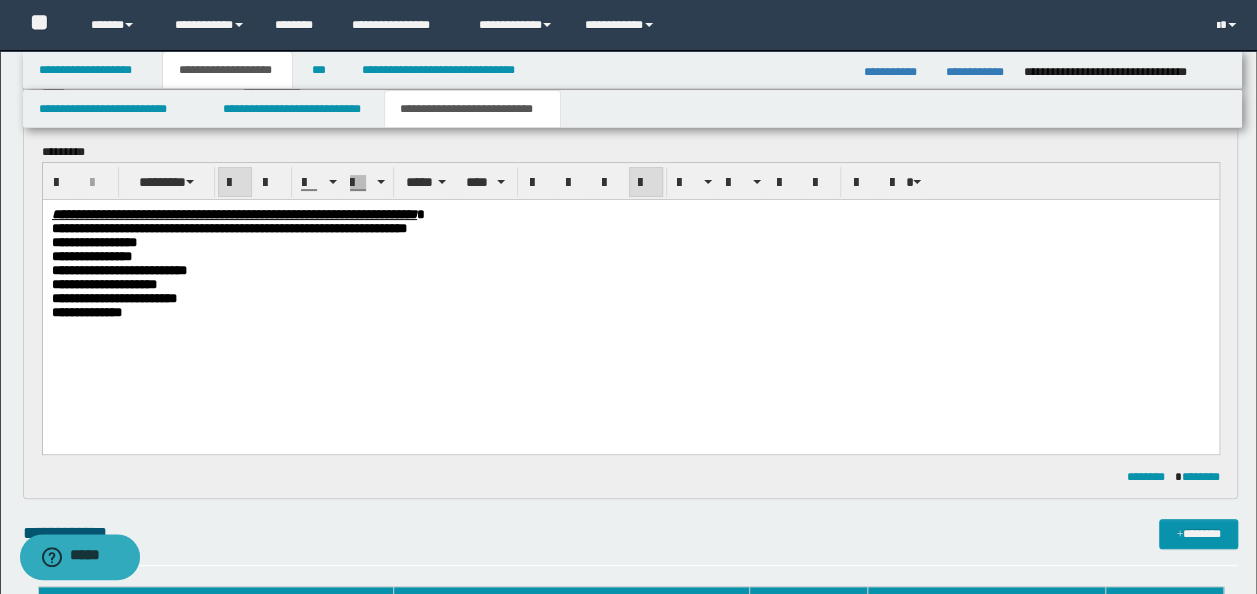 scroll, scrollTop: 0, scrollLeft: 0, axis: both 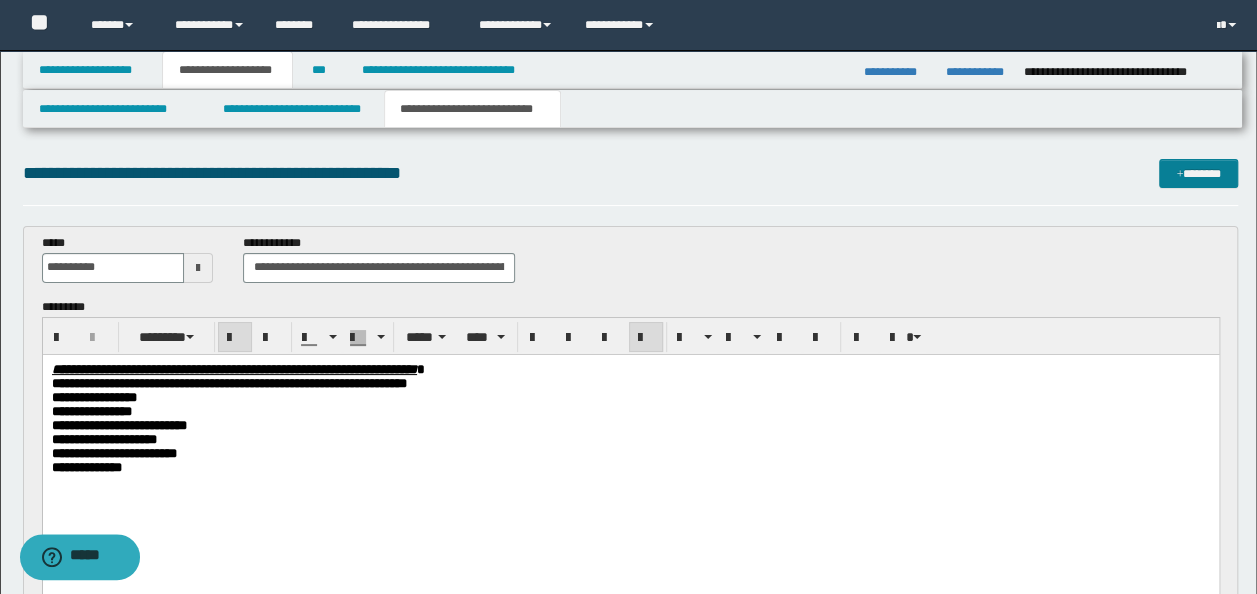 click on "*******" at bounding box center (1198, 173) 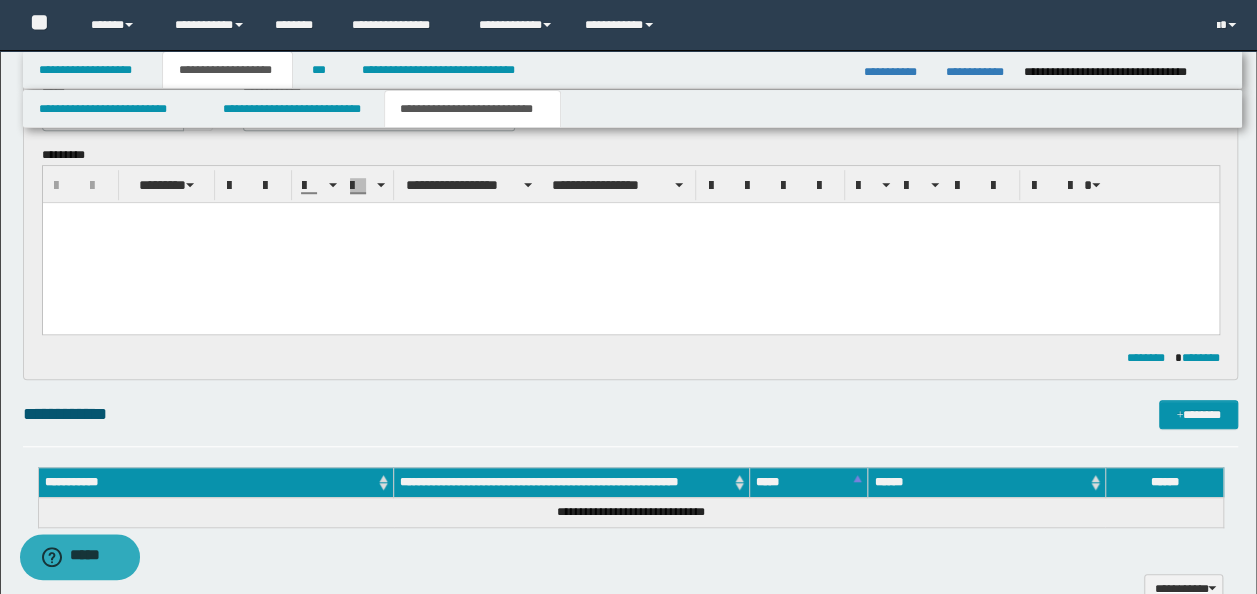scroll, scrollTop: 0, scrollLeft: 0, axis: both 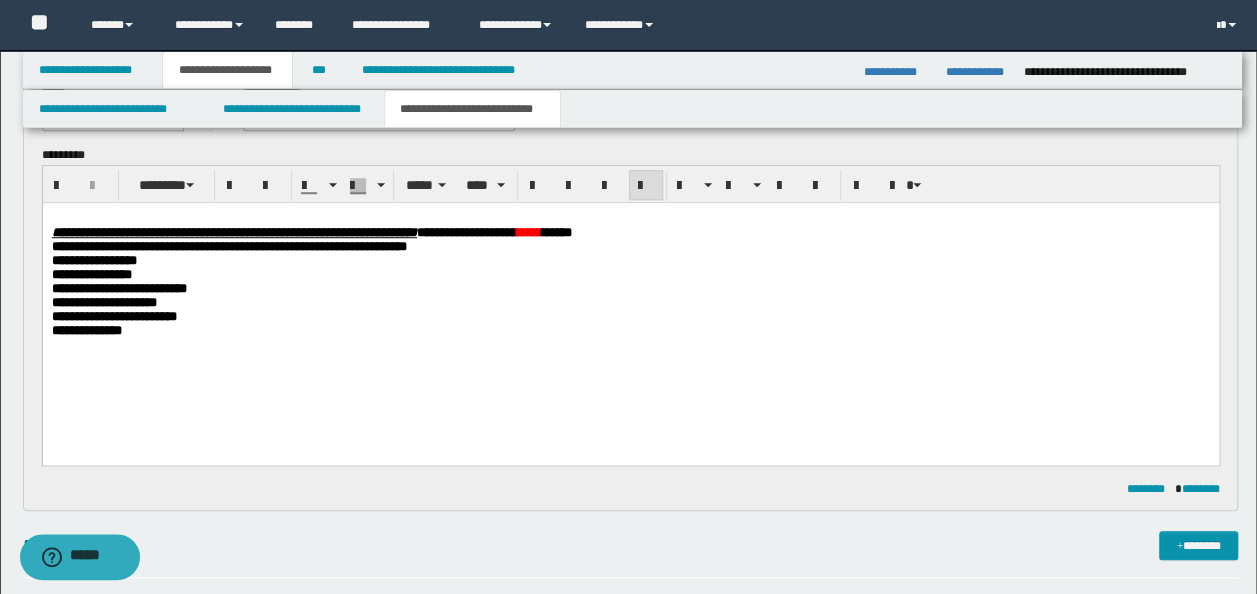 click on "**********" at bounding box center [630, 303] 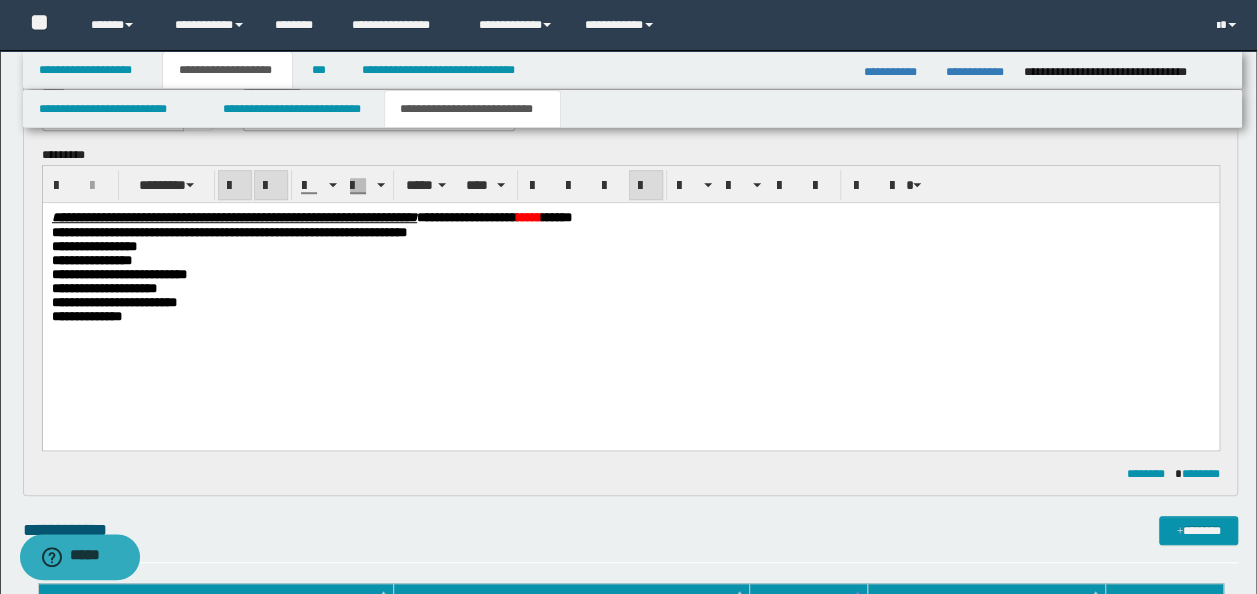 scroll, scrollTop: 400, scrollLeft: 0, axis: vertical 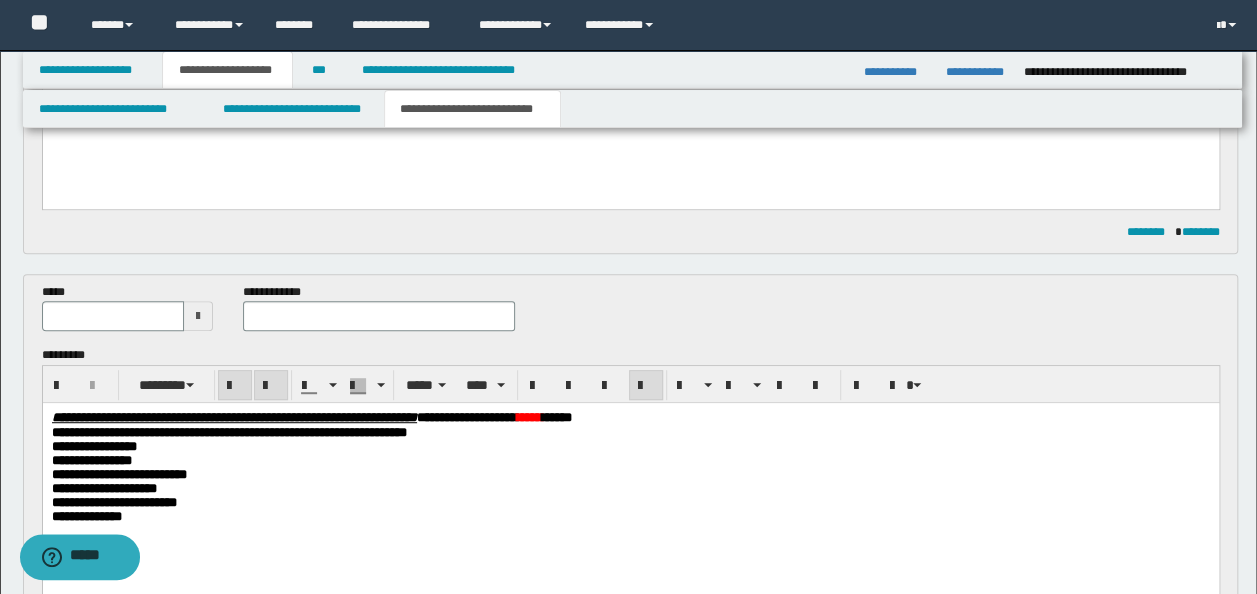 click at bounding box center [198, 316] 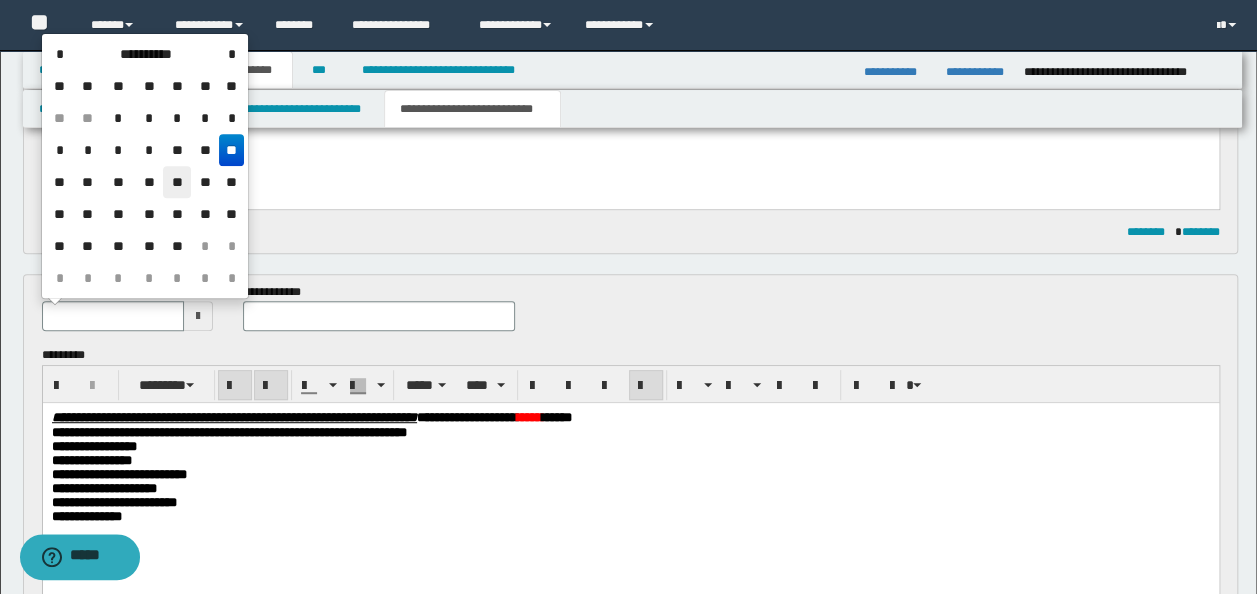 click on "**" at bounding box center [177, 182] 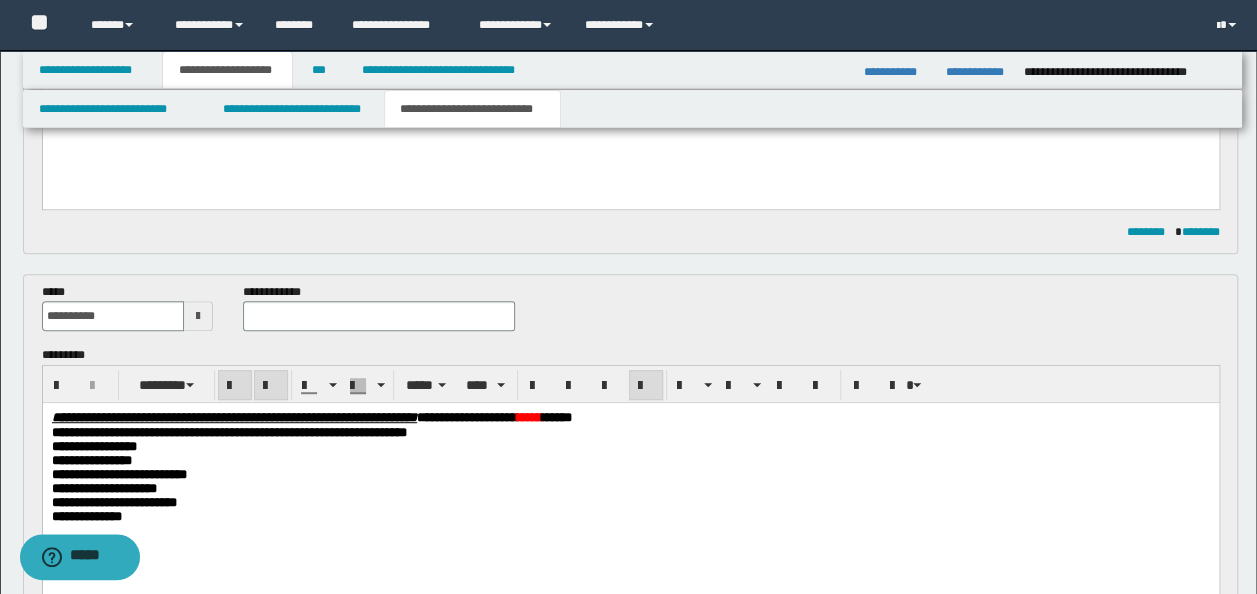 scroll, scrollTop: 567, scrollLeft: 0, axis: vertical 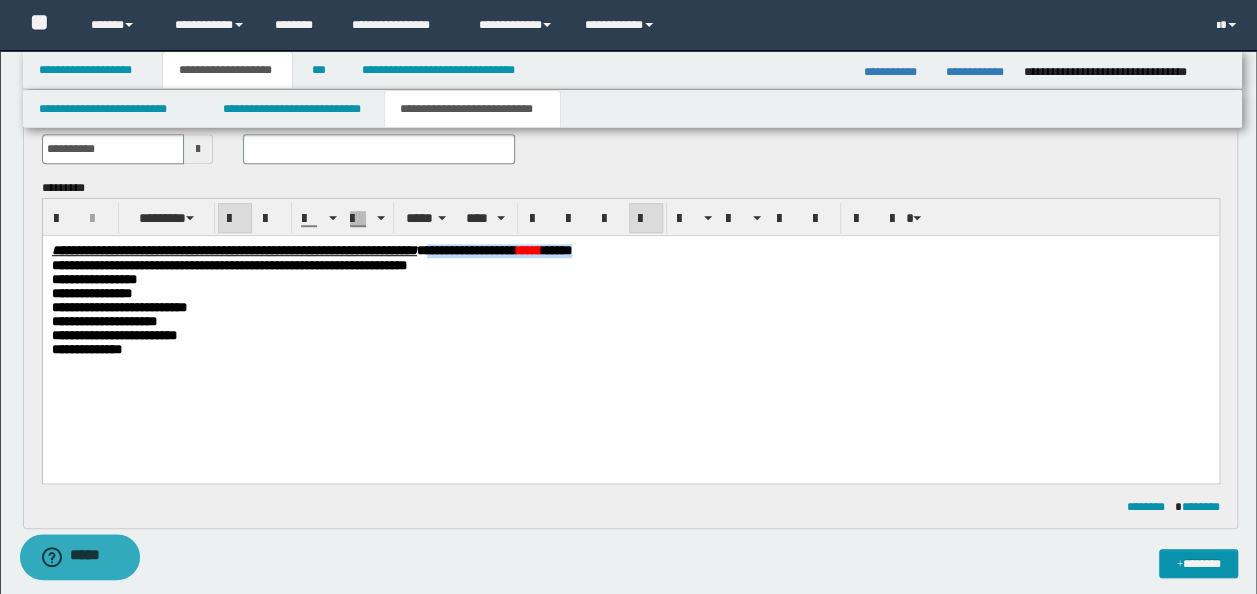 drag, startPoint x: 835, startPoint y: 258, endPoint x: 629, endPoint y: 250, distance: 206.15529 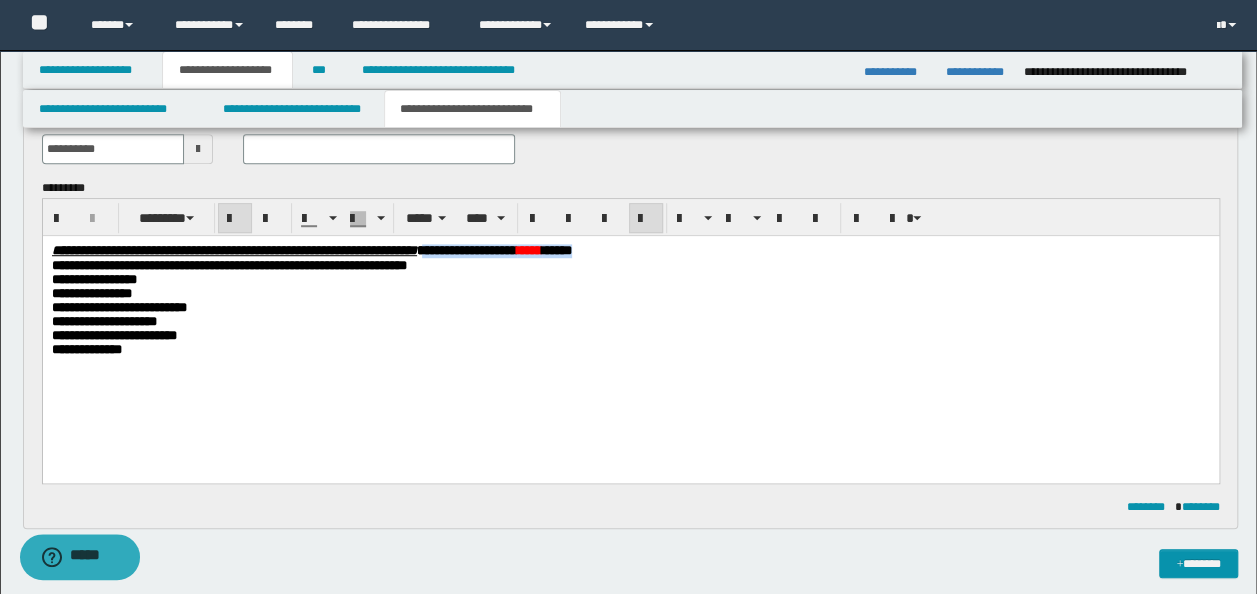 drag, startPoint x: 830, startPoint y: 255, endPoint x: 622, endPoint y: 251, distance: 208.03845 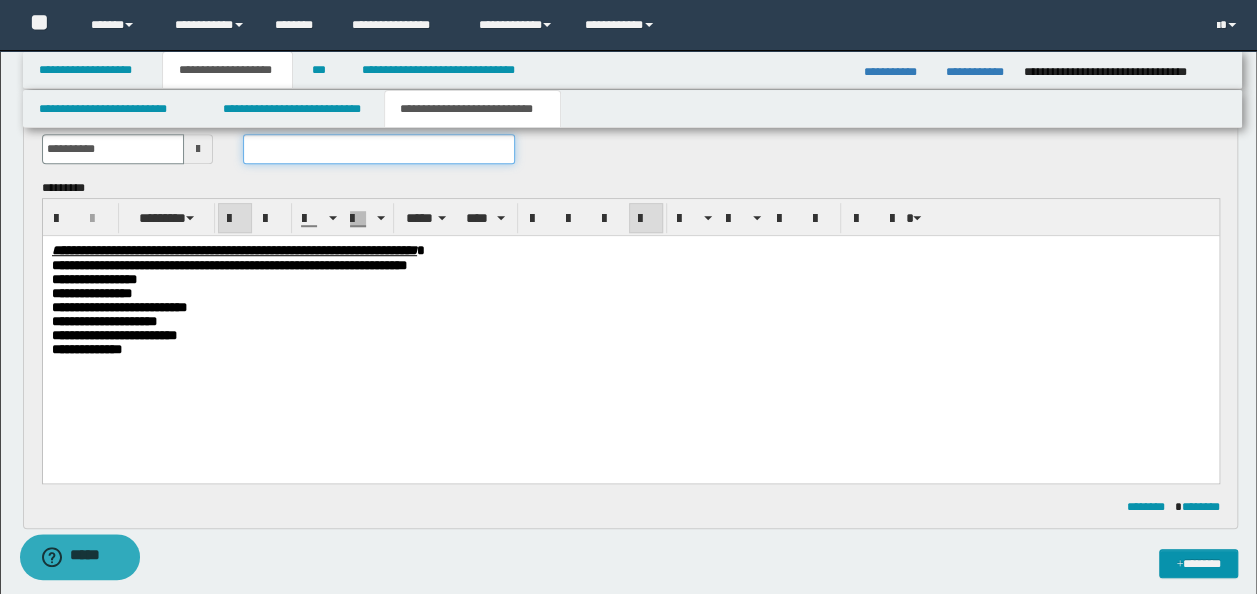 click at bounding box center [379, 149] 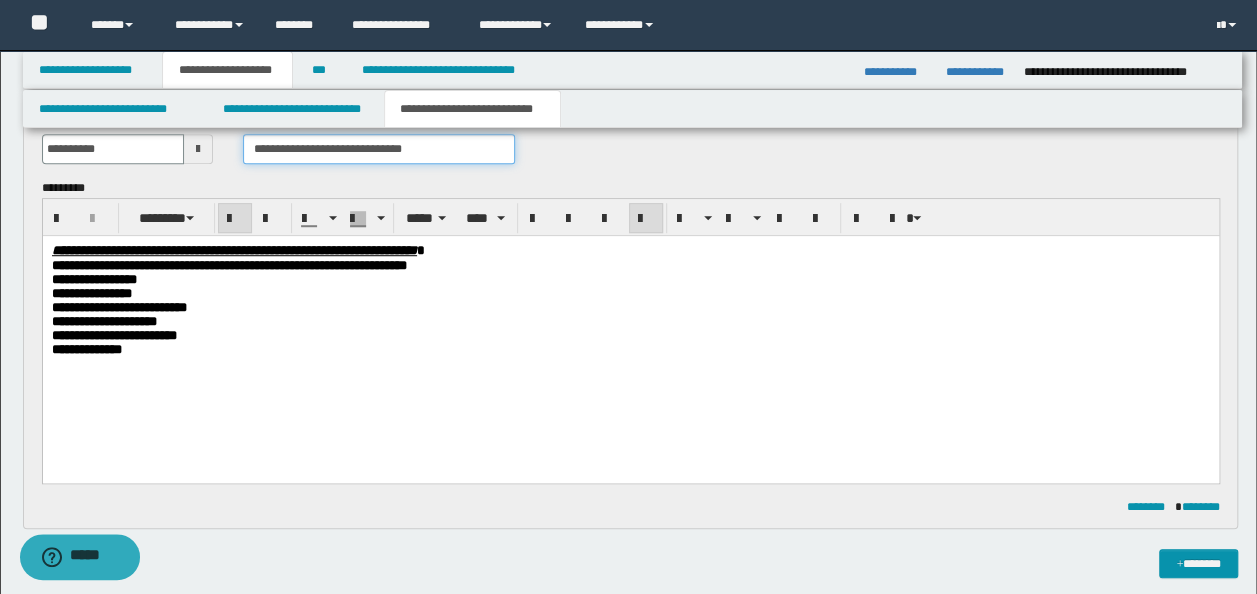 drag, startPoint x: 408, startPoint y: 146, endPoint x: 350, endPoint y: 148, distance: 58.034473 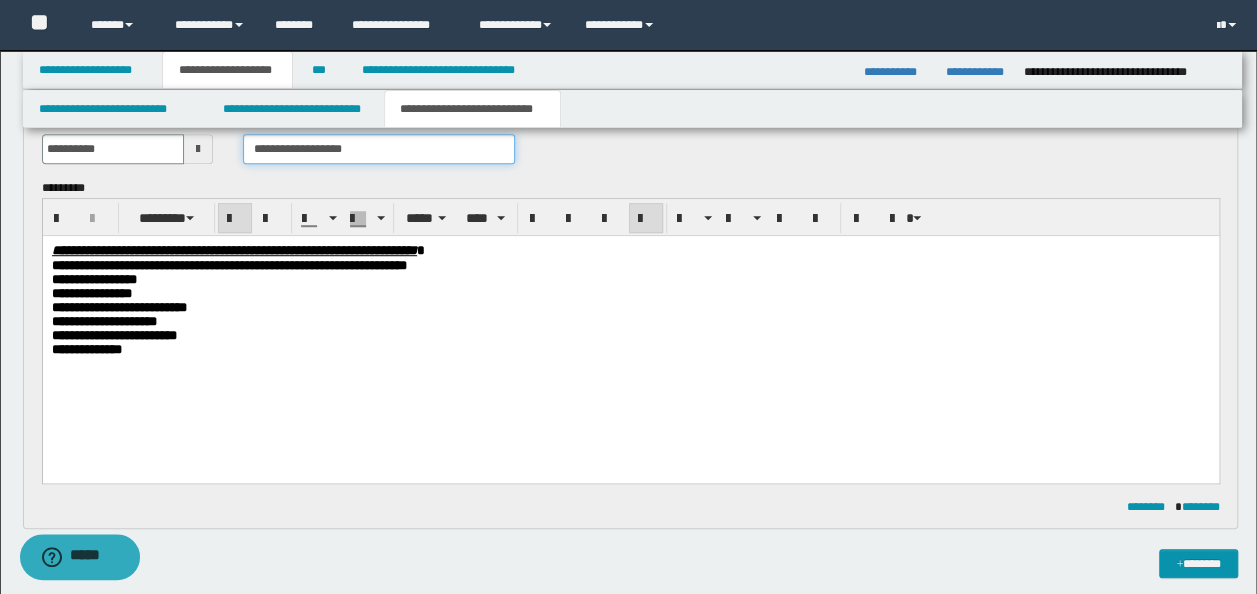 scroll, scrollTop: 800, scrollLeft: 0, axis: vertical 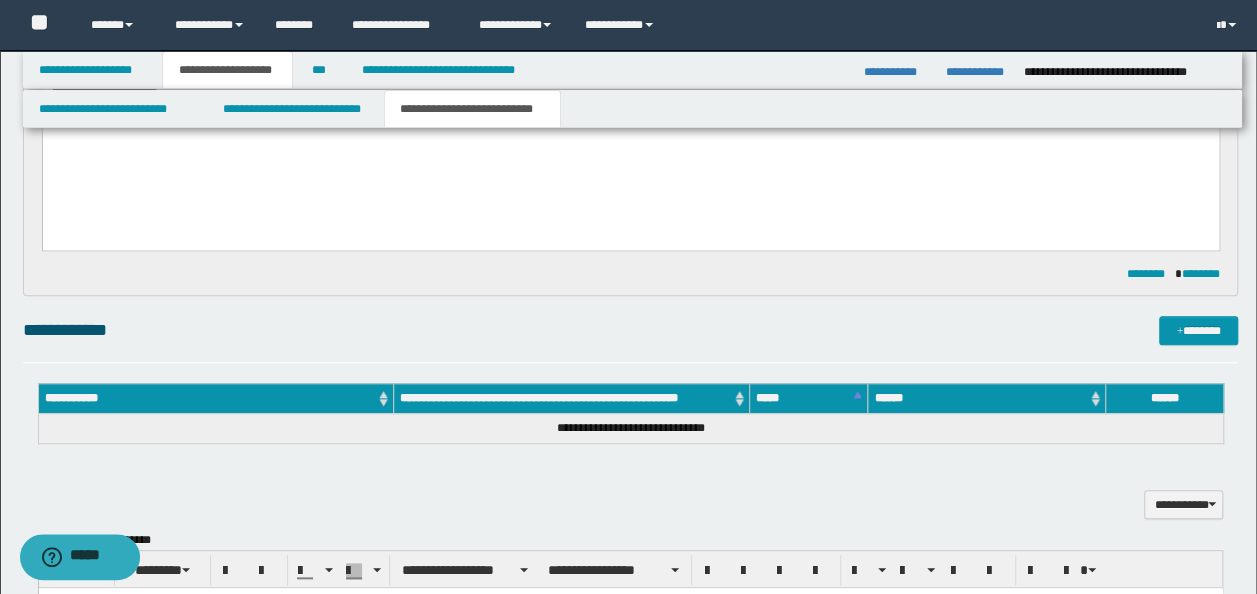type on "**********" 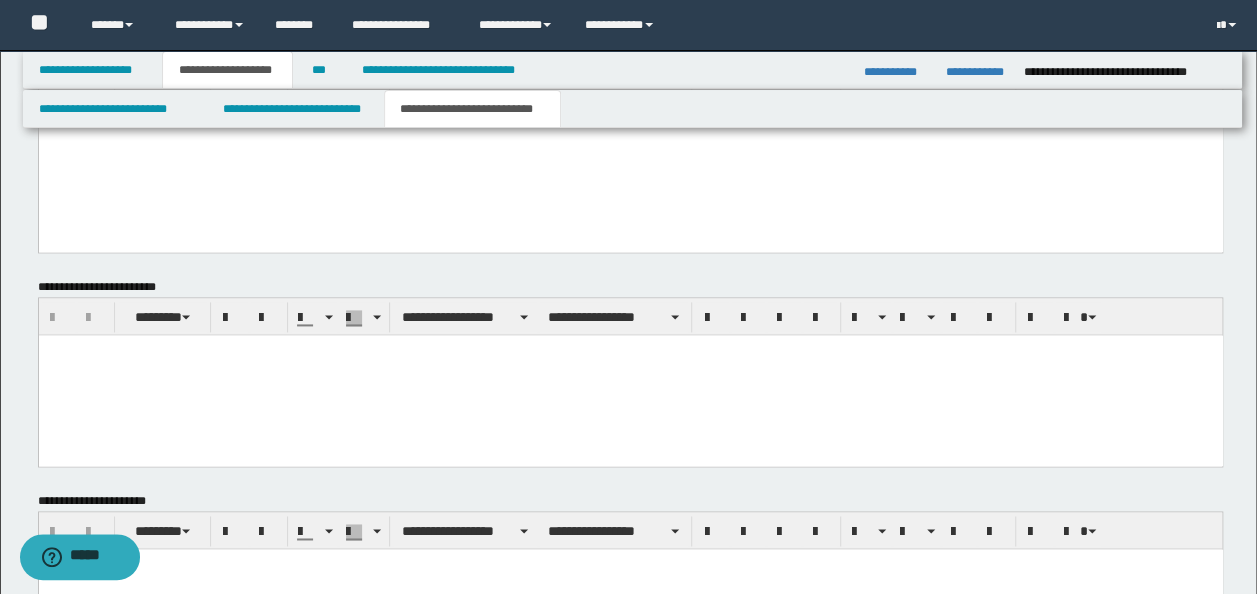 scroll, scrollTop: 1474, scrollLeft: 0, axis: vertical 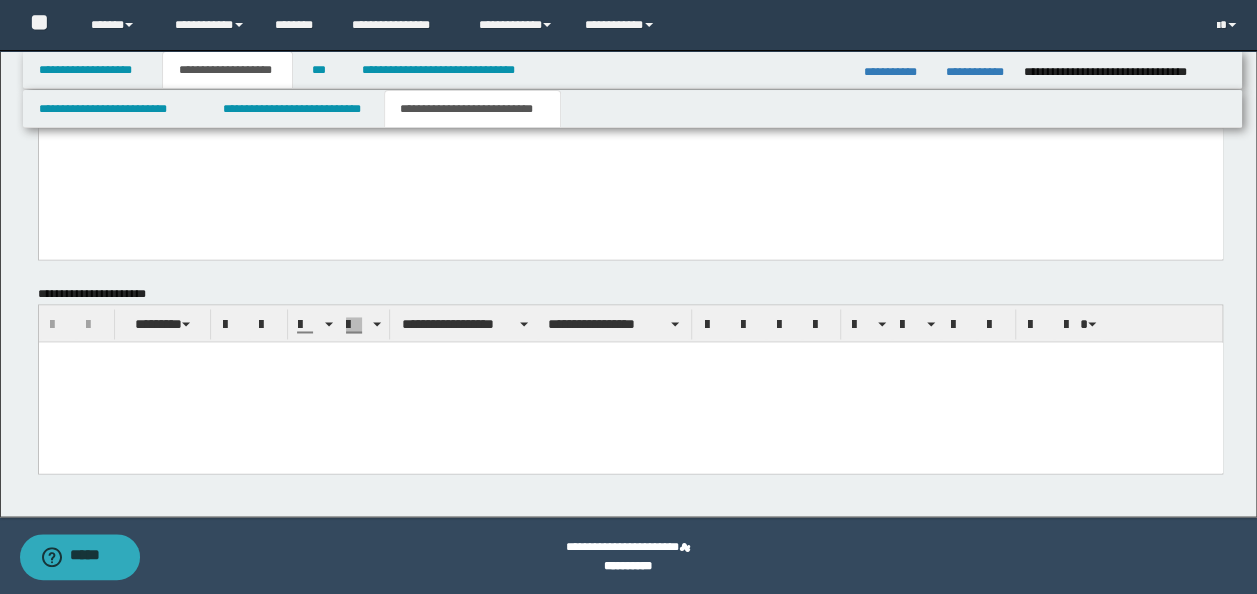 click at bounding box center [630, 382] 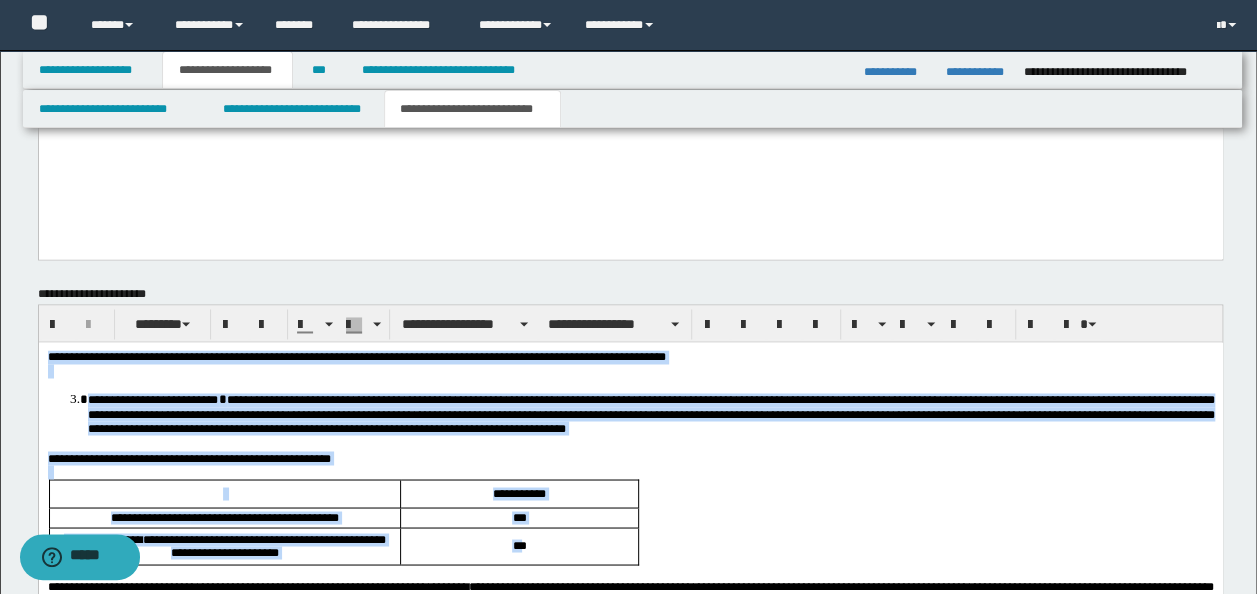 drag, startPoint x: 49, startPoint y: 354, endPoint x: 525, endPoint y: 551, distance: 515.15533 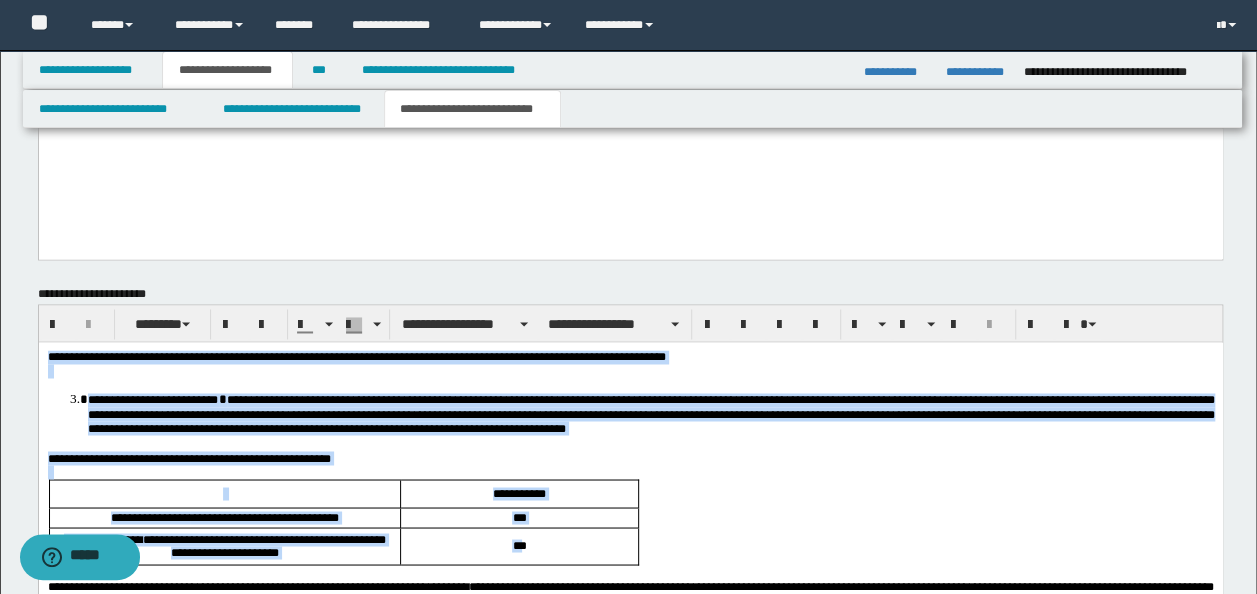 click on "***" at bounding box center [518, 545] 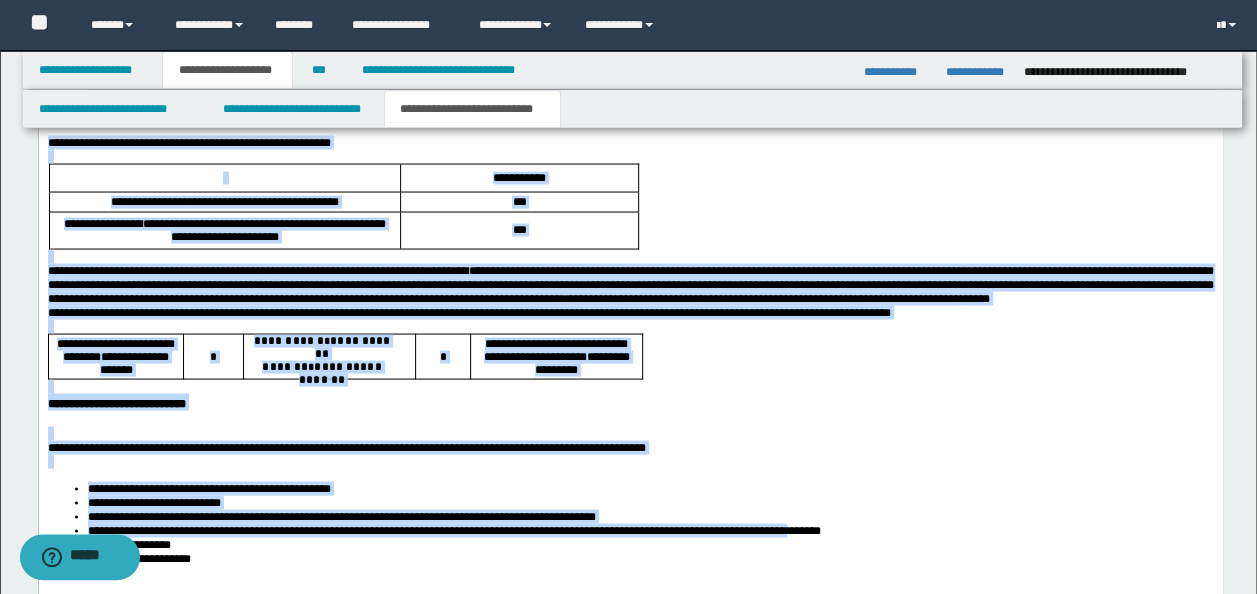 scroll, scrollTop: 2062, scrollLeft: 0, axis: vertical 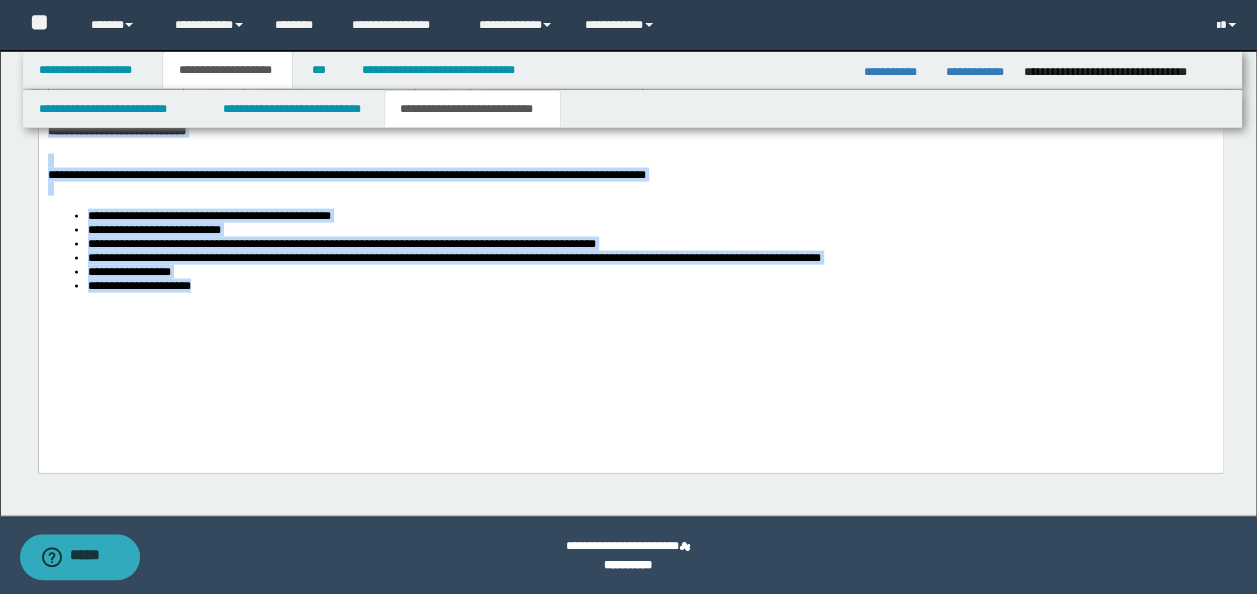 drag, startPoint x: 48, startPoint y: -224, endPoint x: 786, endPoint y: 548, distance: 1068.0018 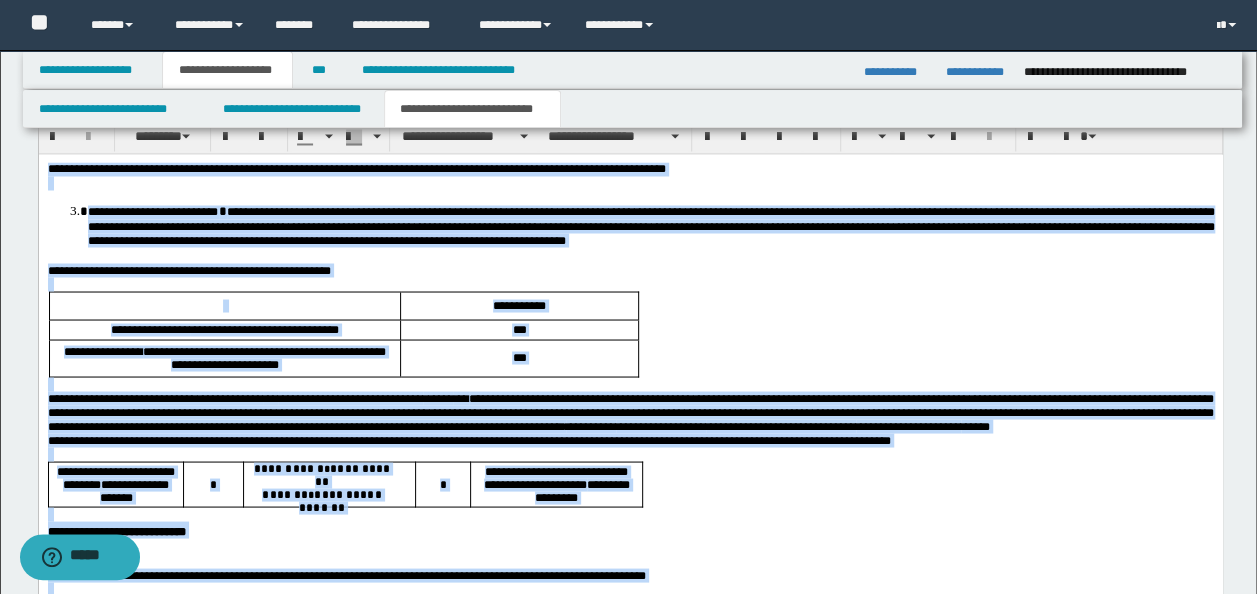 scroll, scrollTop: 1462, scrollLeft: 0, axis: vertical 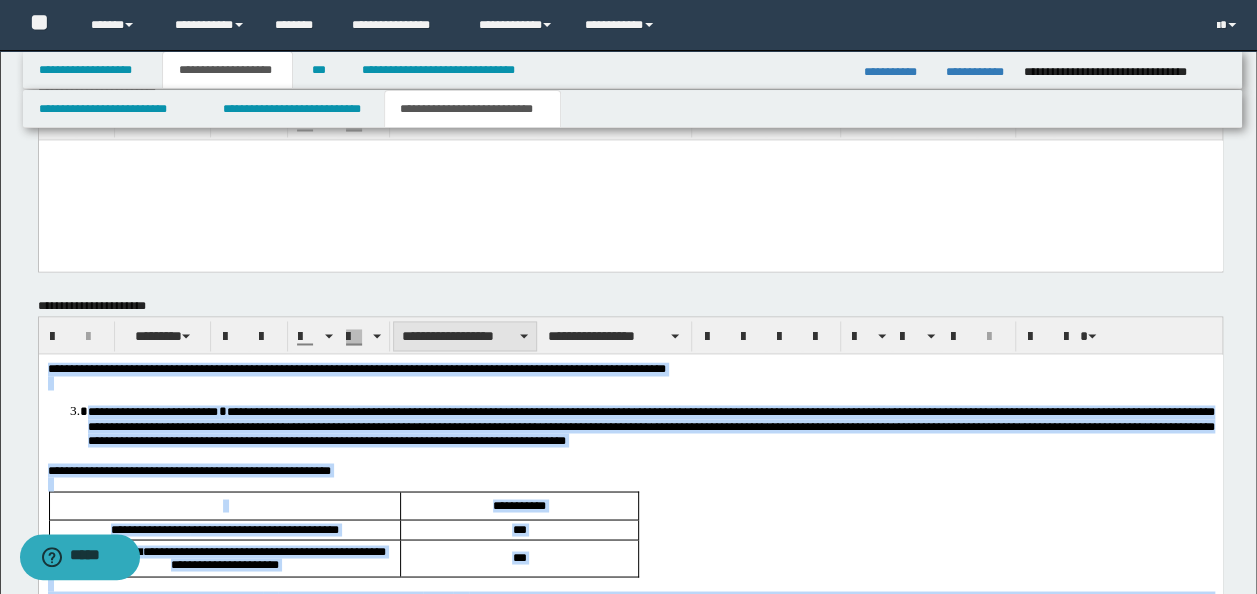 drag, startPoint x: 460, startPoint y: 327, endPoint x: 478, endPoint y: 346, distance: 26.172504 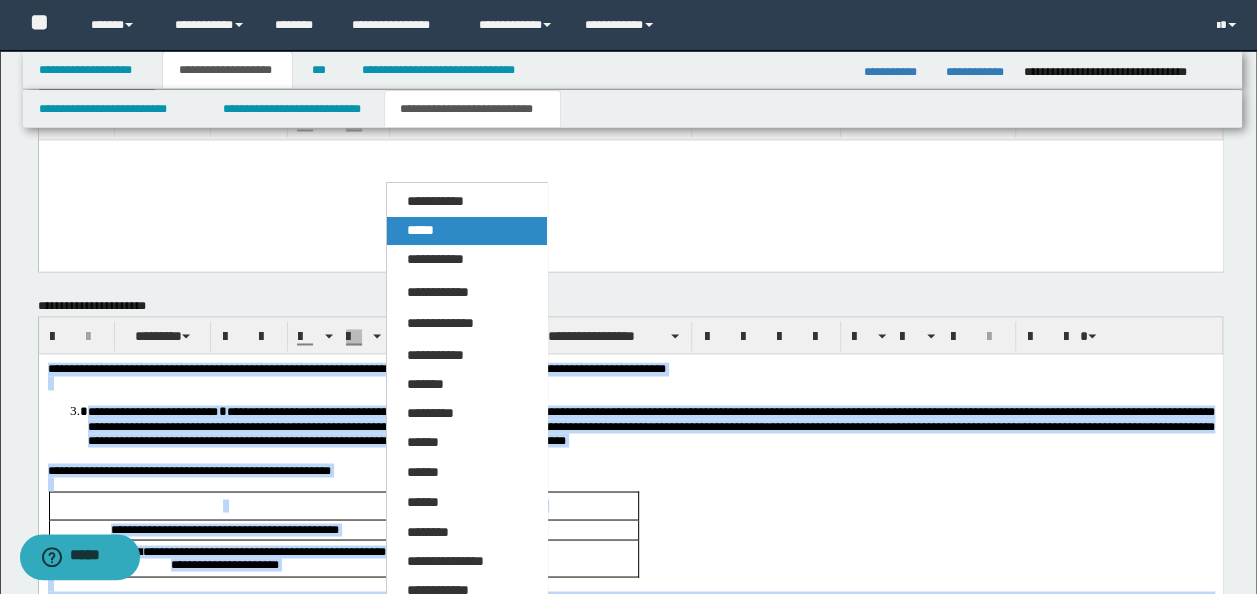 drag, startPoint x: 434, startPoint y: 229, endPoint x: 442, endPoint y: 114, distance: 115.27792 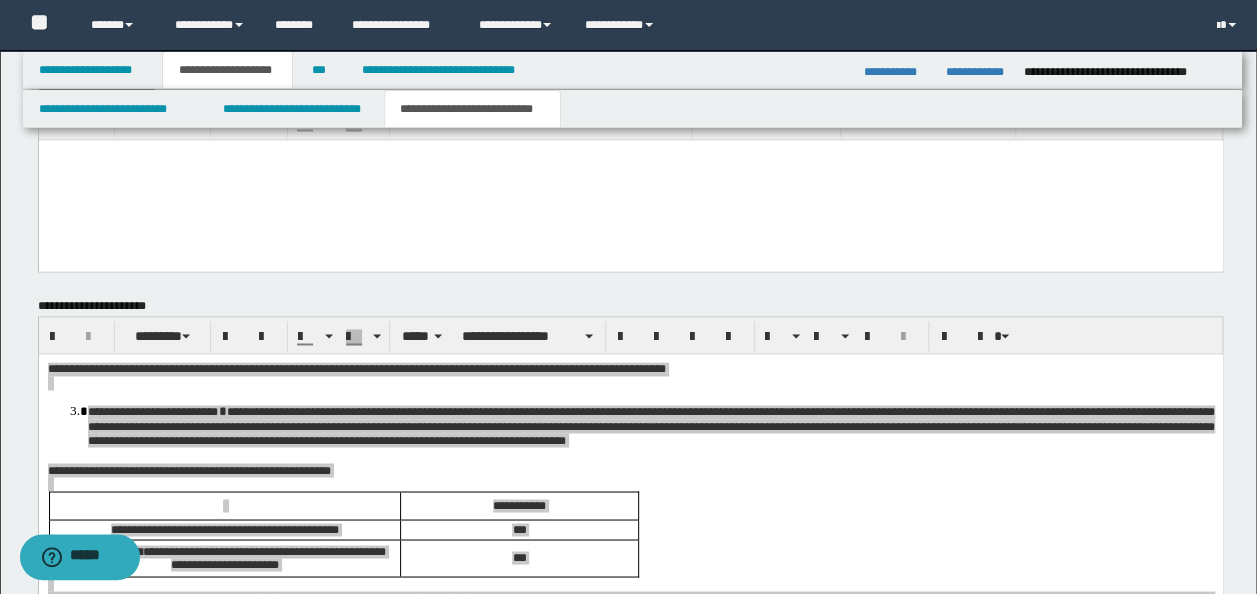 drag, startPoint x: 473, startPoint y: 311, endPoint x: 487, endPoint y: 317, distance: 15.231546 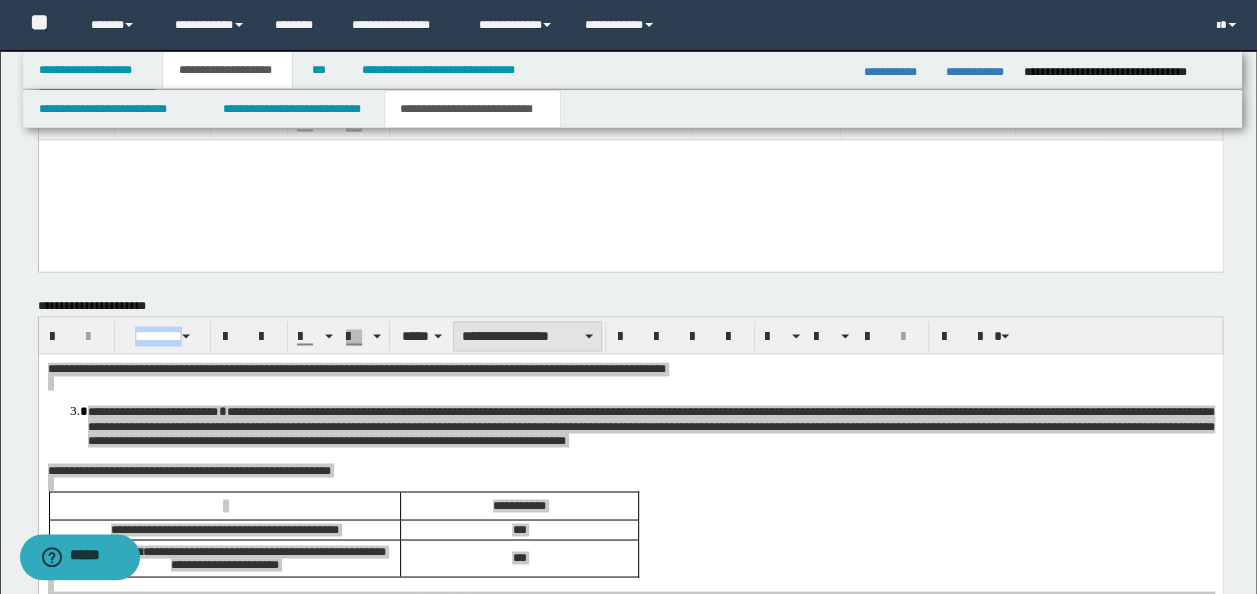 drag, startPoint x: 487, startPoint y: 317, endPoint x: 504, endPoint y: 333, distance: 23.345236 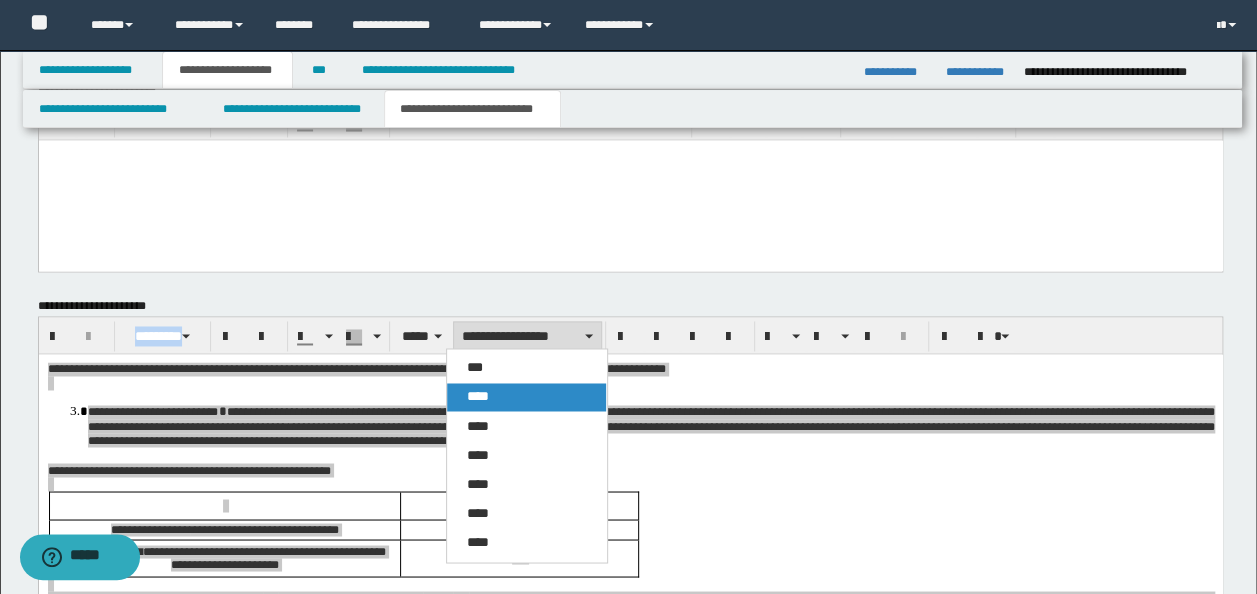 click on "****" at bounding box center (526, 397) 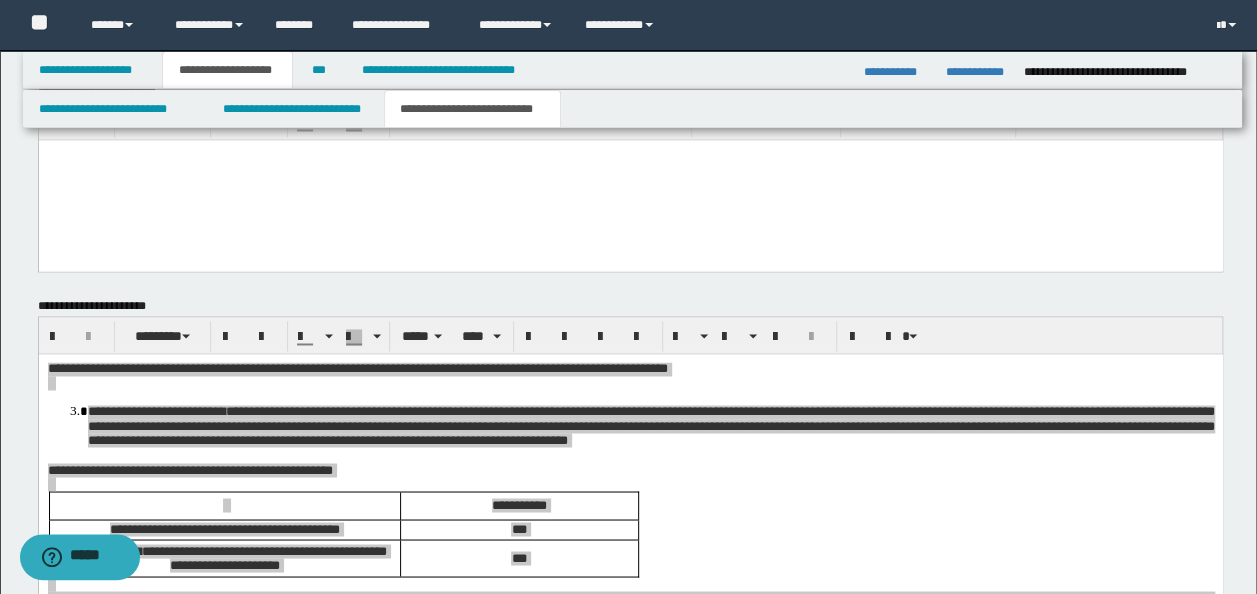 click on "********     ***** ****" at bounding box center [631, 335] 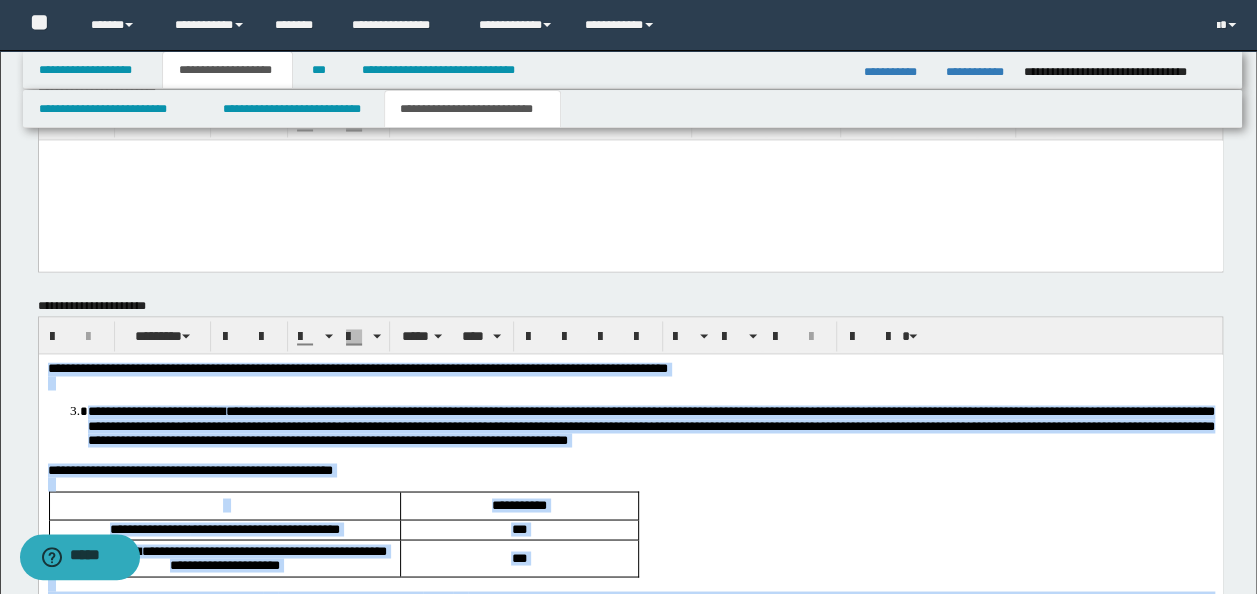 click on "**********" at bounding box center [630, 660] 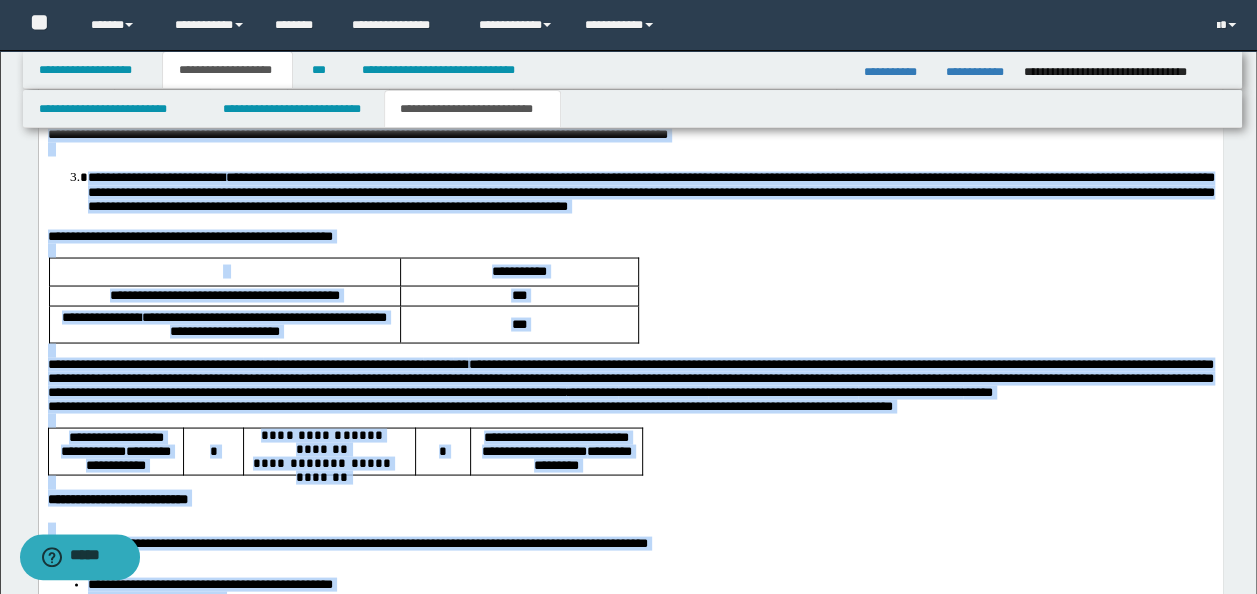 scroll, scrollTop: 1929, scrollLeft: 0, axis: vertical 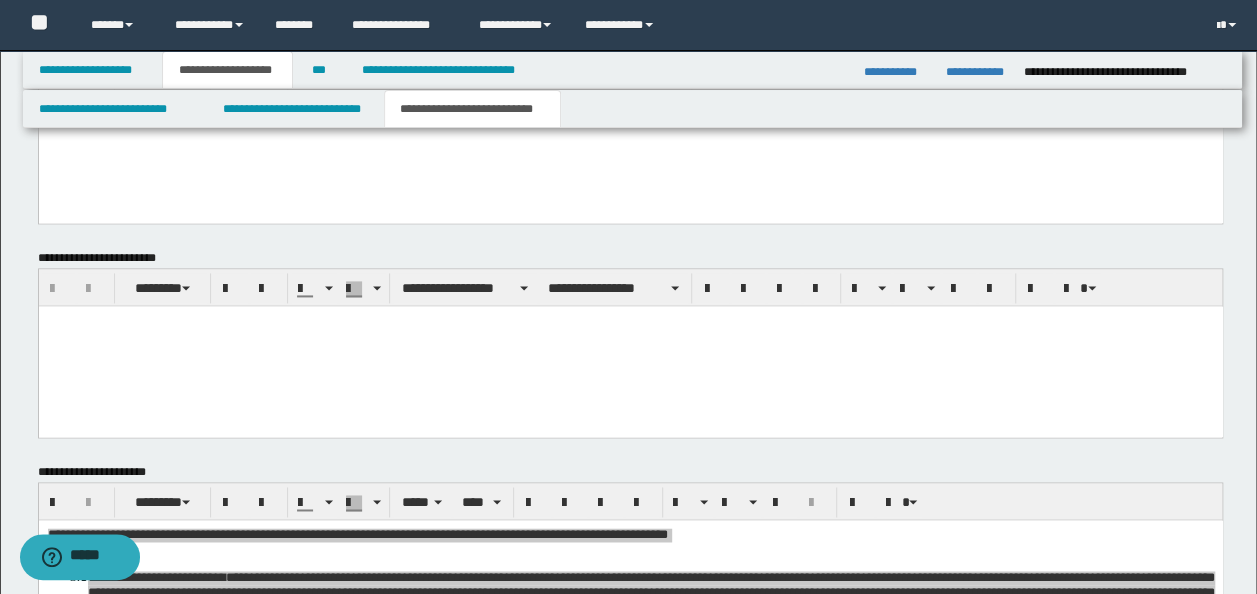 click at bounding box center [630, 321] 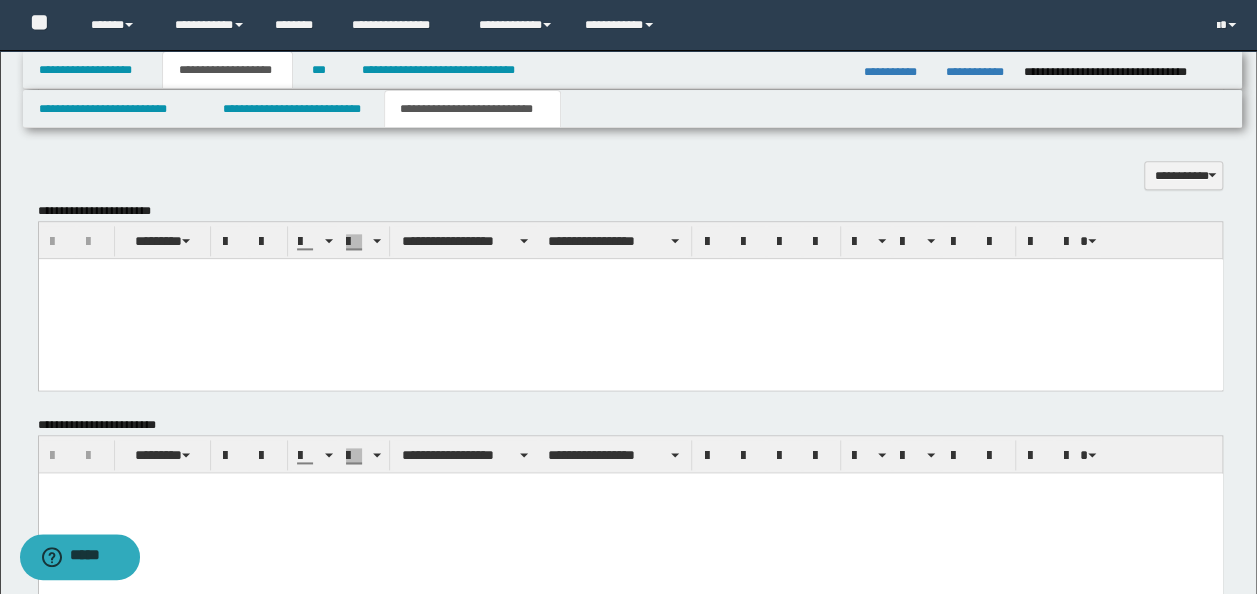click at bounding box center (630, 298) 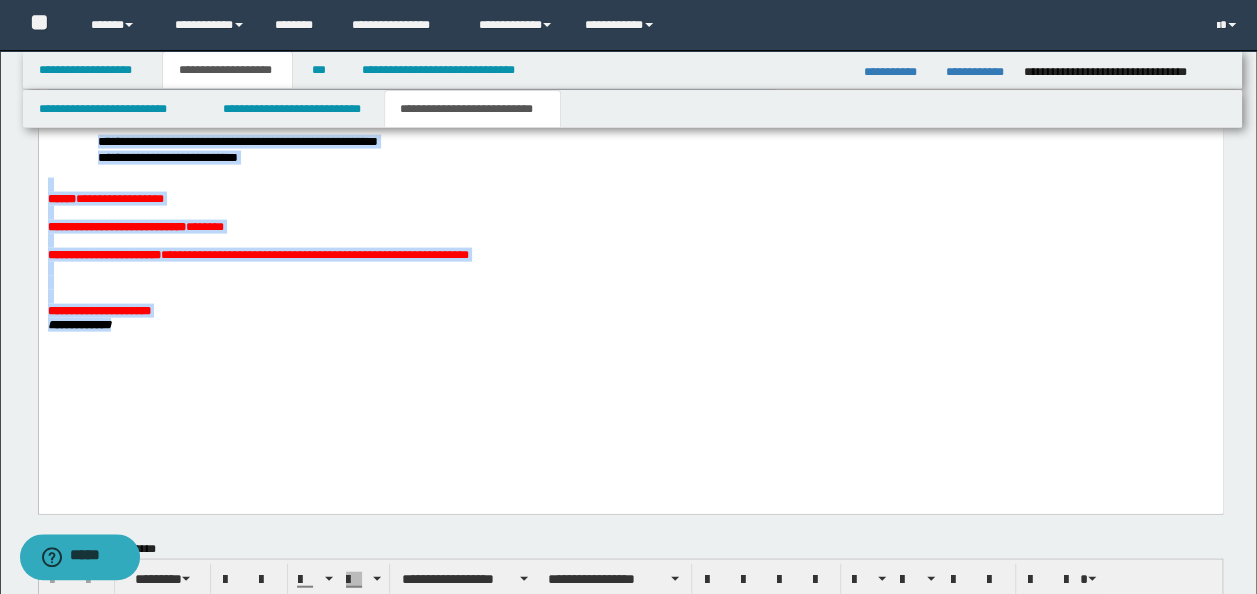 drag, startPoint x: 51, startPoint y: -605, endPoint x: 435, endPoint y: 609, distance: 1273.2839 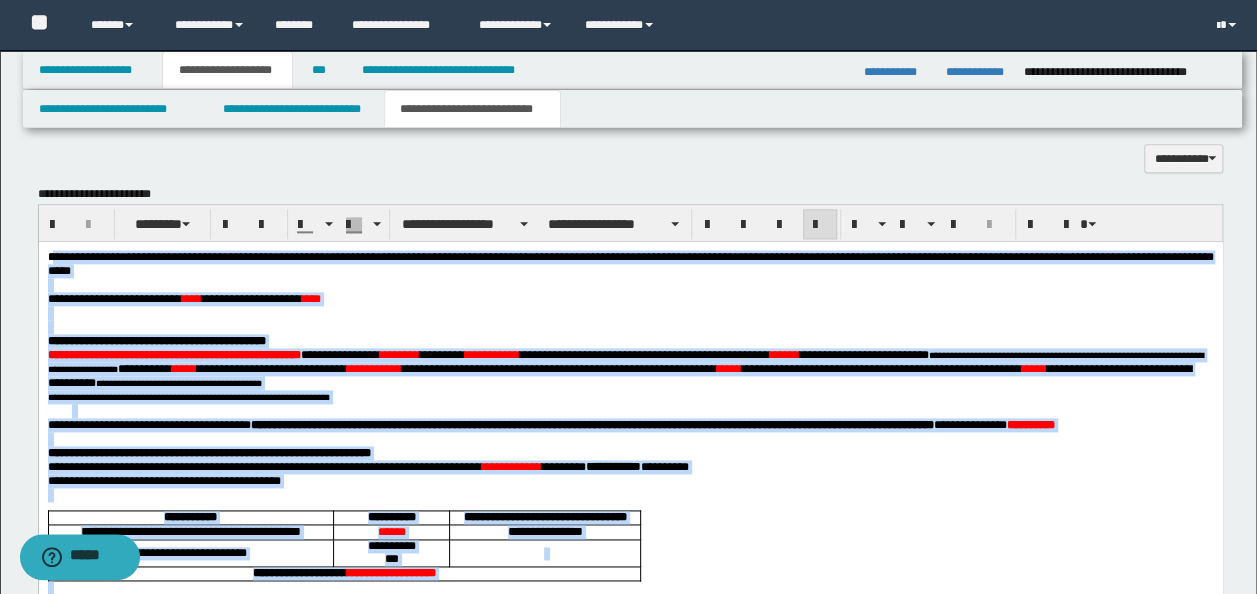 scroll, scrollTop: 1113, scrollLeft: 0, axis: vertical 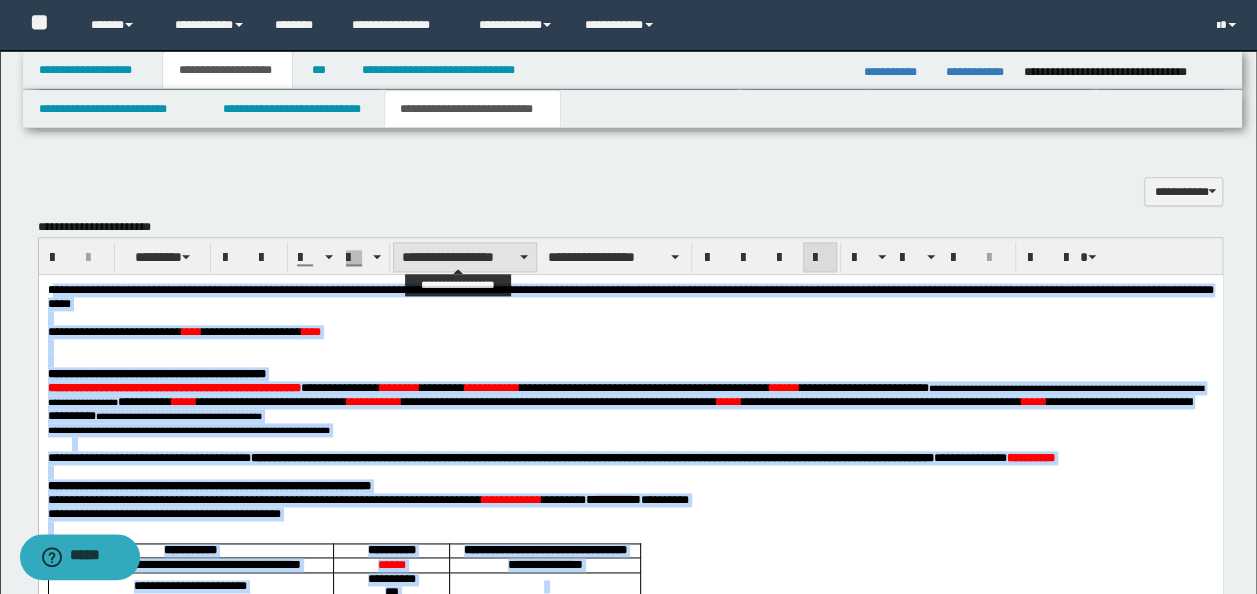 click on "**********" at bounding box center [465, 257] 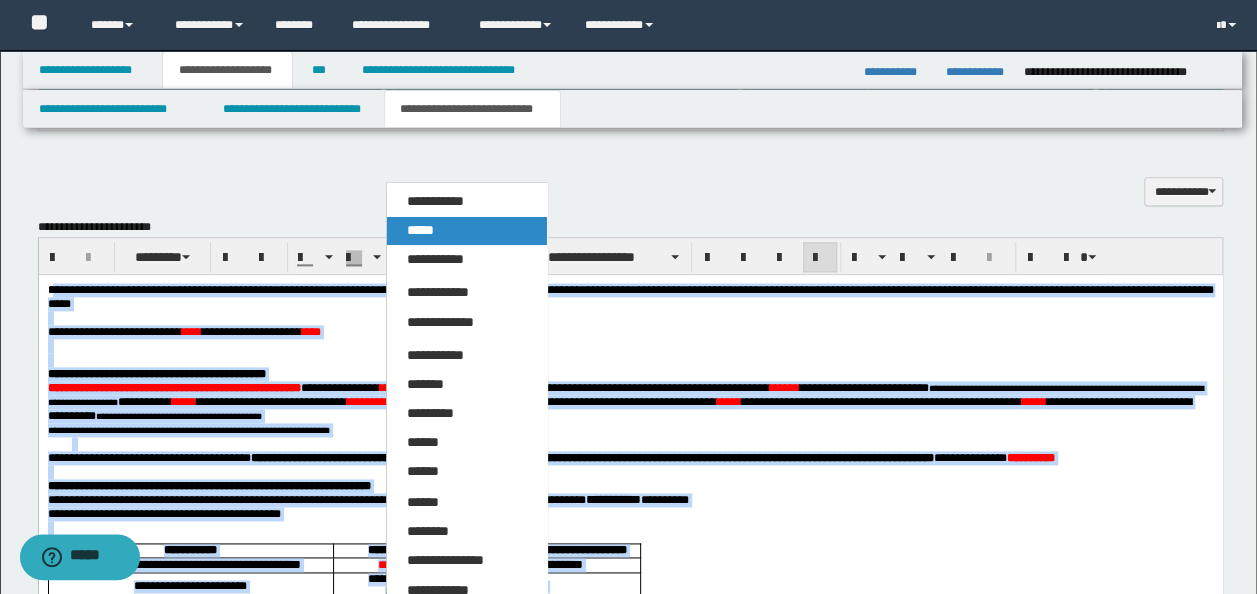 click on "*****" at bounding box center [420, 230] 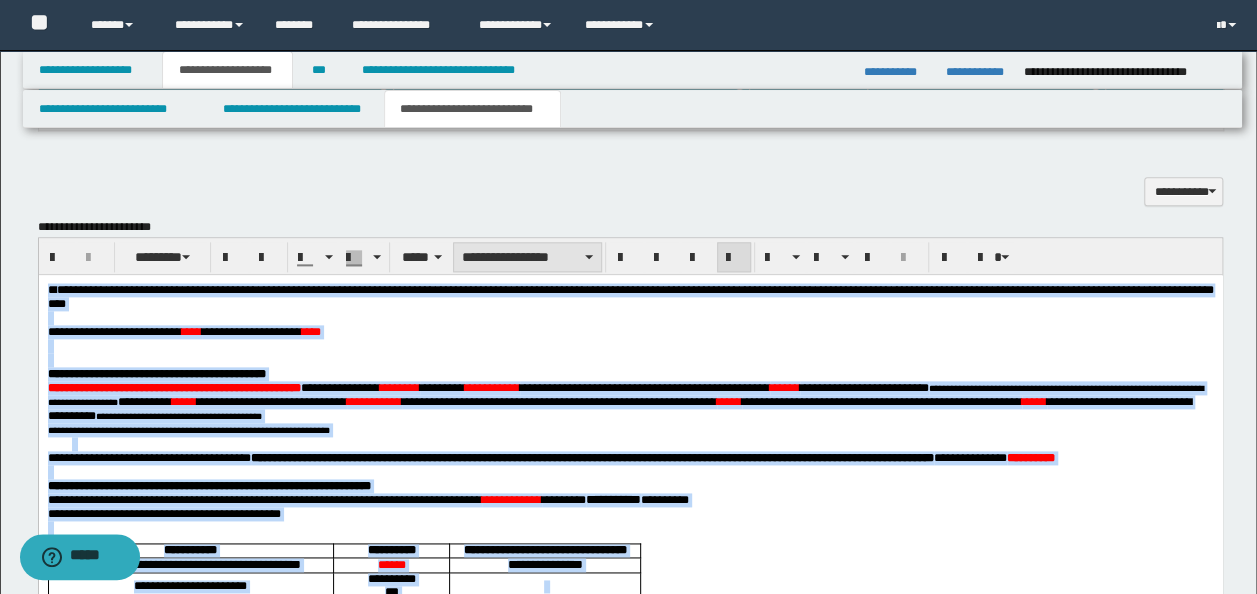 click on "**********" at bounding box center (527, 257) 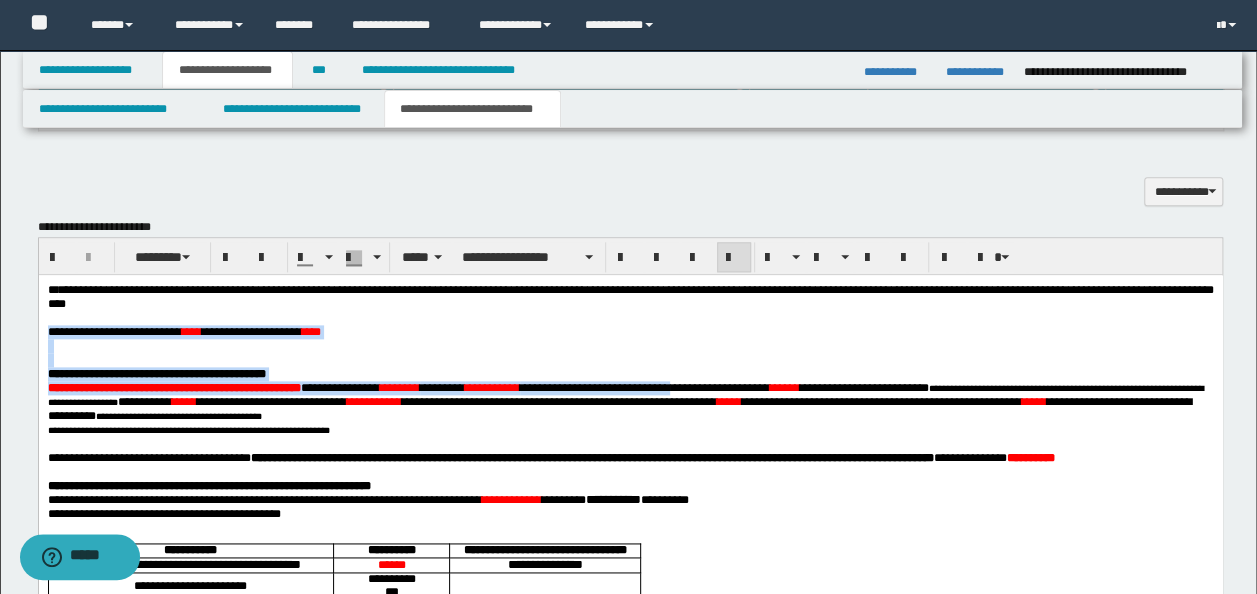 drag, startPoint x: 775, startPoint y: 402, endPoint x: 1000, endPoint y: 312, distance: 242.33241 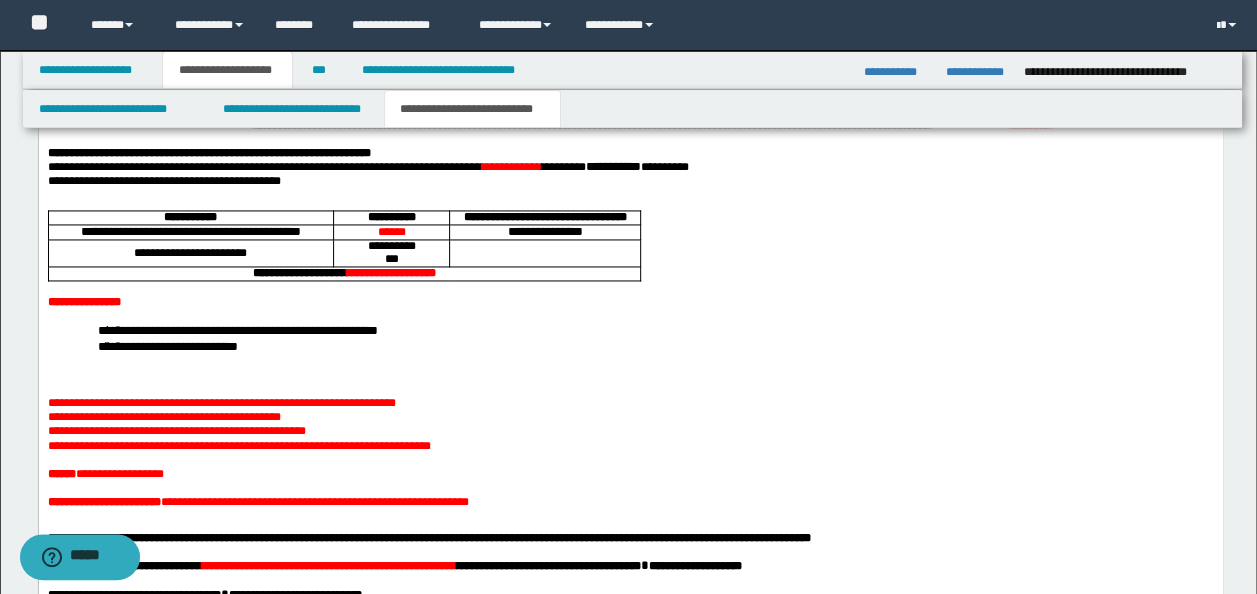 scroll, scrollTop: 1613, scrollLeft: 0, axis: vertical 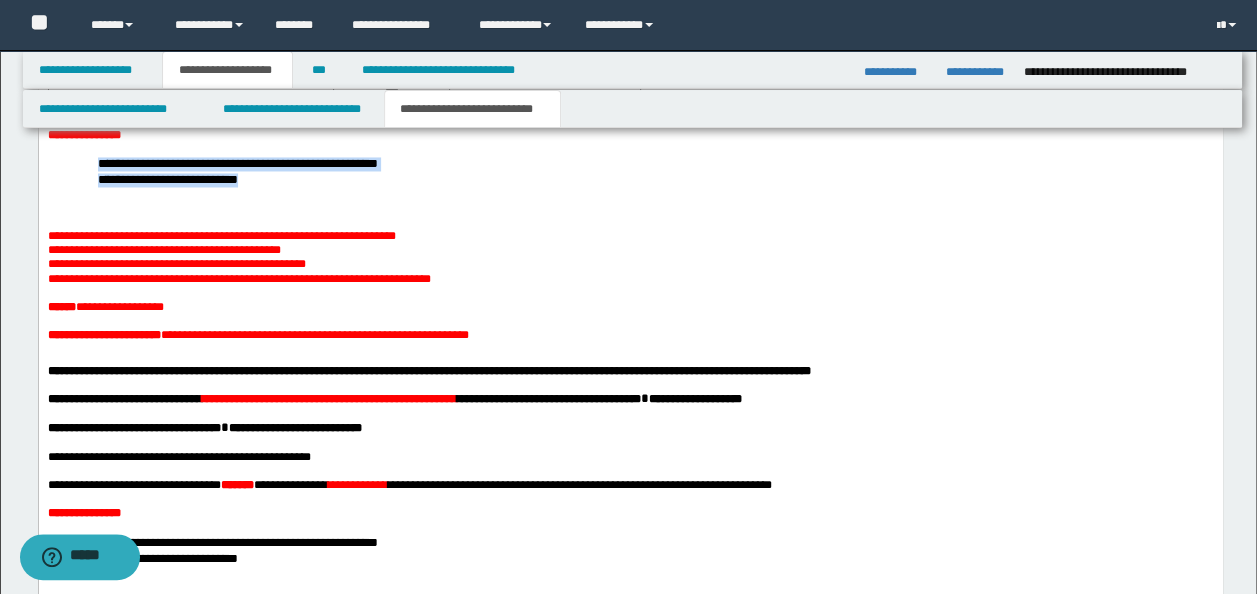 drag, startPoint x: 280, startPoint y: 247, endPoint x: 58, endPoint y: 223, distance: 223.29353 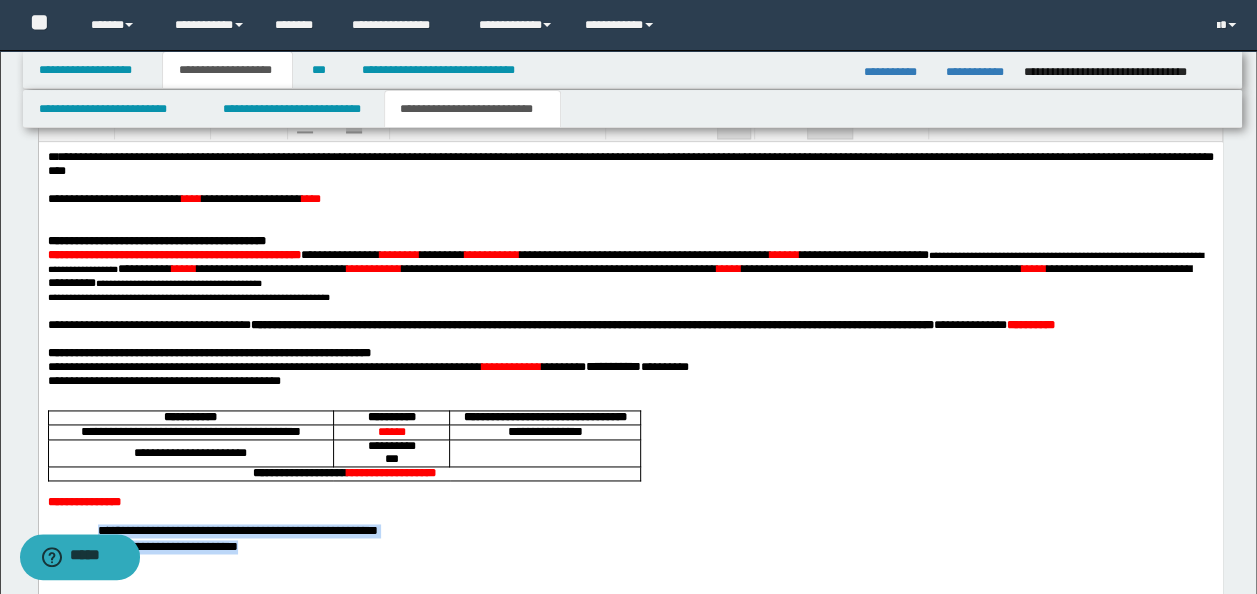 scroll, scrollTop: 1046, scrollLeft: 0, axis: vertical 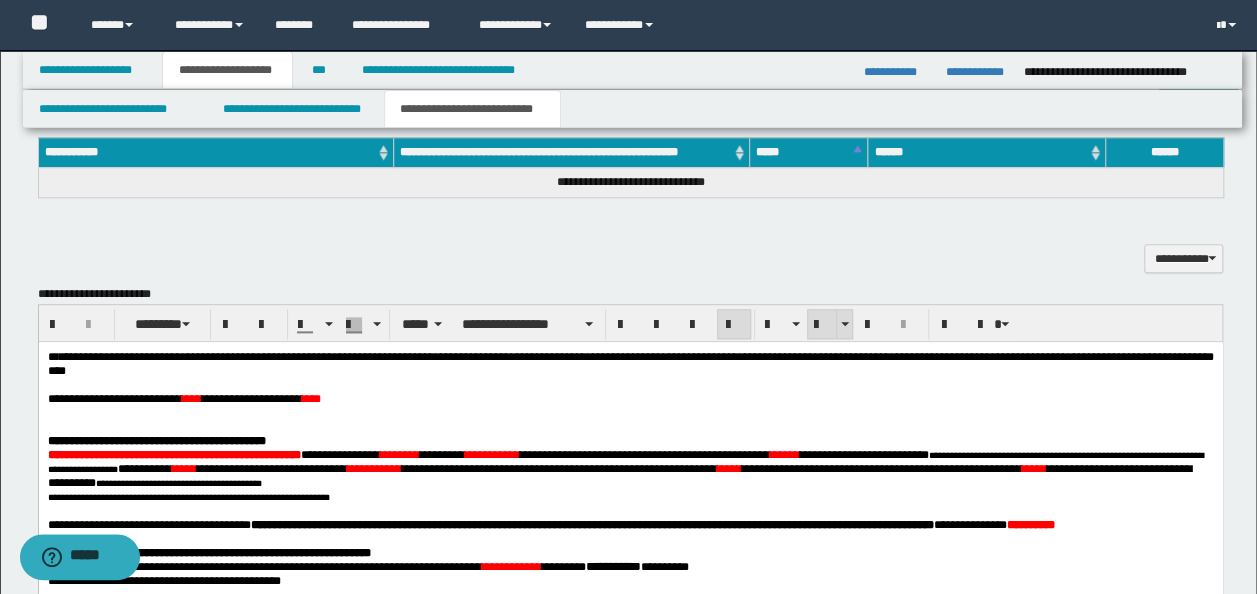 click at bounding box center [822, 324] 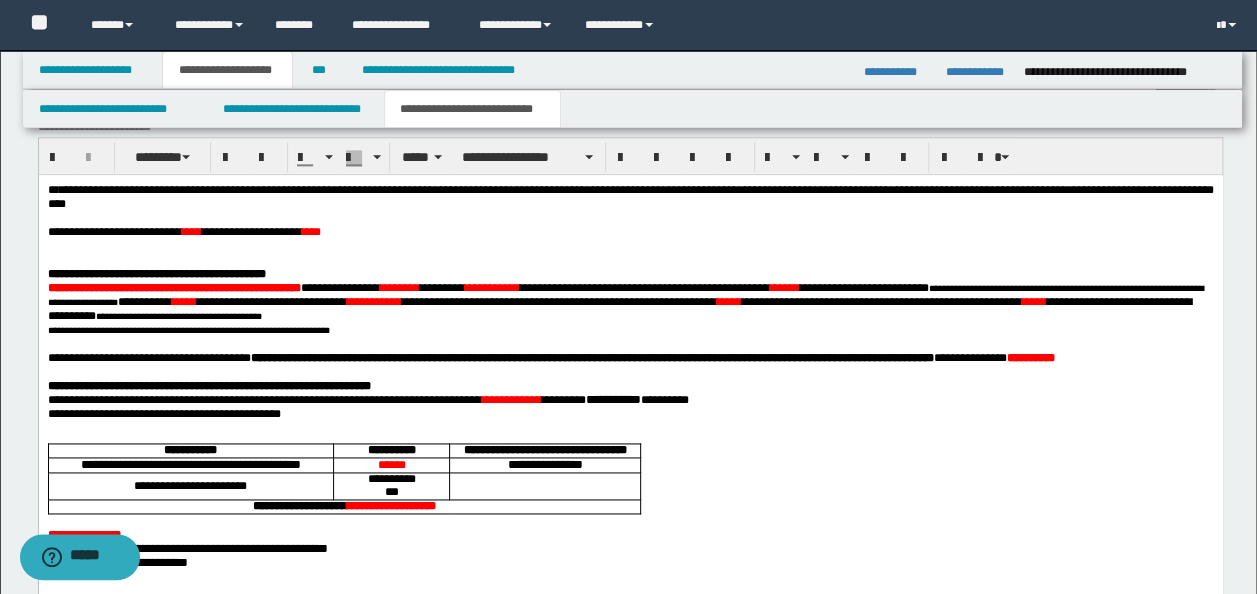 scroll, scrollTop: 1180, scrollLeft: 0, axis: vertical 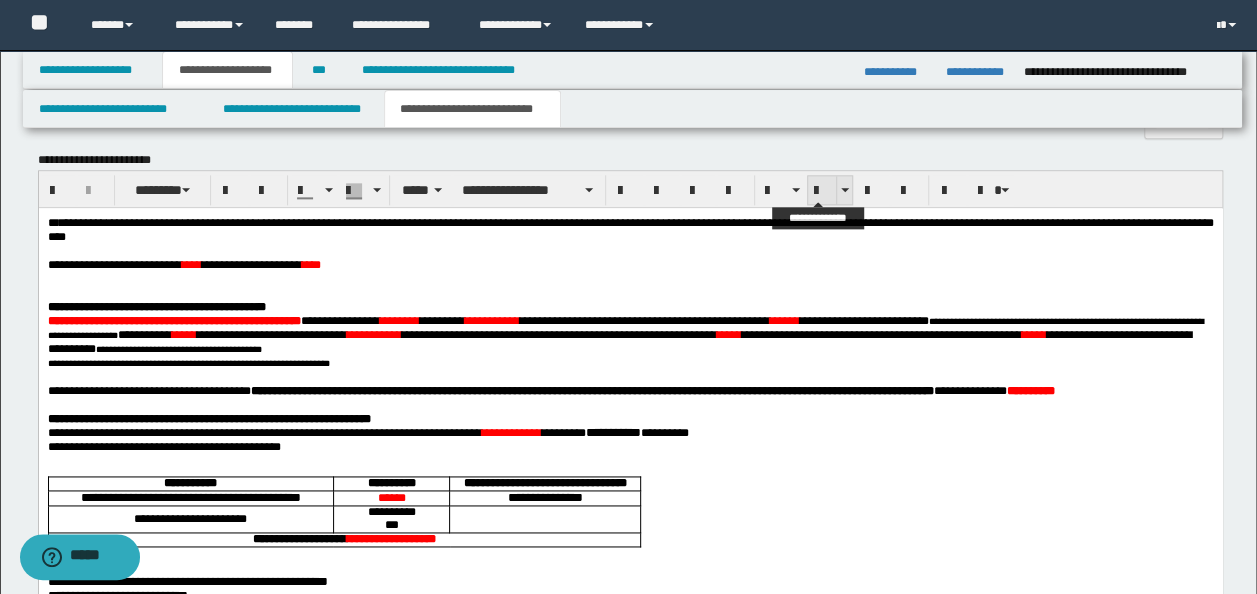 click at bounding box center (822, 190) 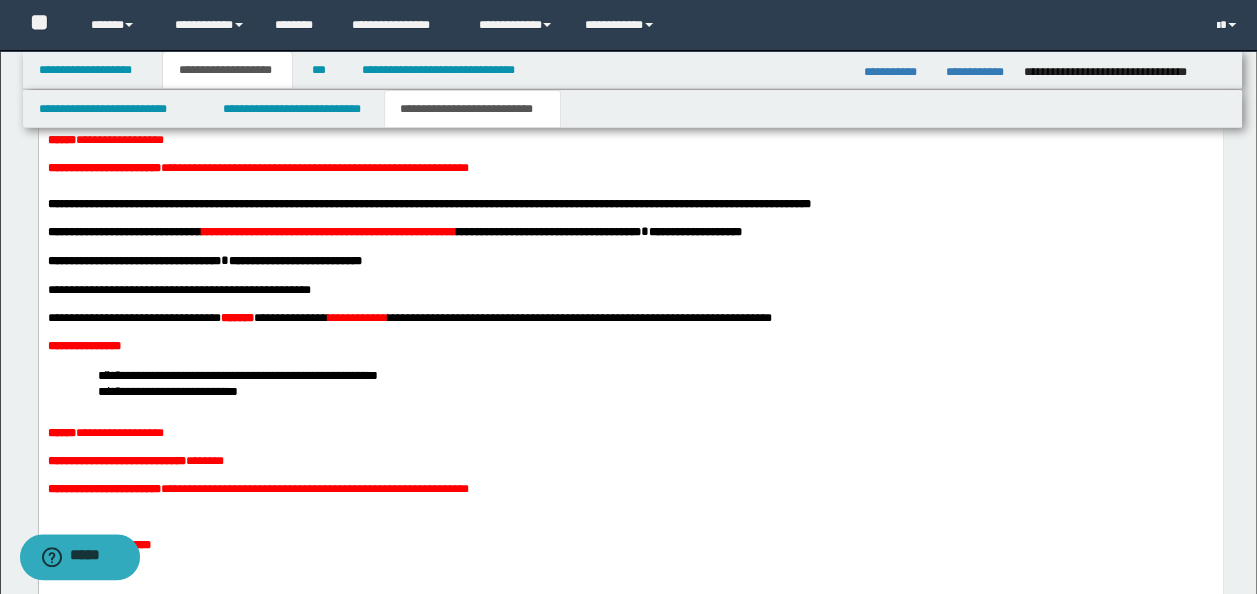 scroll, scrollTop: 1913, scrollLeft: 0, axis: vertical 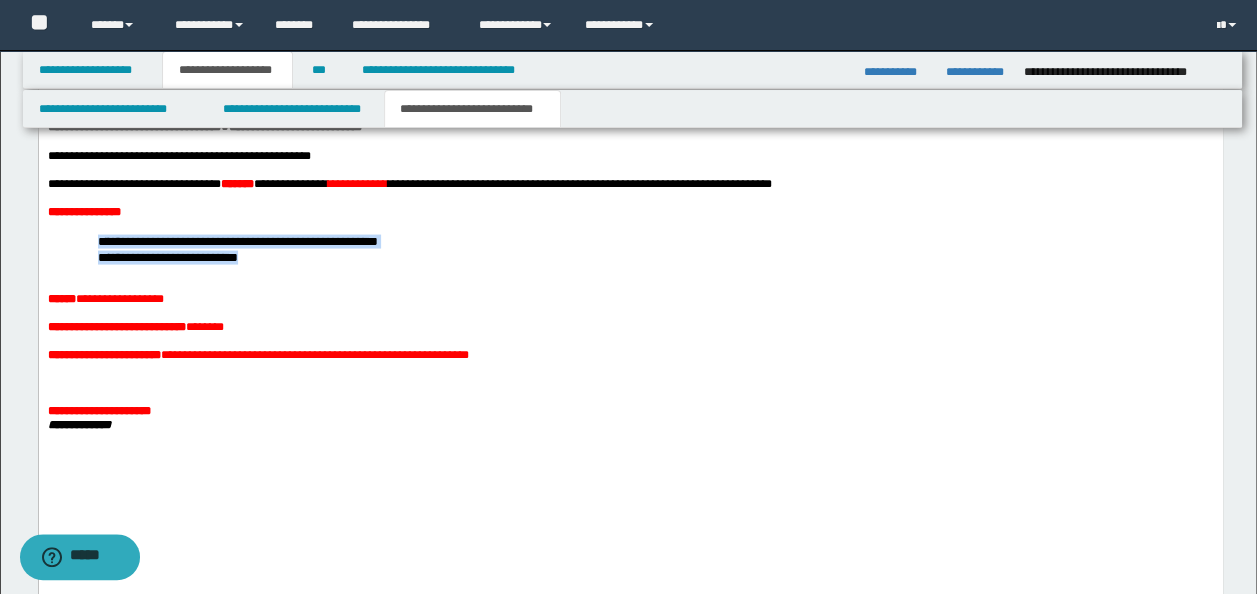 drag, startPoint x: 198, startPoint y: 347, endPoint x: 764, endPoint y: 279, distance: 570.0702 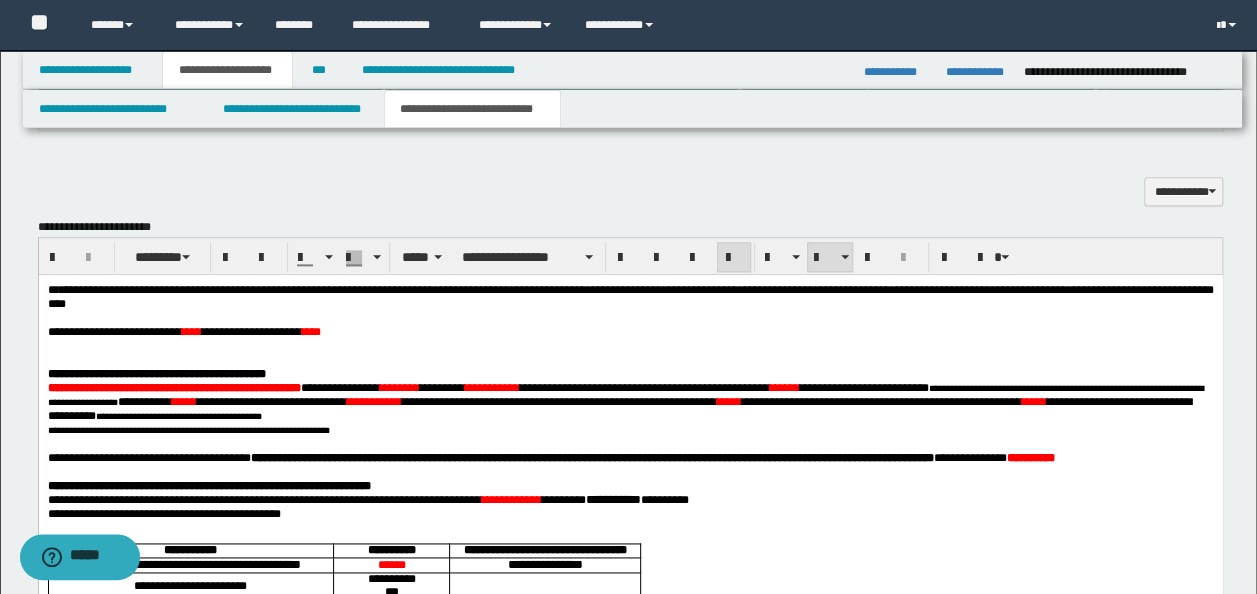 scroll, scrollTop: 946, scrollLeft: 0, axis: vertical 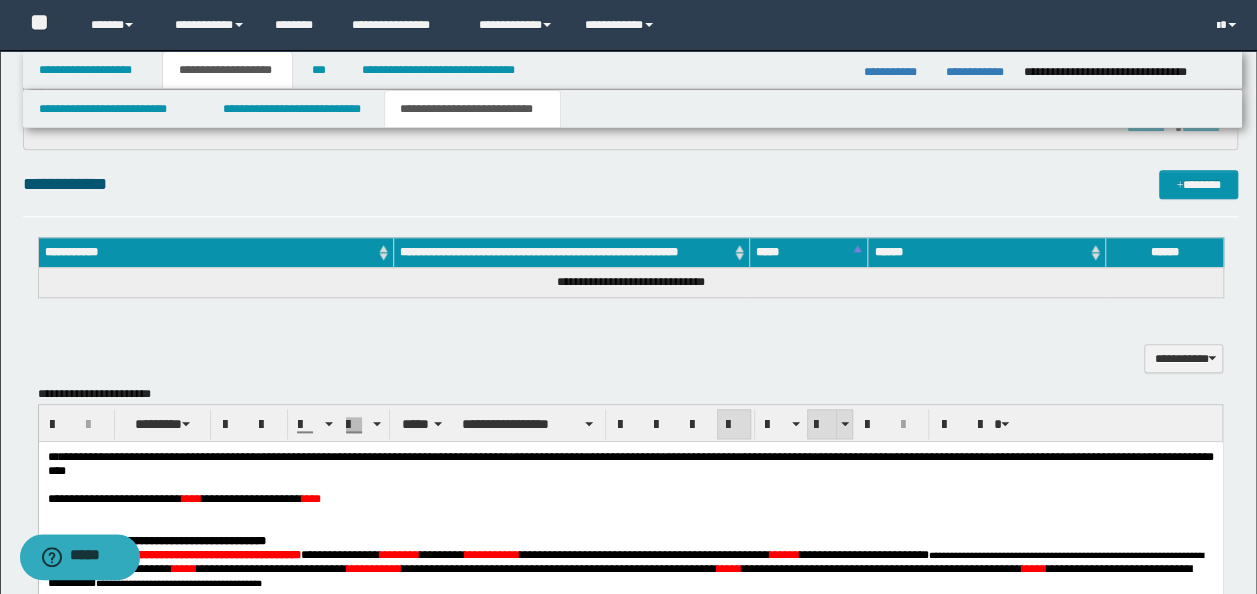 click at bounding box center [822, 425] 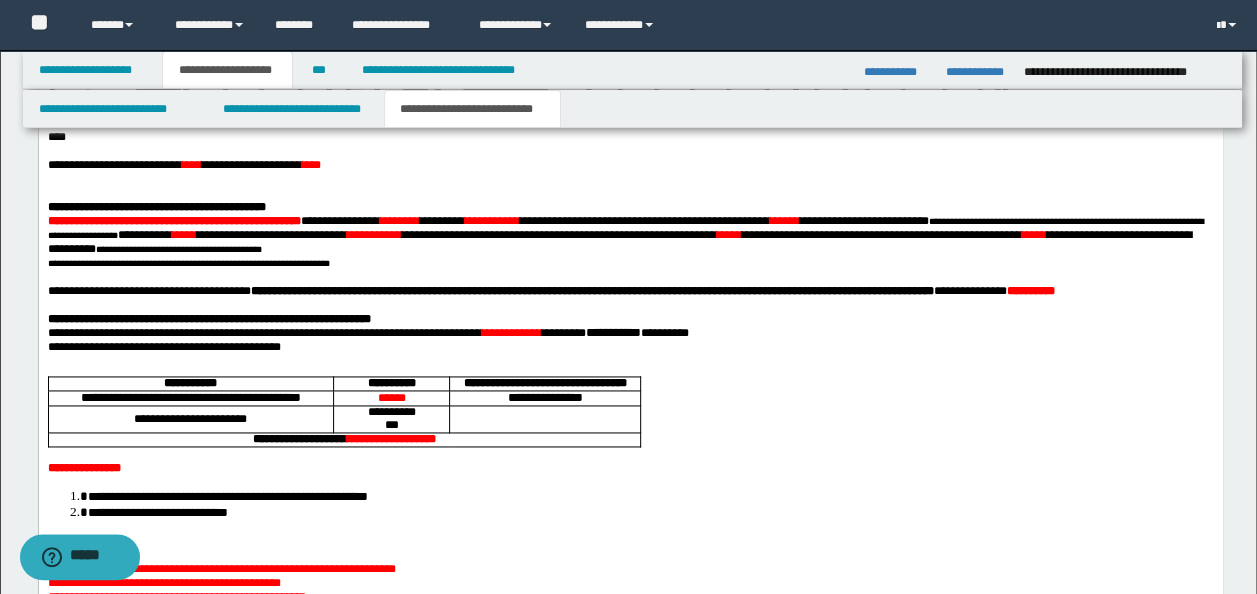 scroll, scrollTop: 1080, scrollLeft: 0, axis: vertical 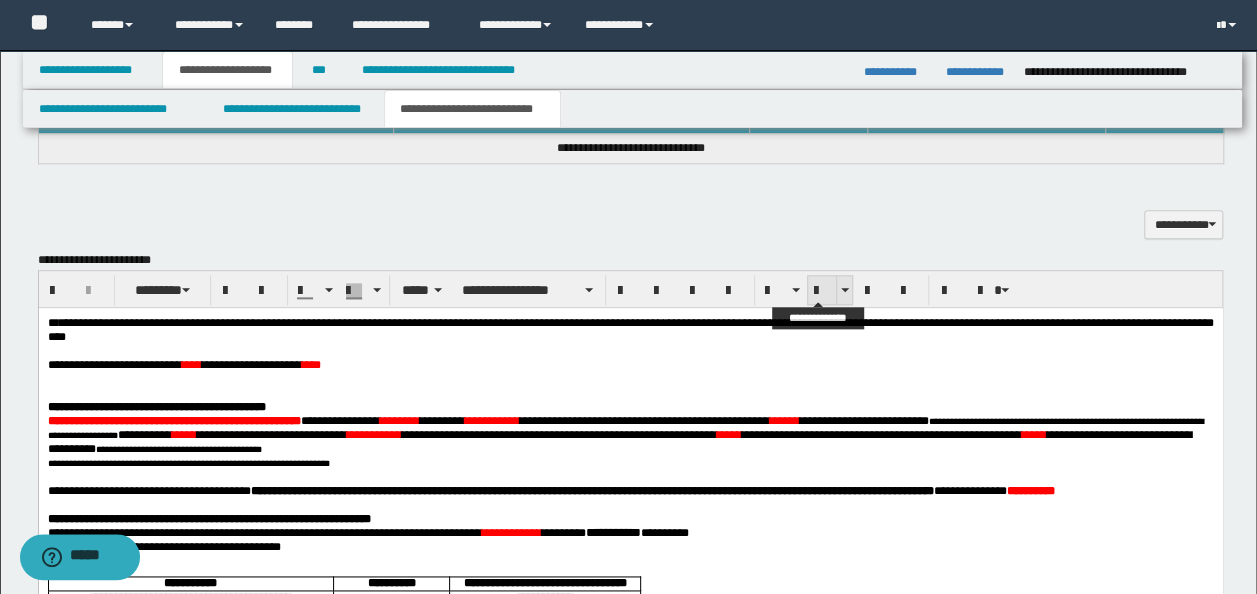 click at bounding box center (822, 290) 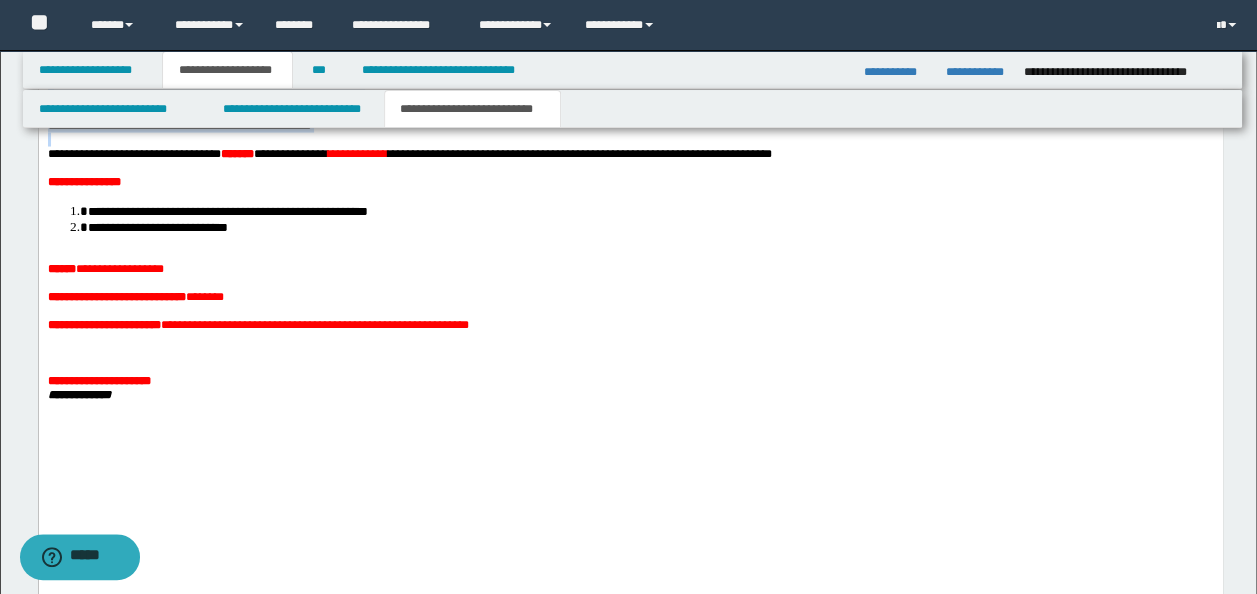 scroll, scrollTop: 2243, scrollLeft: 0, axis: vertical 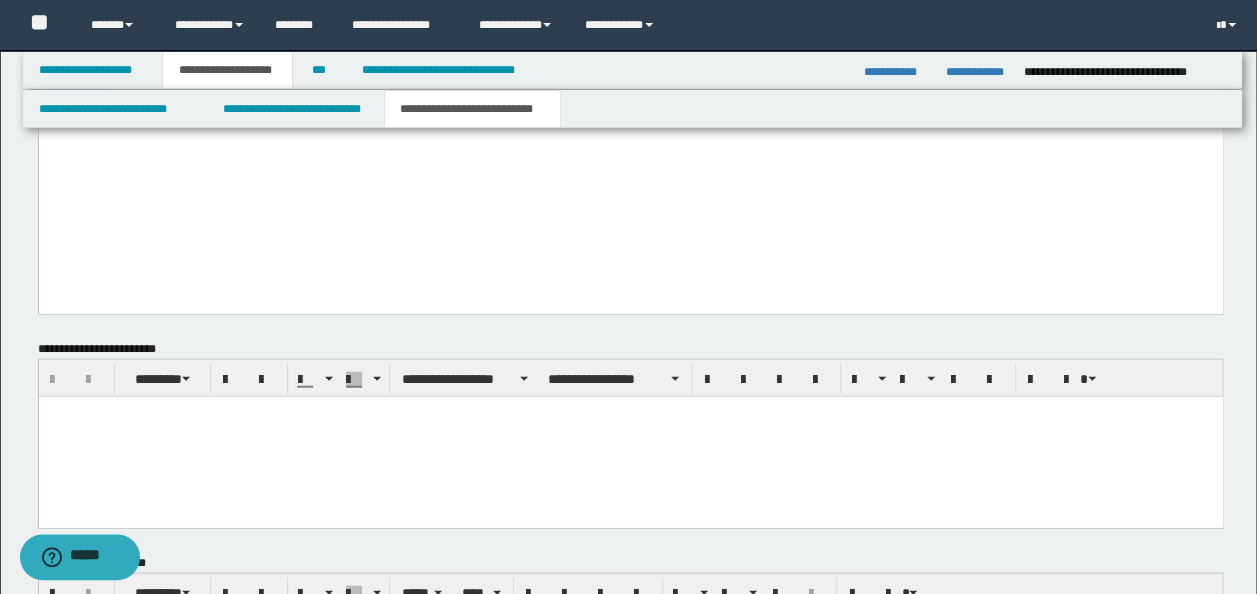 drag, startPoint x: 46, startPoint y: -846, endPoint x: 454, endPoint y: 316, distance: 1231.547 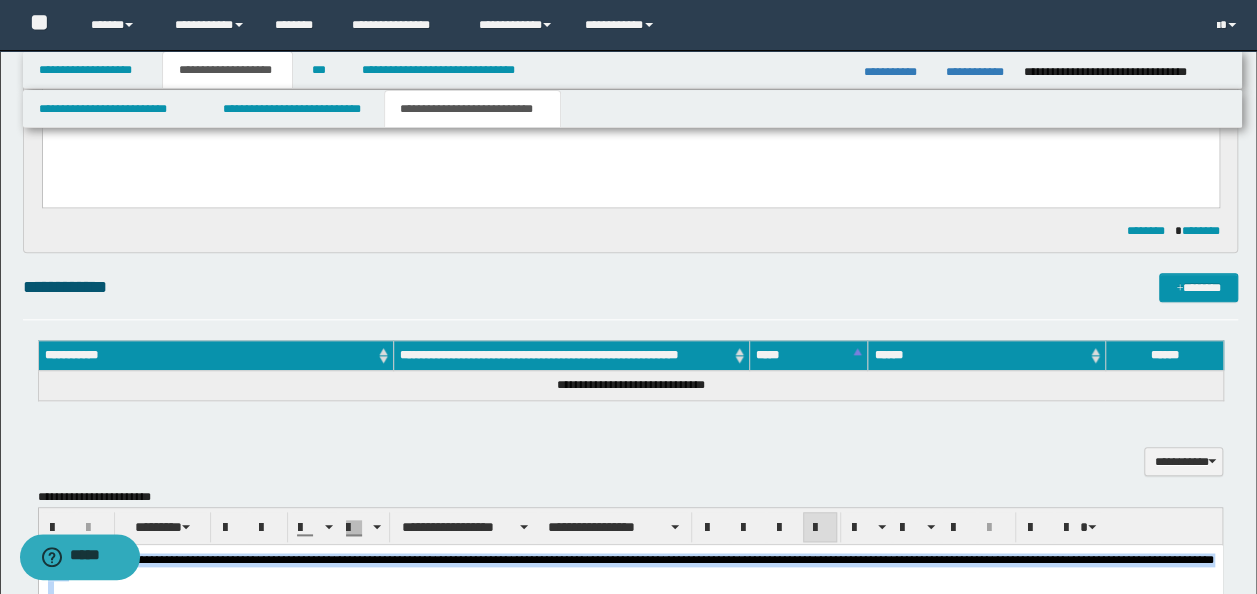 scroll, scrollTop: 976, scrollLeft: 0, axis: vertical 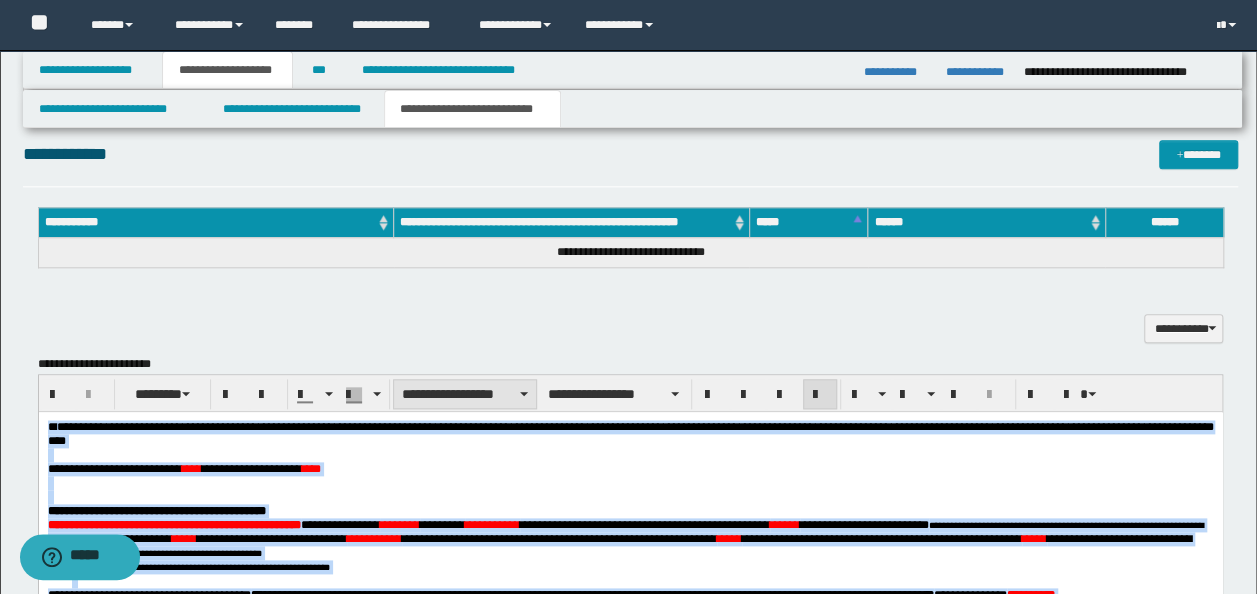 click on "**********" at bounding box center [465, 394] 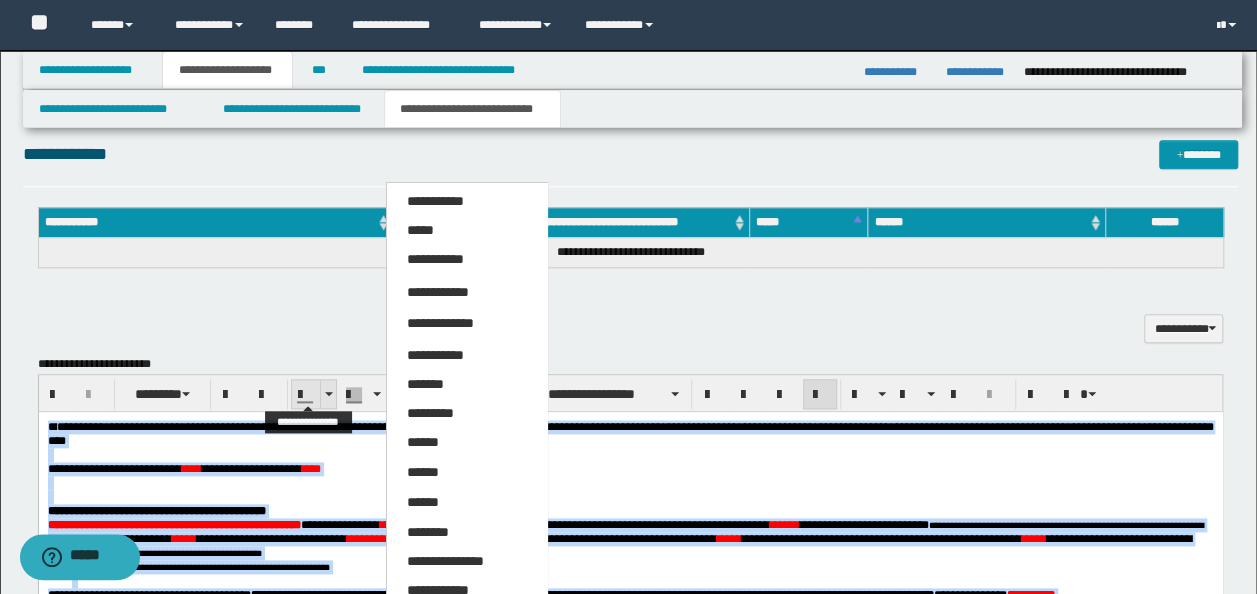 click at bounding box center [305, 402] 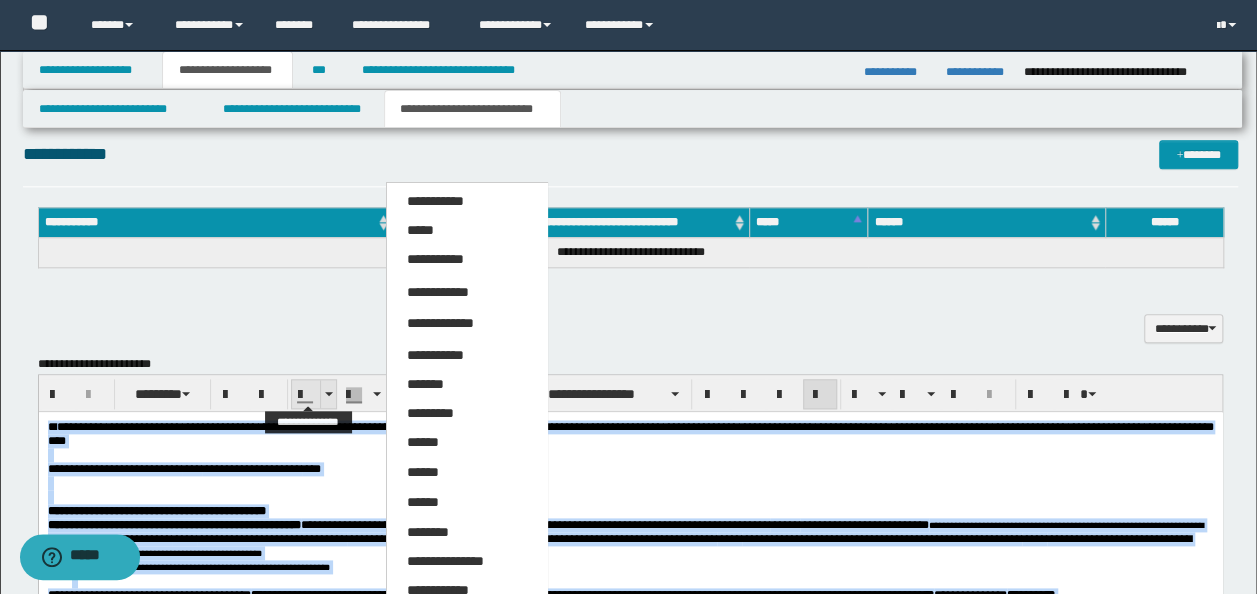 click at bounding box center [328, 394] 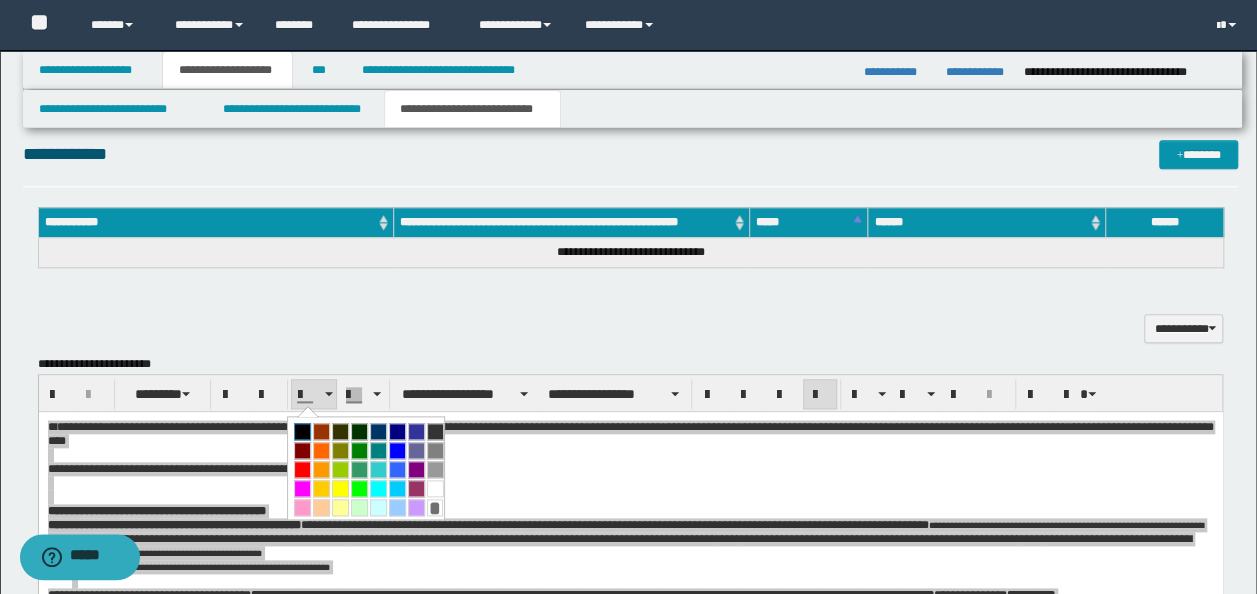drag, startPoint x: 298, startPoint y: 424, endPoint x: 273, endPoint y: 16, distance: 408.76523 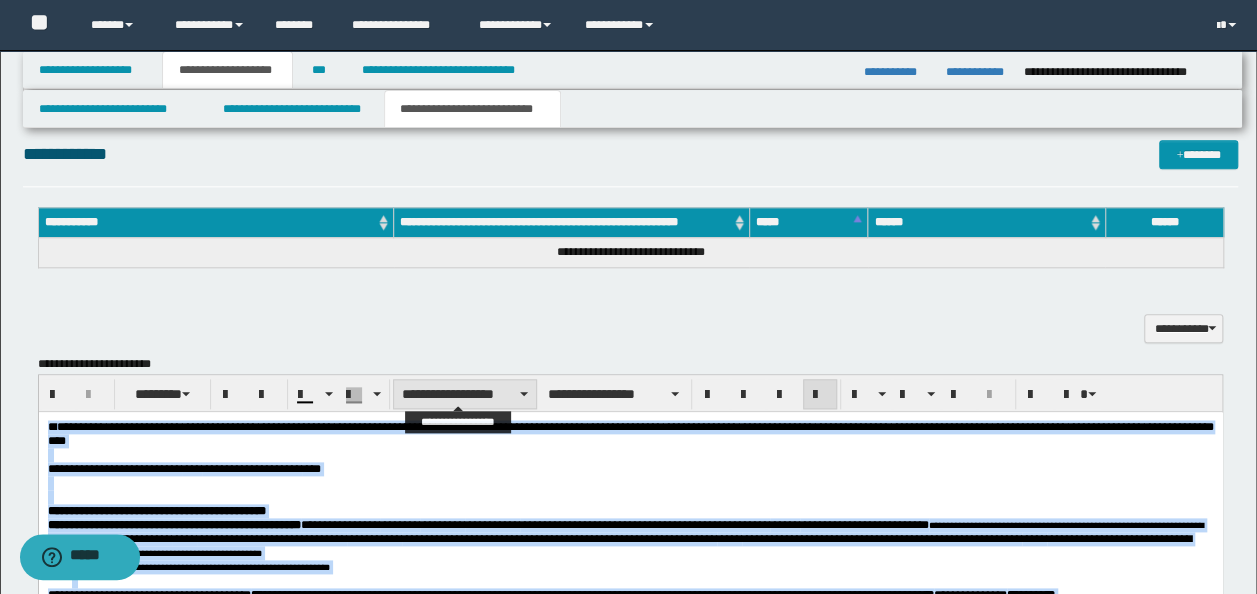 click on "**********" at bounding box center [465, 394] 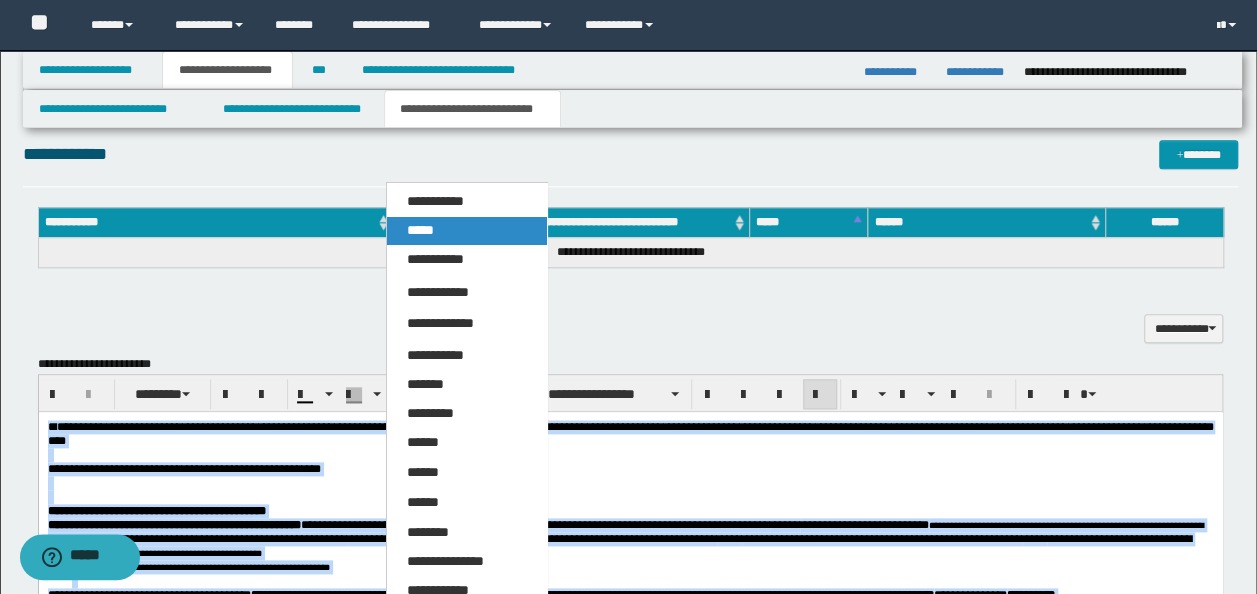 click on "*****" at bounding box center [466, 231] 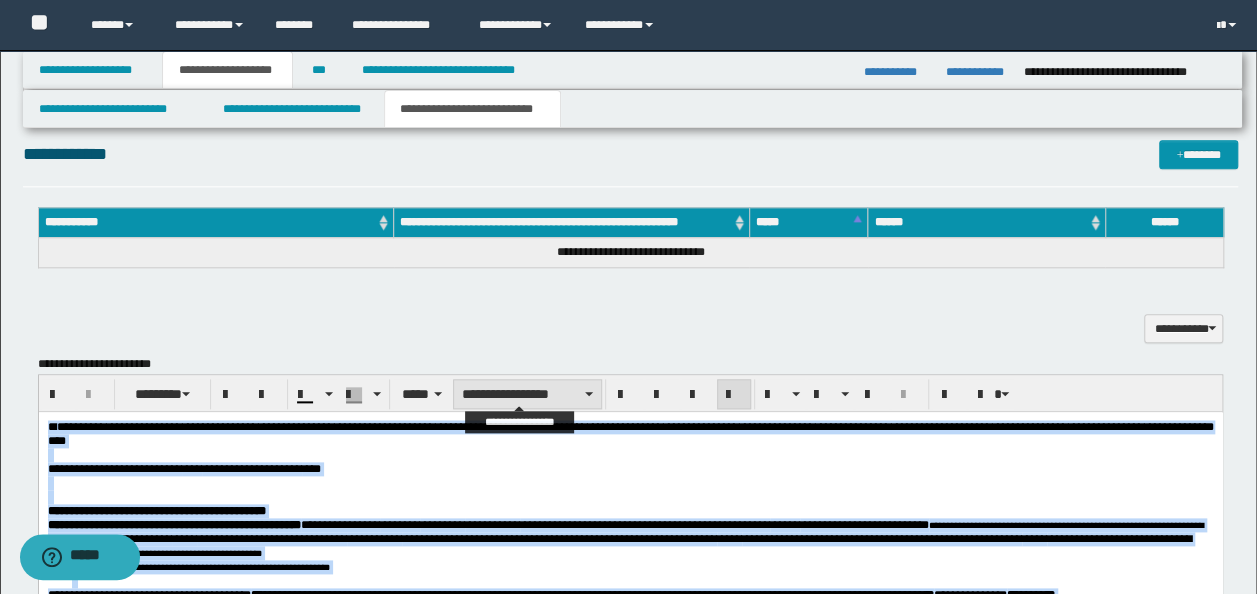 click on "**********" at bounding box center [527, 394] 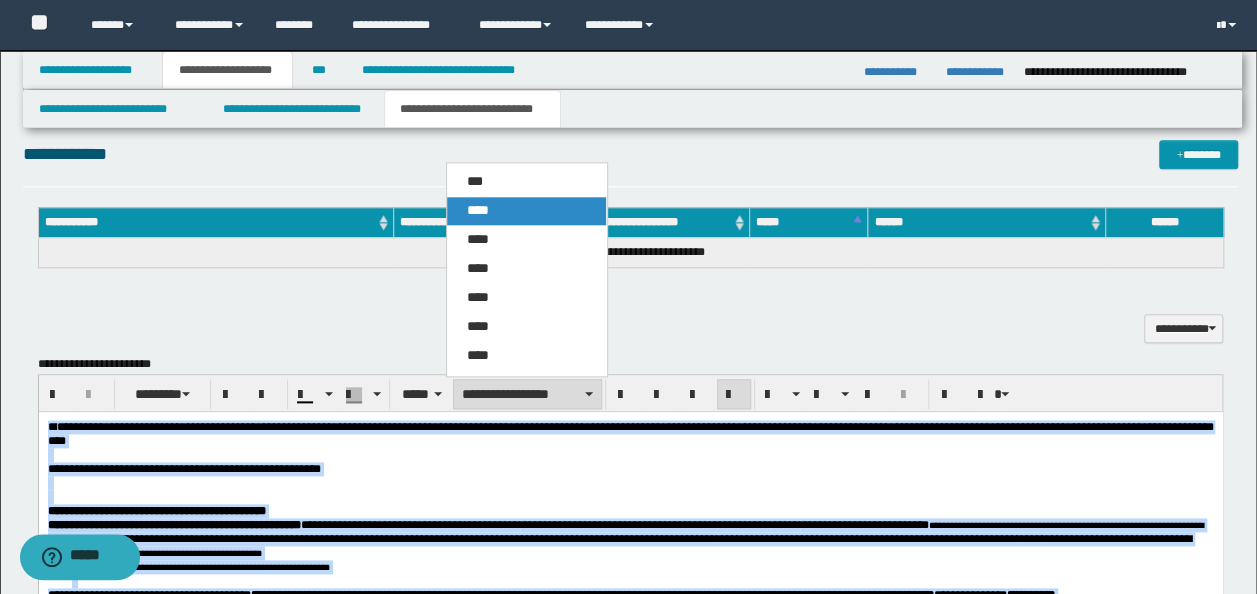 click on "****" at bounding box center [526, 211] 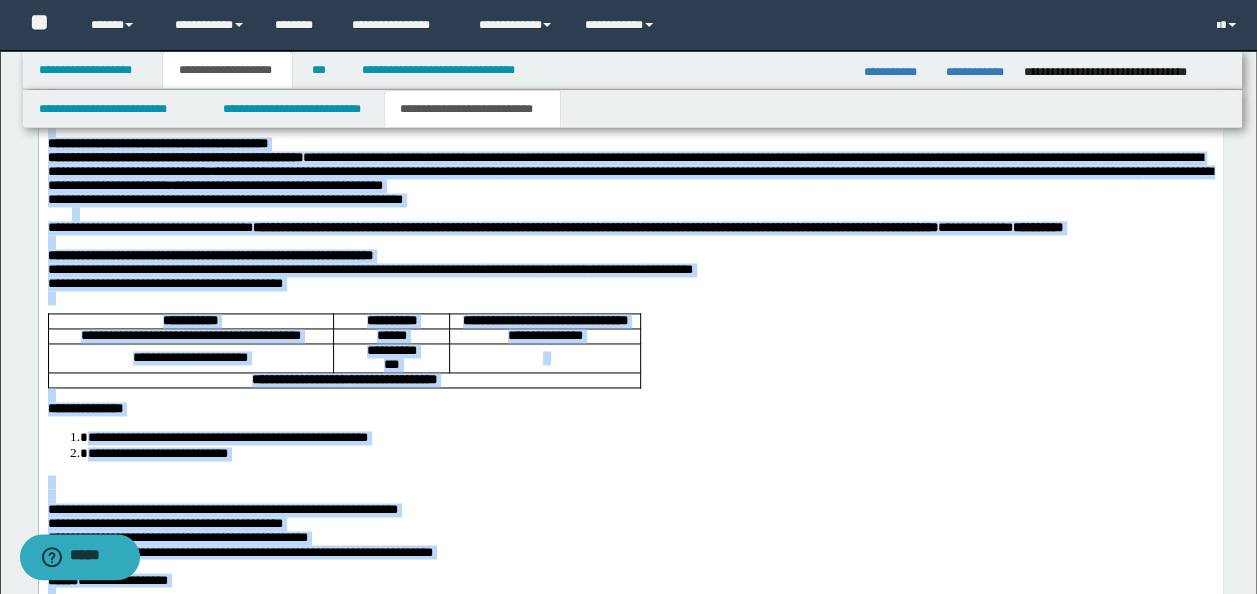 scroll, scrollTop: 1476, scrollLeft: 0, axis: vertical 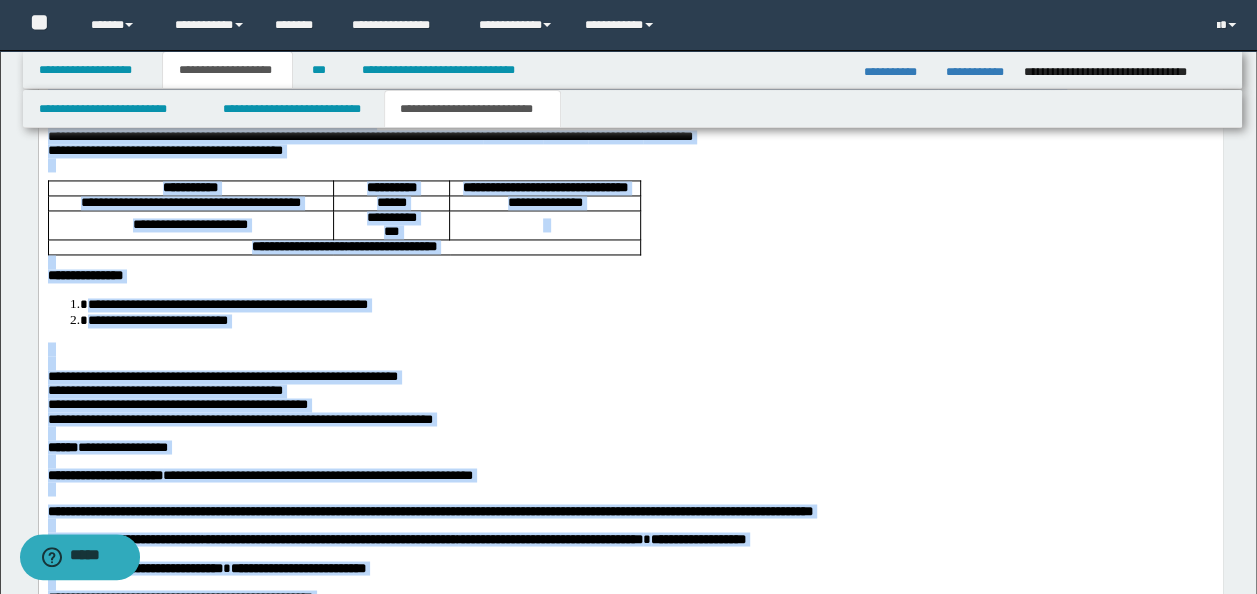 click on "**********" at bounding box center (157, 320) 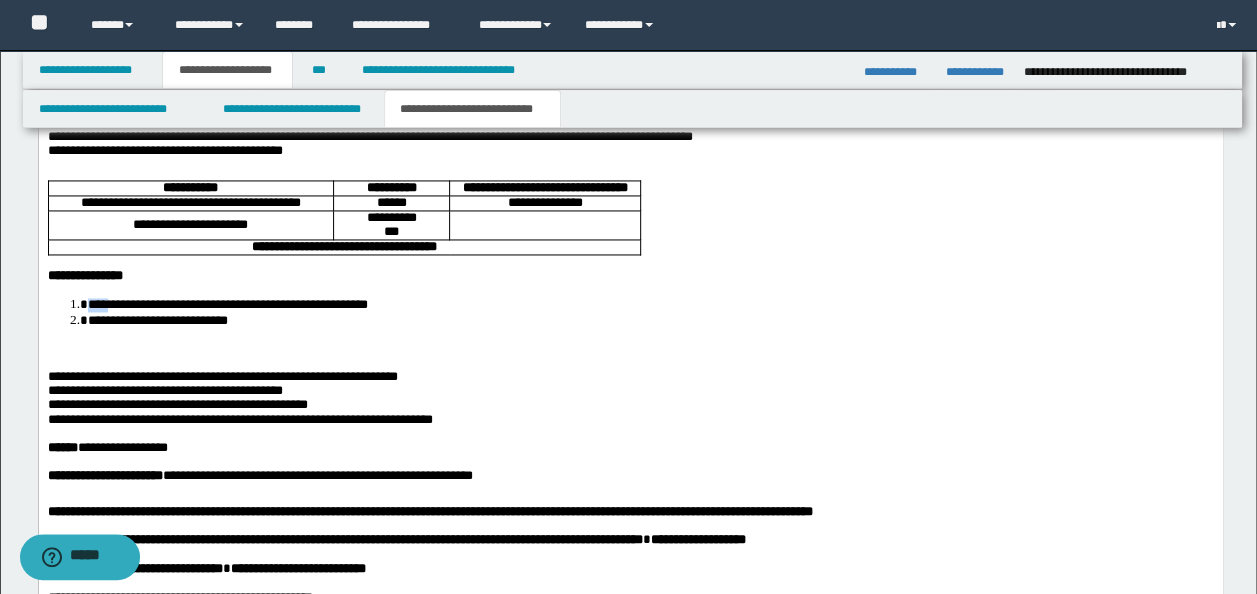 drag, startPoint x: 118, startPoint y: 369, endPoint x: 90, endPoint y: 368, distance: 28.01785 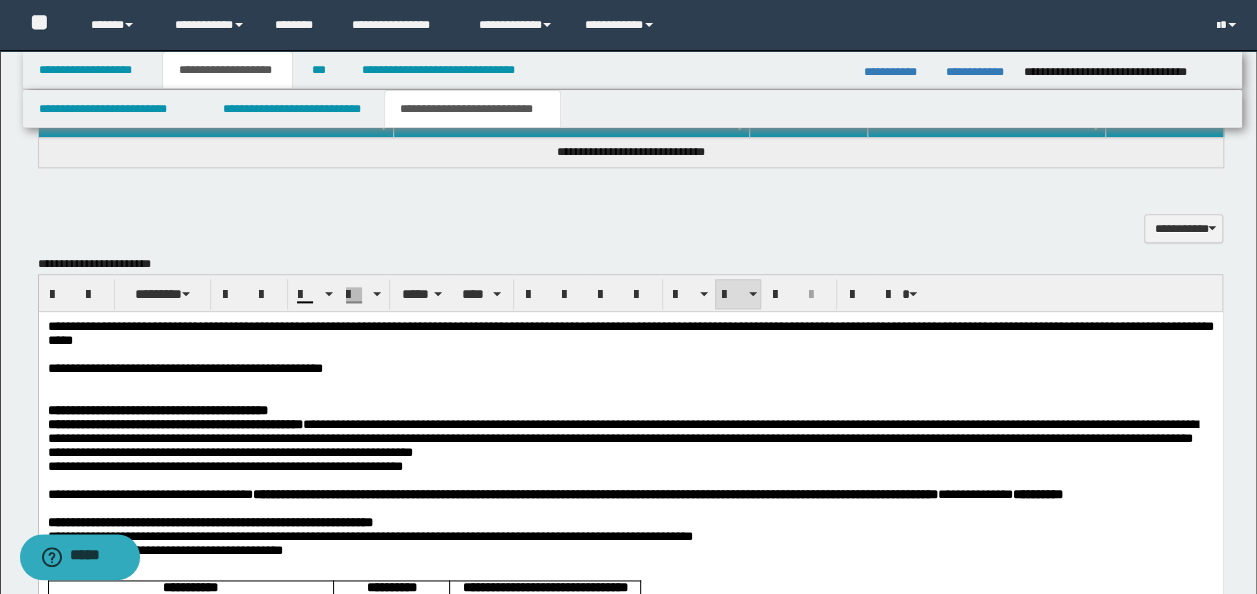scroll, scrollTop: 910, scrollLeft: 0, axis: vertical 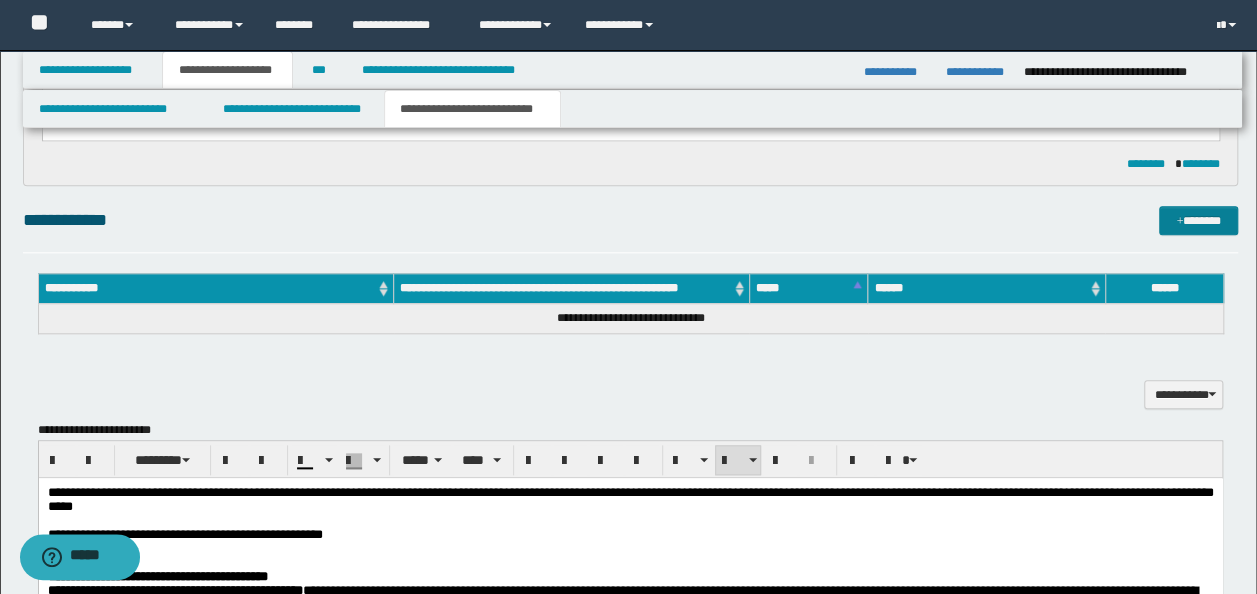 click on "*******" at bounding box center (1198, 220) 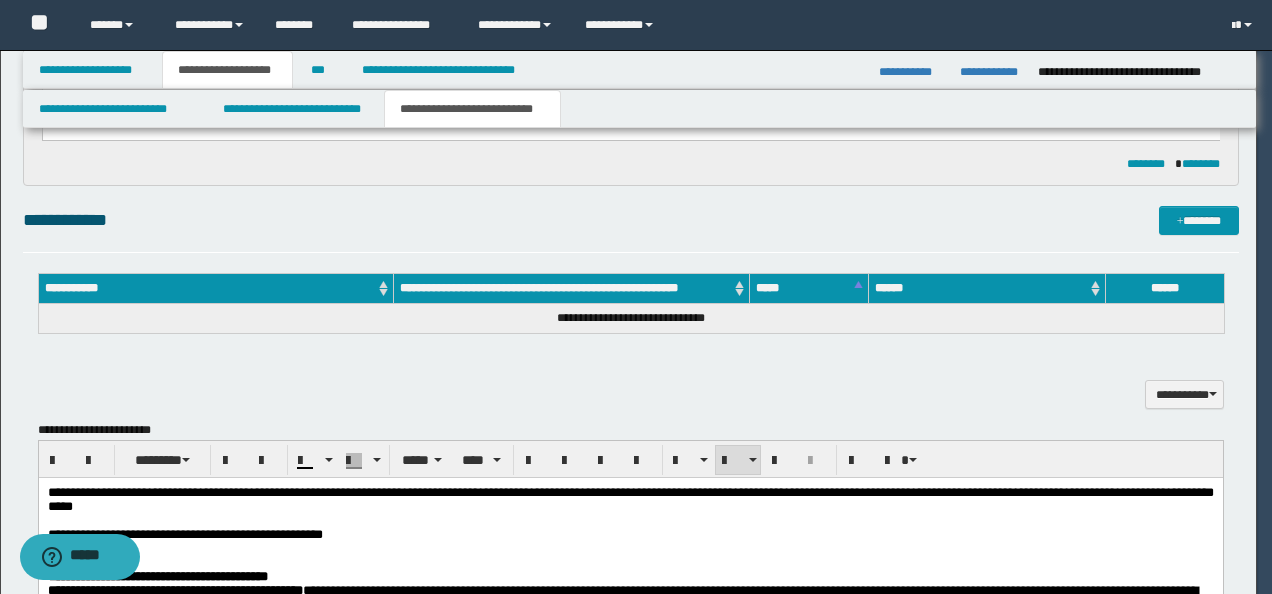 type 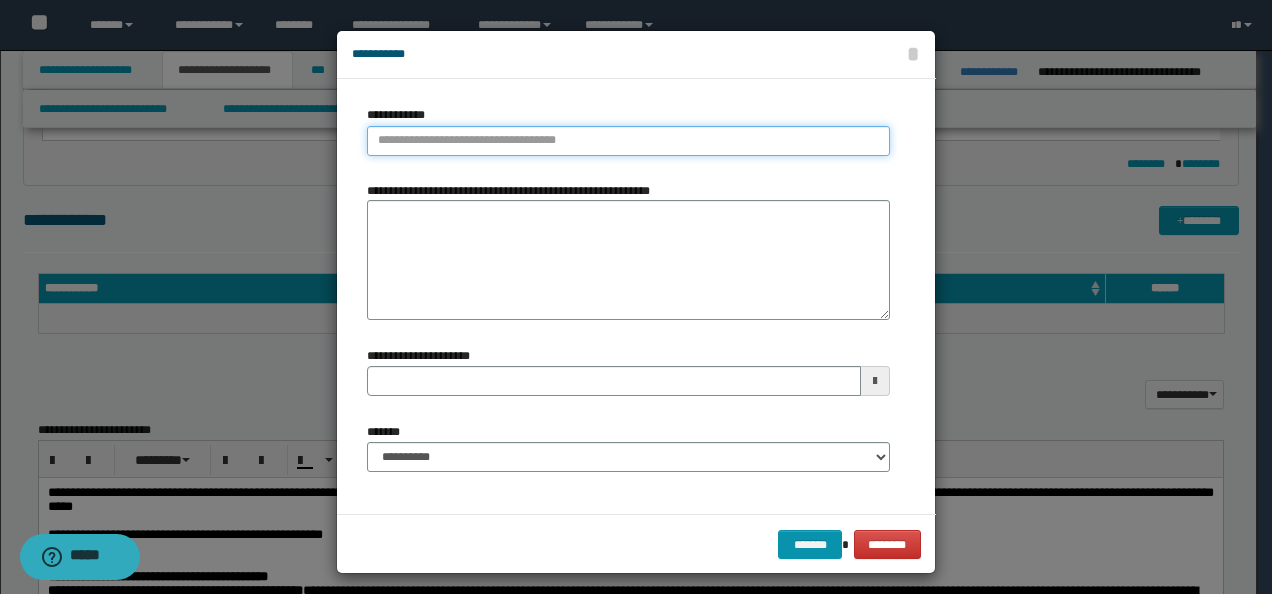 click on "**********" at bounding box center (628, 141) 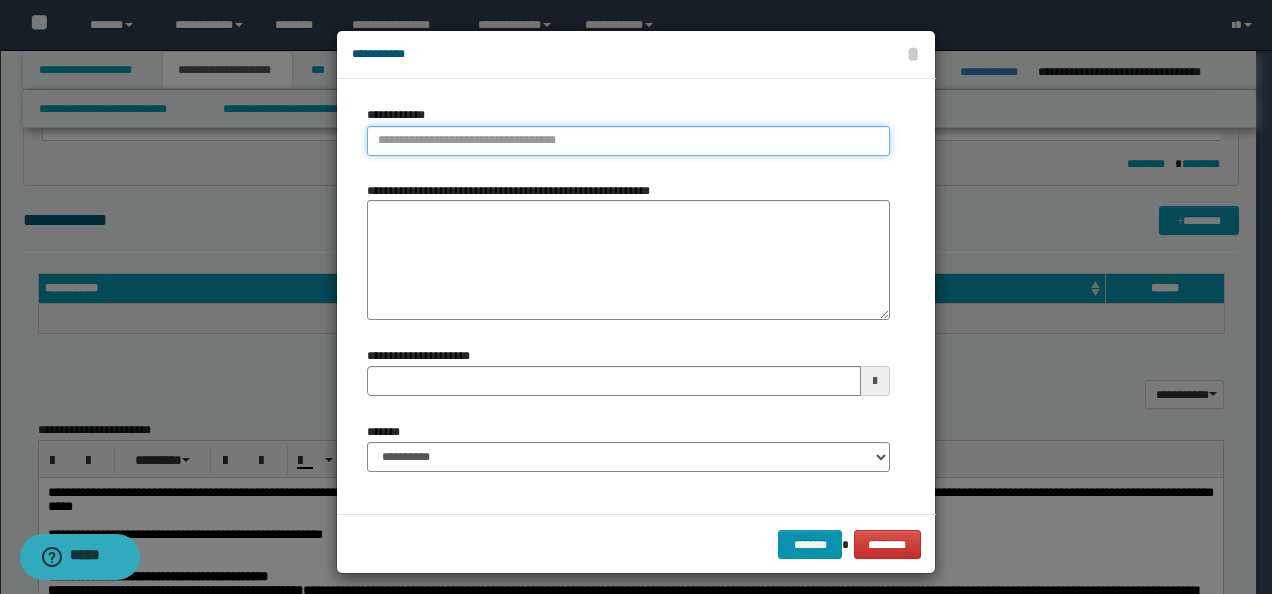 type on "*" 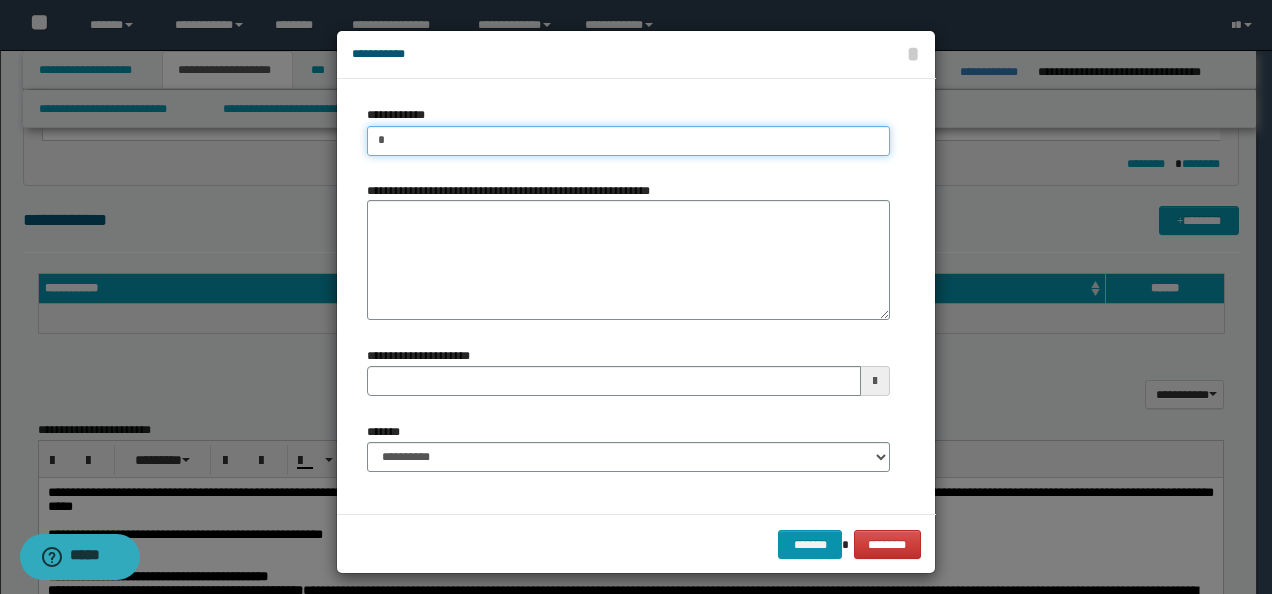 type 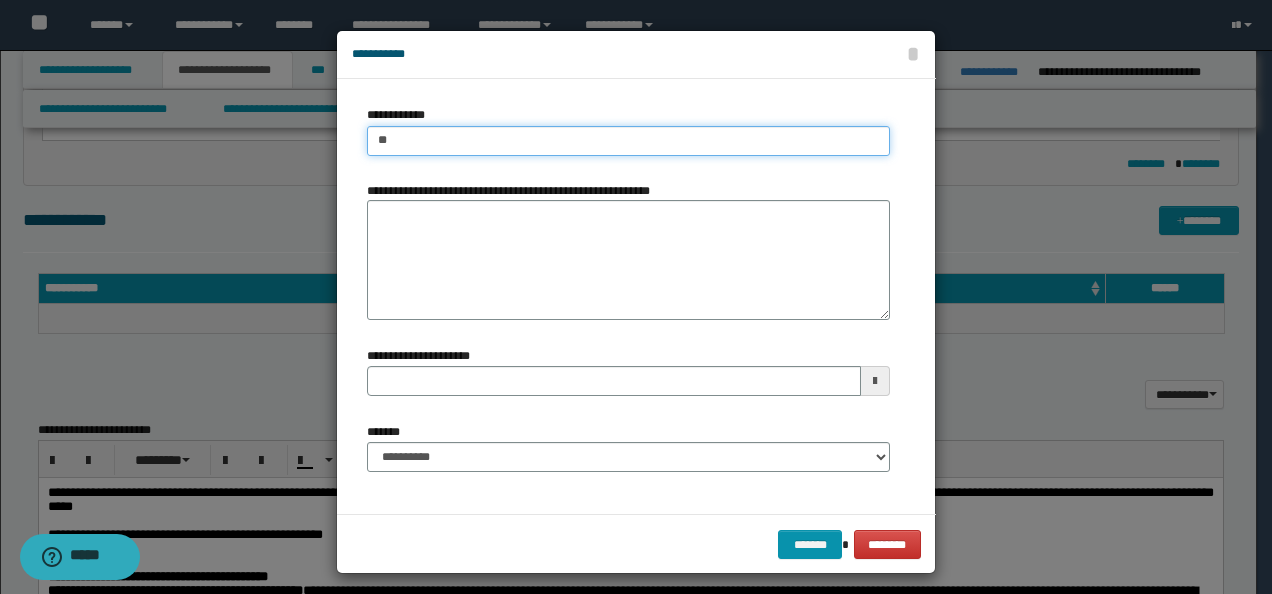 type on "***" 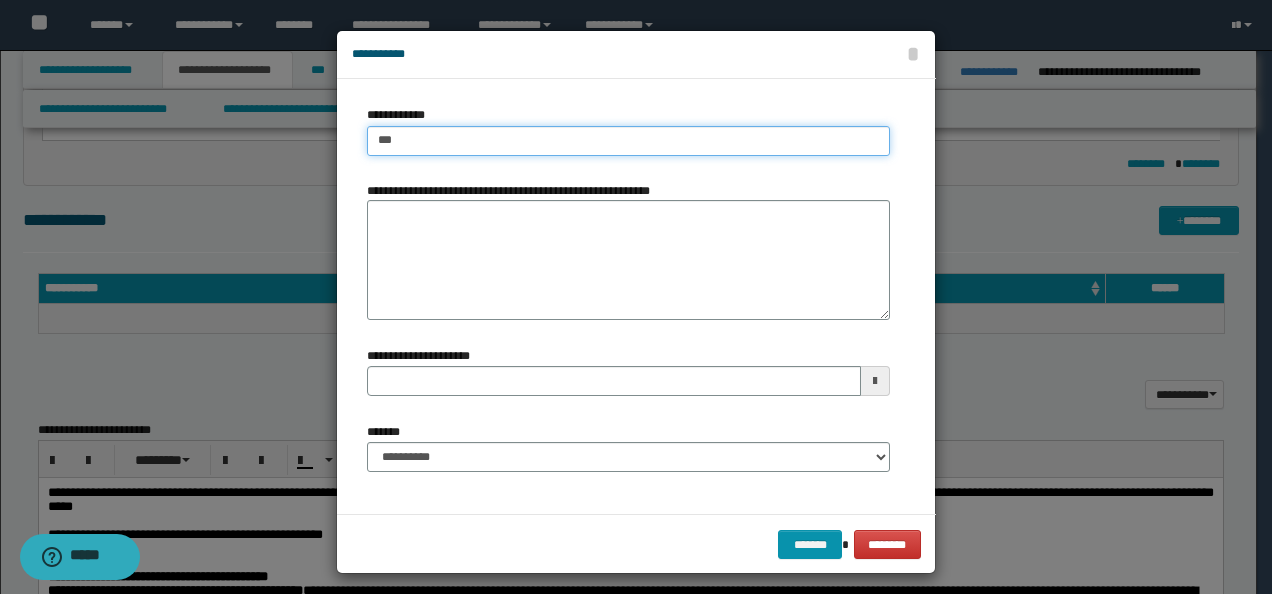 type on "***" 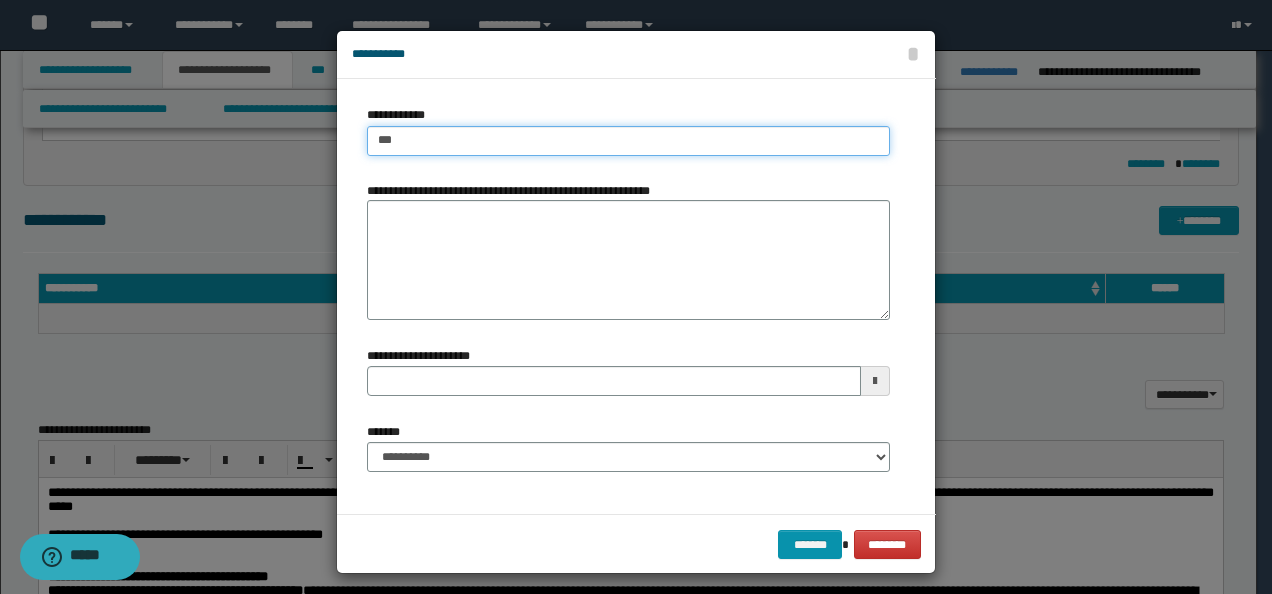 type 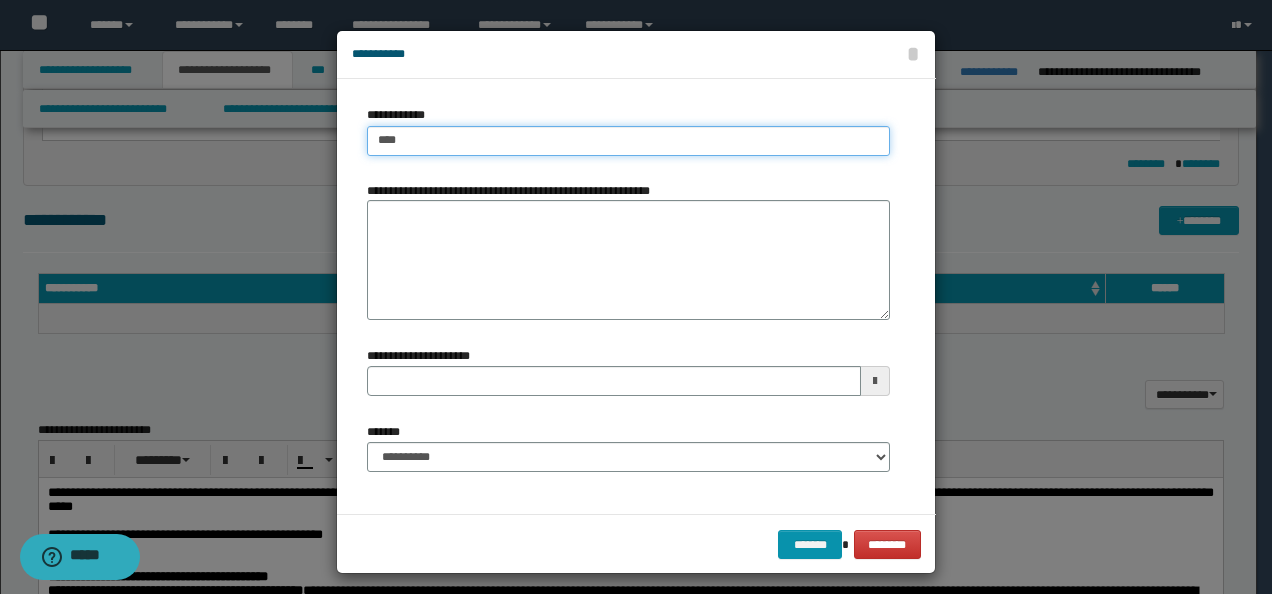 type 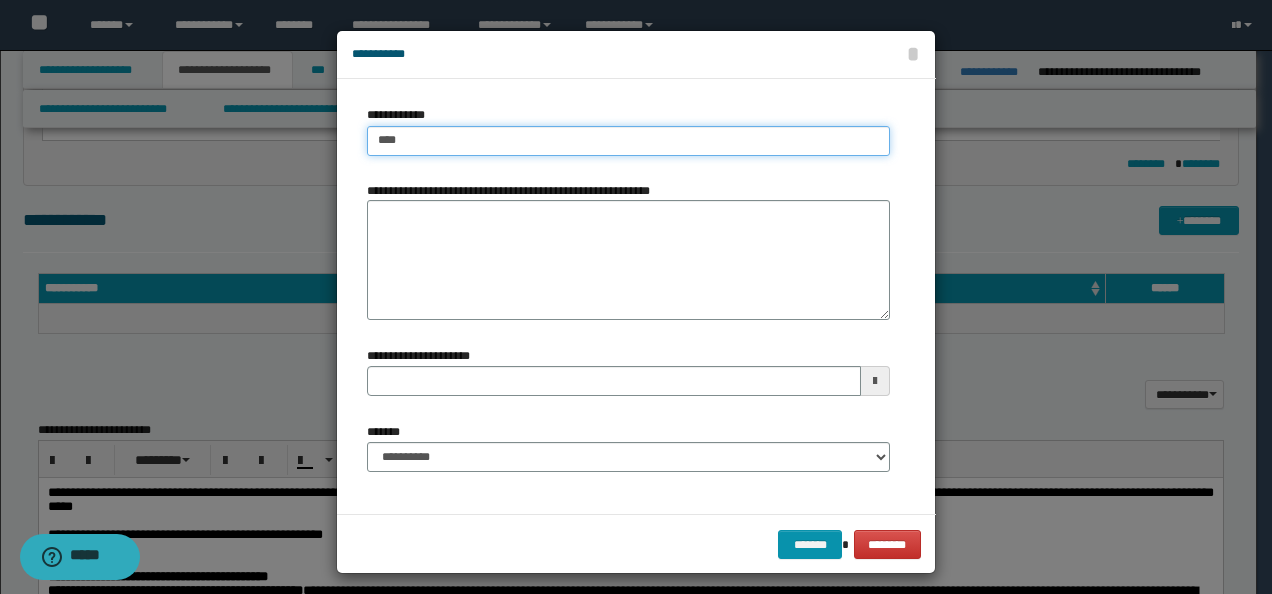 type on "****" 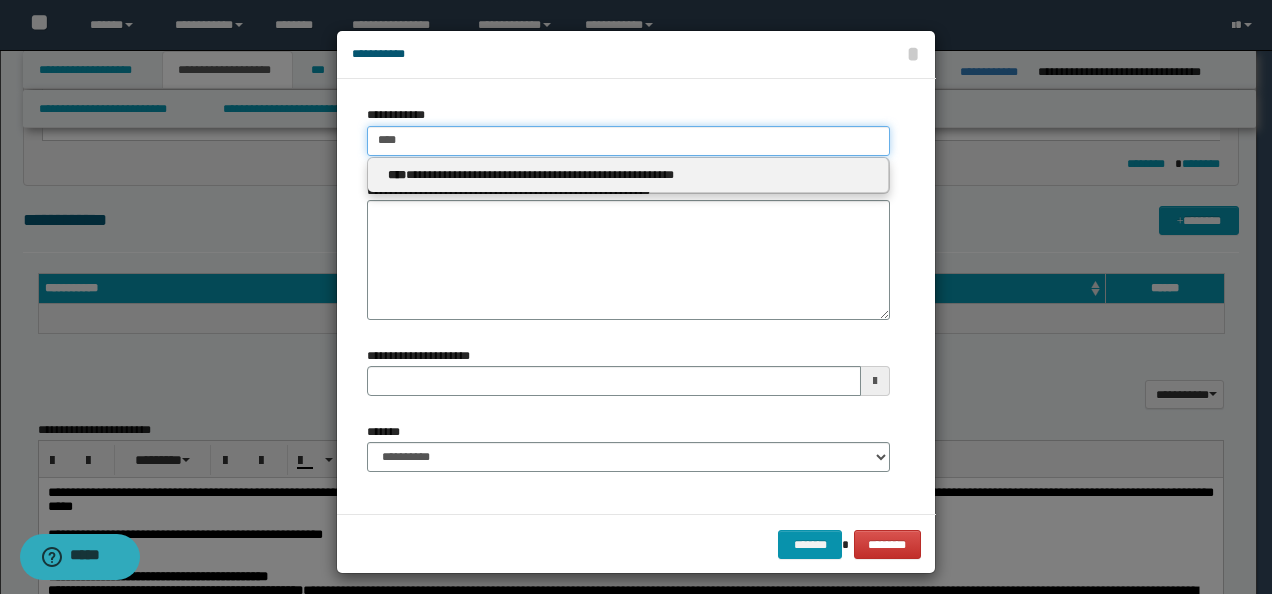 type 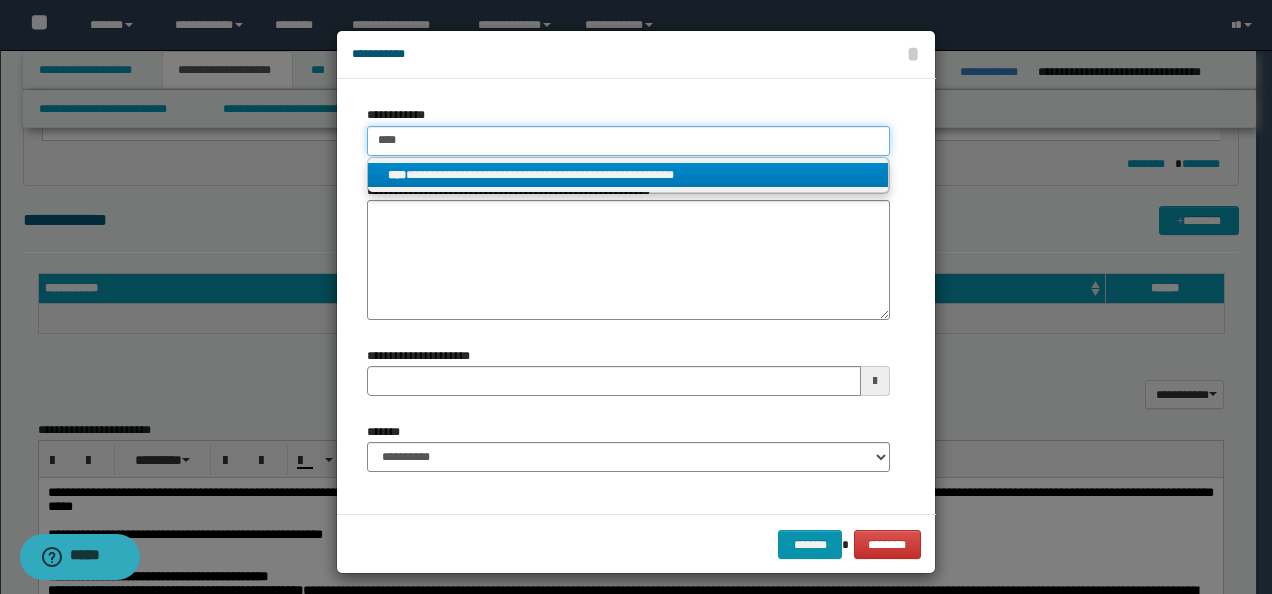 type on "****" 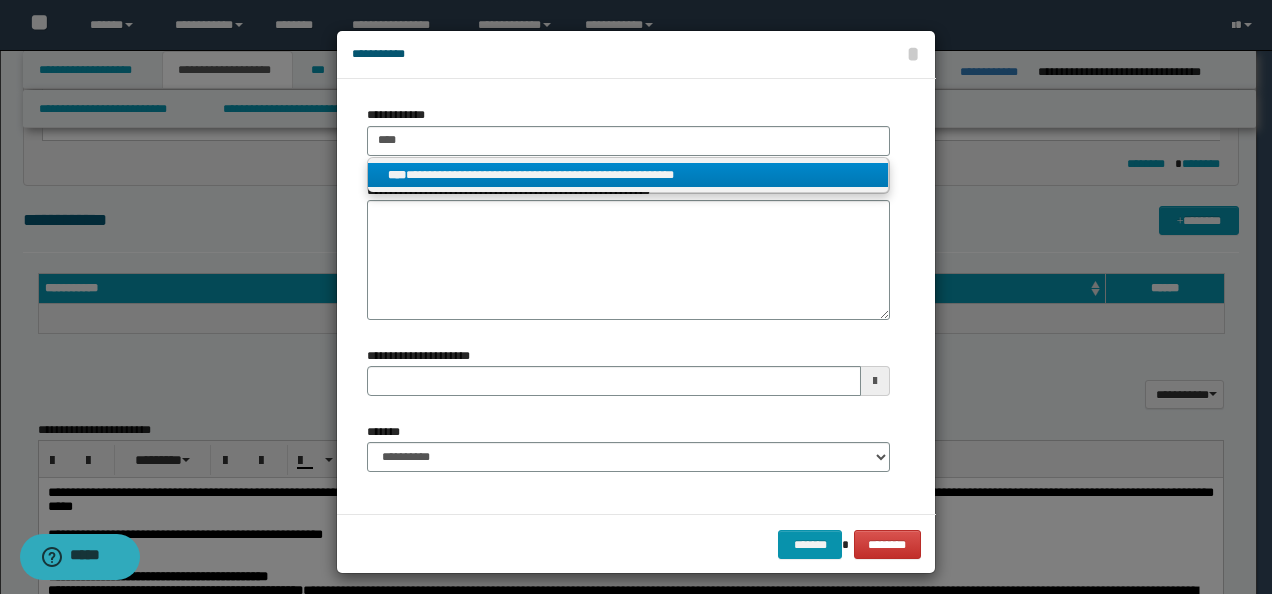 click on "**********" at bounding box center [628, 175] 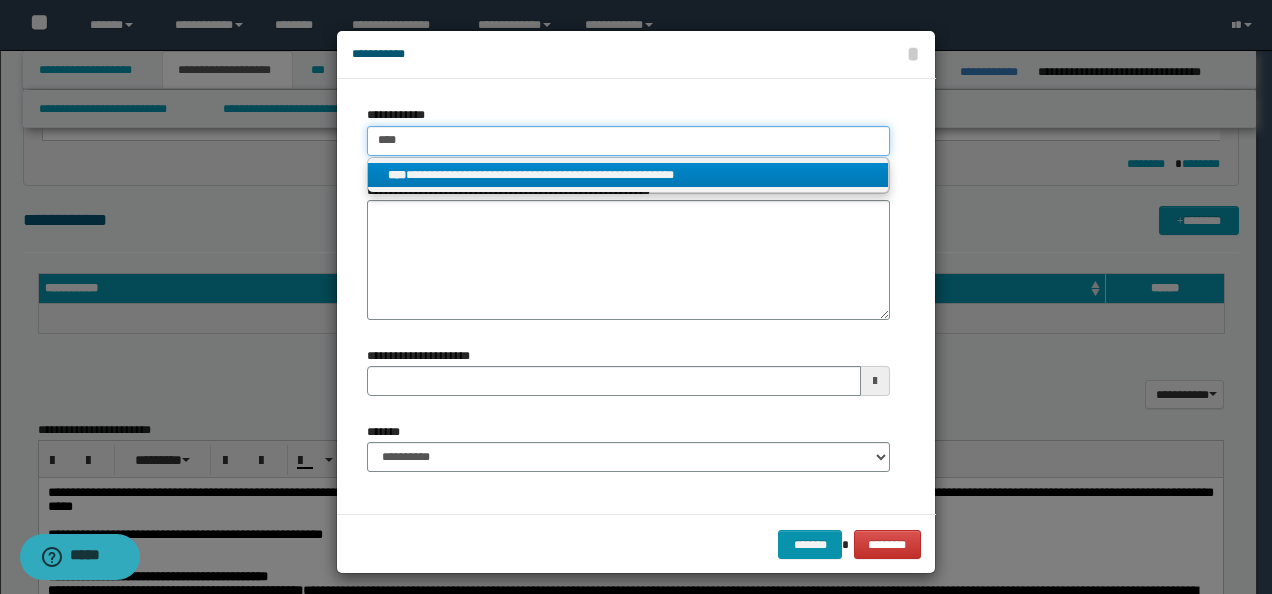 type 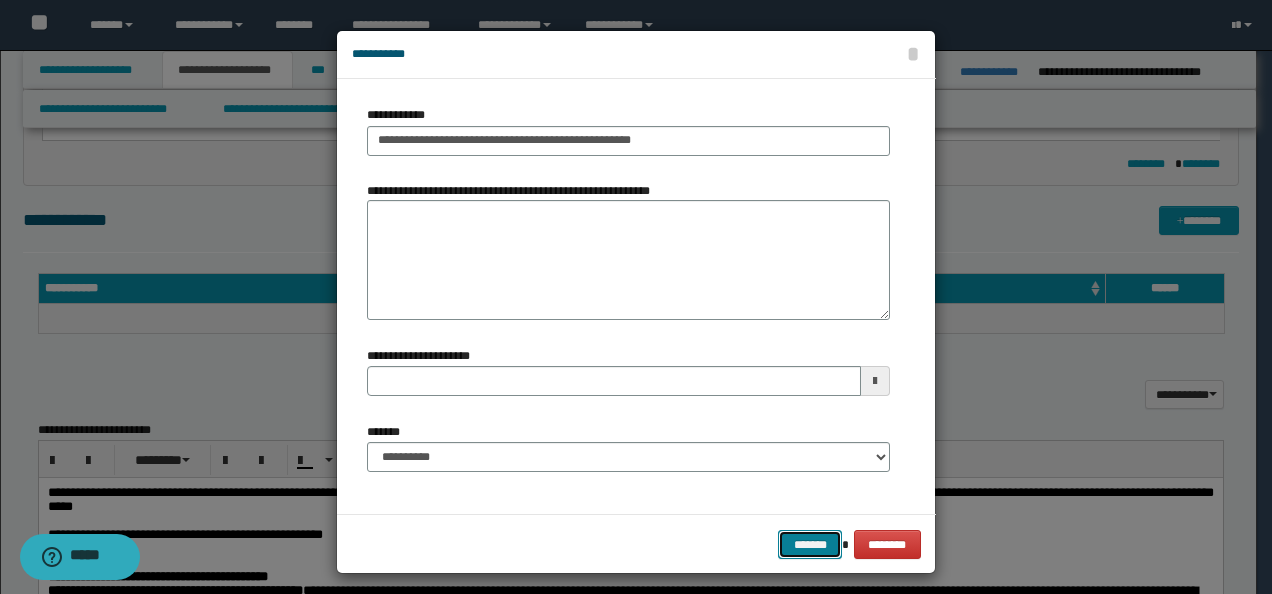 click on "*******" at bounding box center [810, 544] 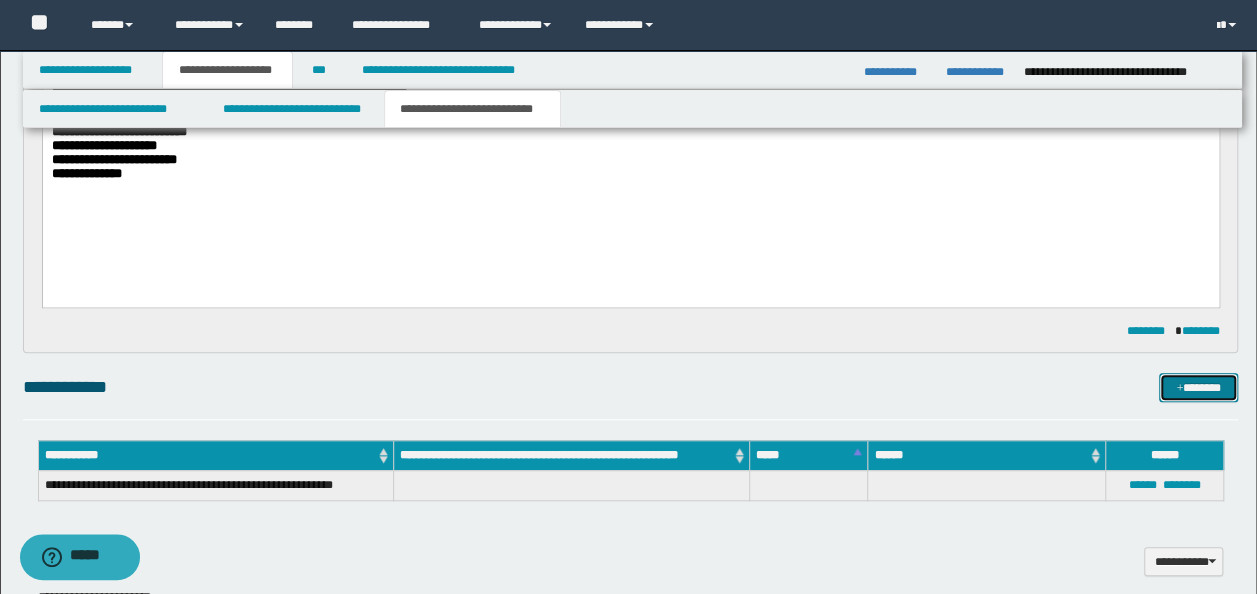 scroll, scrollTop: 910, scrollLeft: 0, axis: vertical 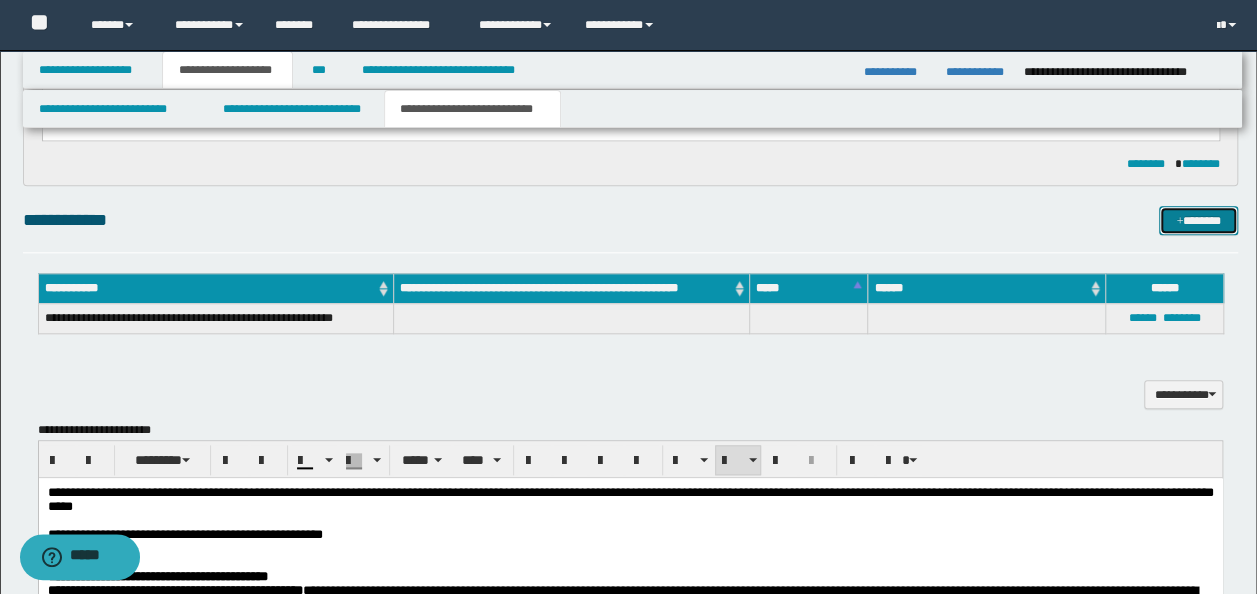 click on "*******" at bounding box center [1198, 220] 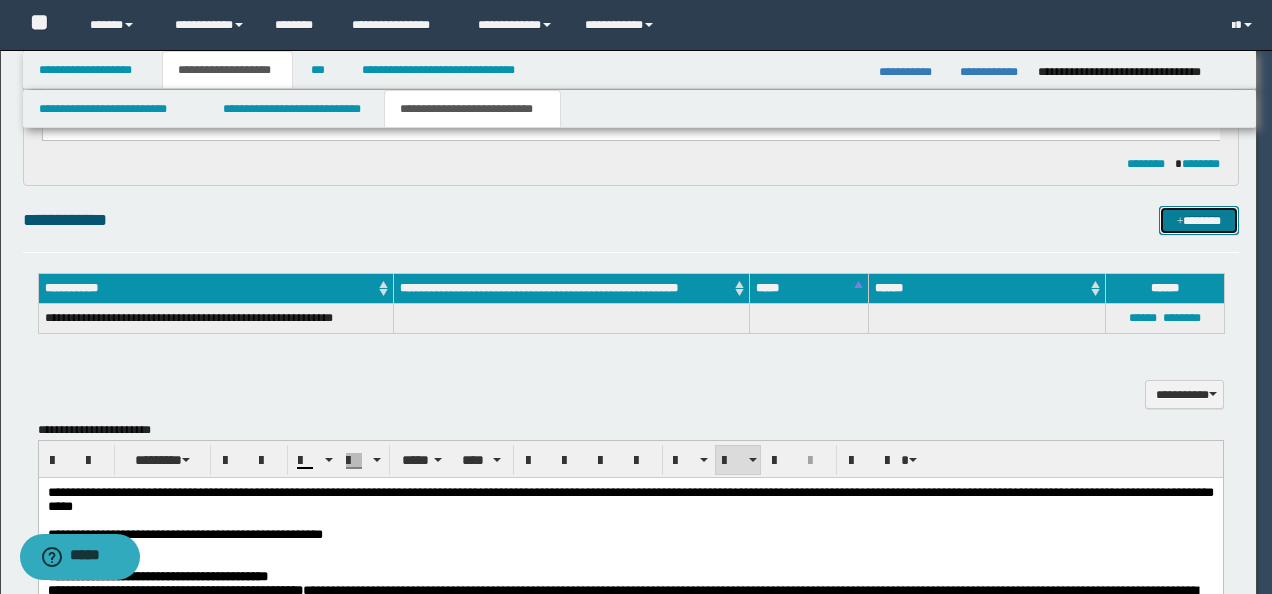 type 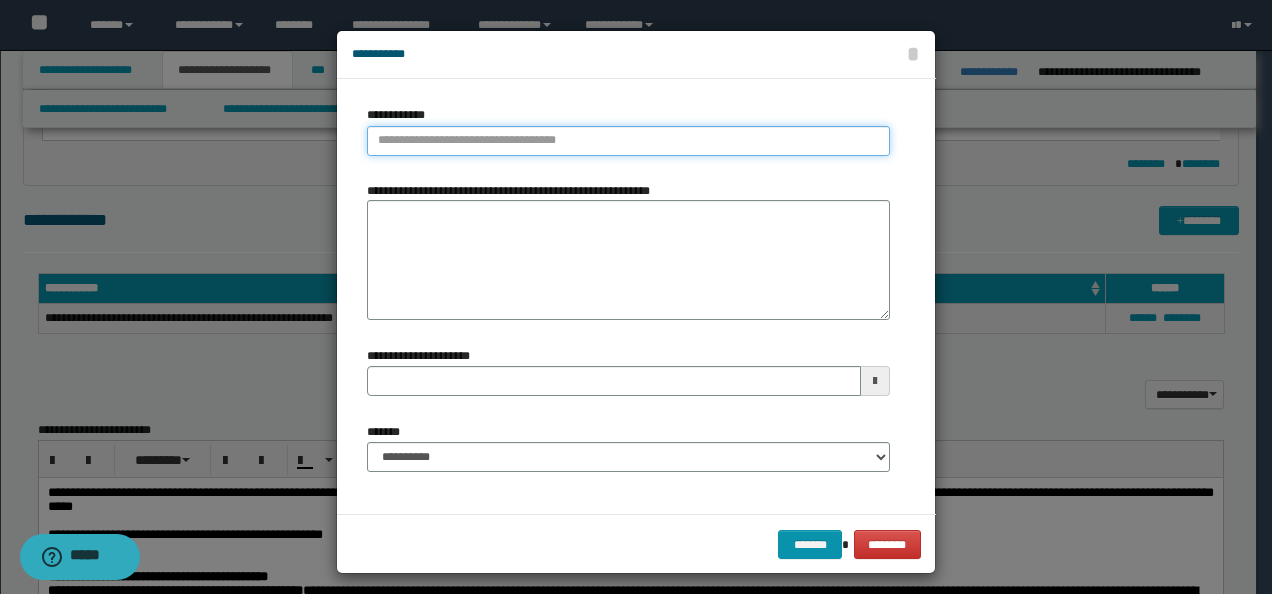 type on "**********" 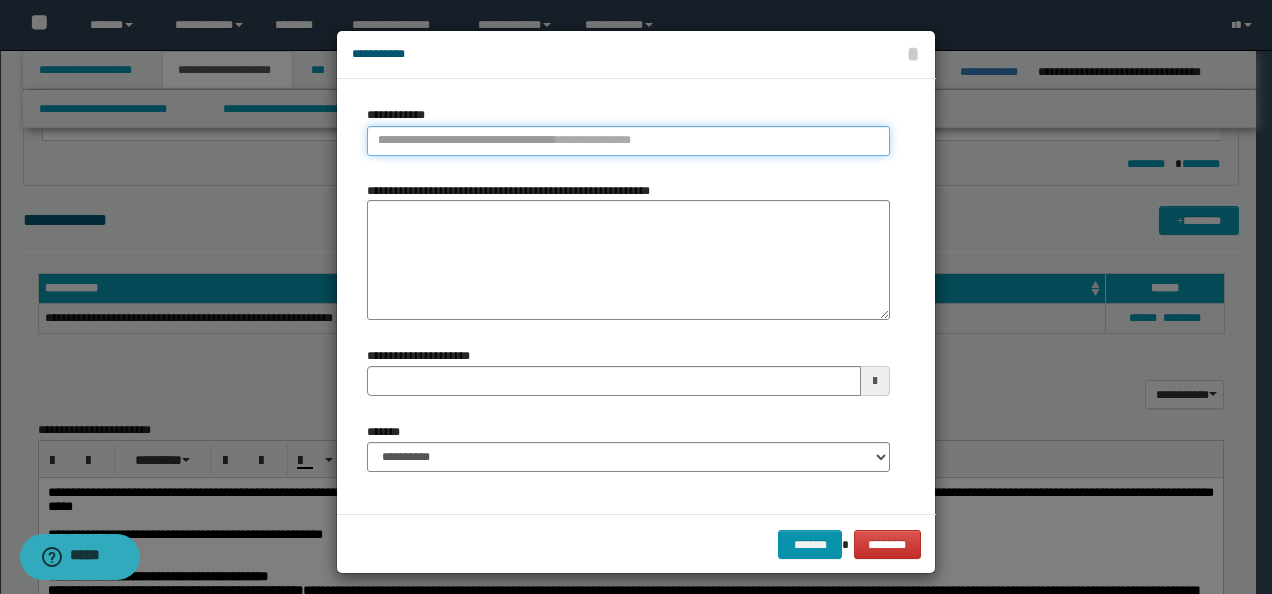 click on "**********" at bounding box center (628, 141) 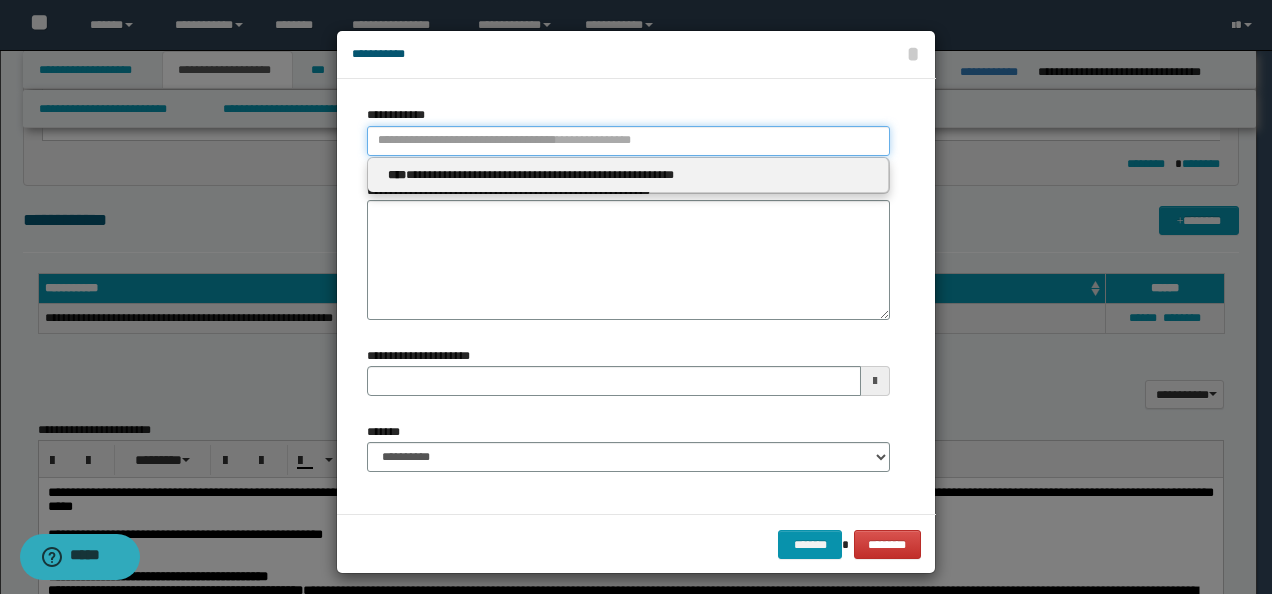 type 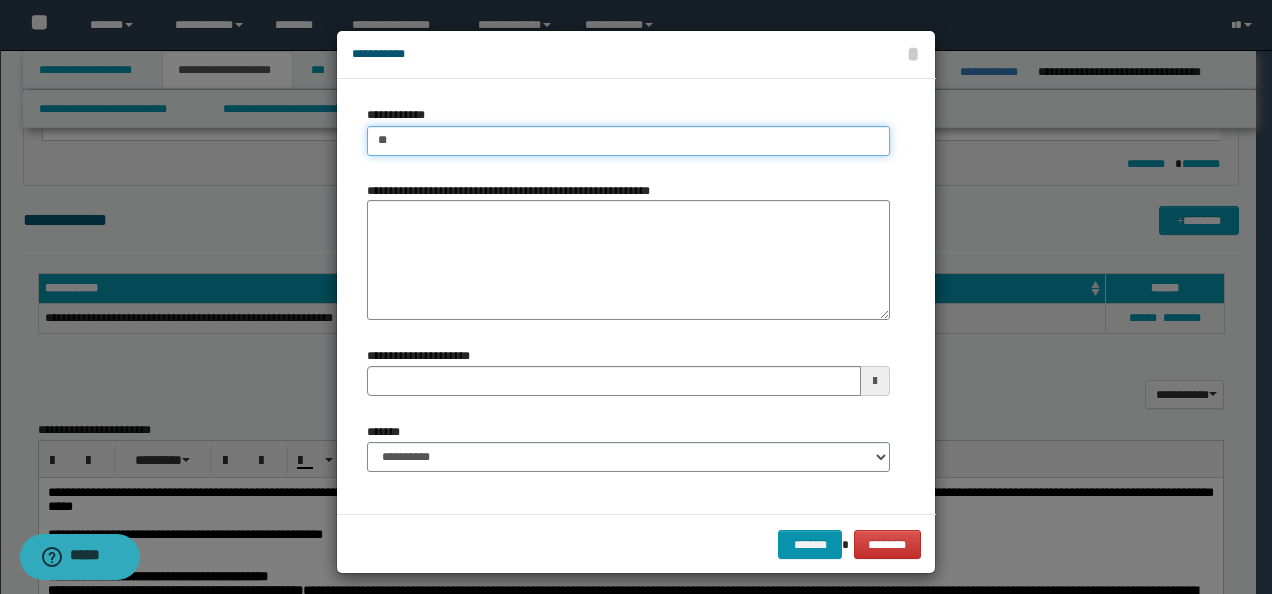 type on "***" 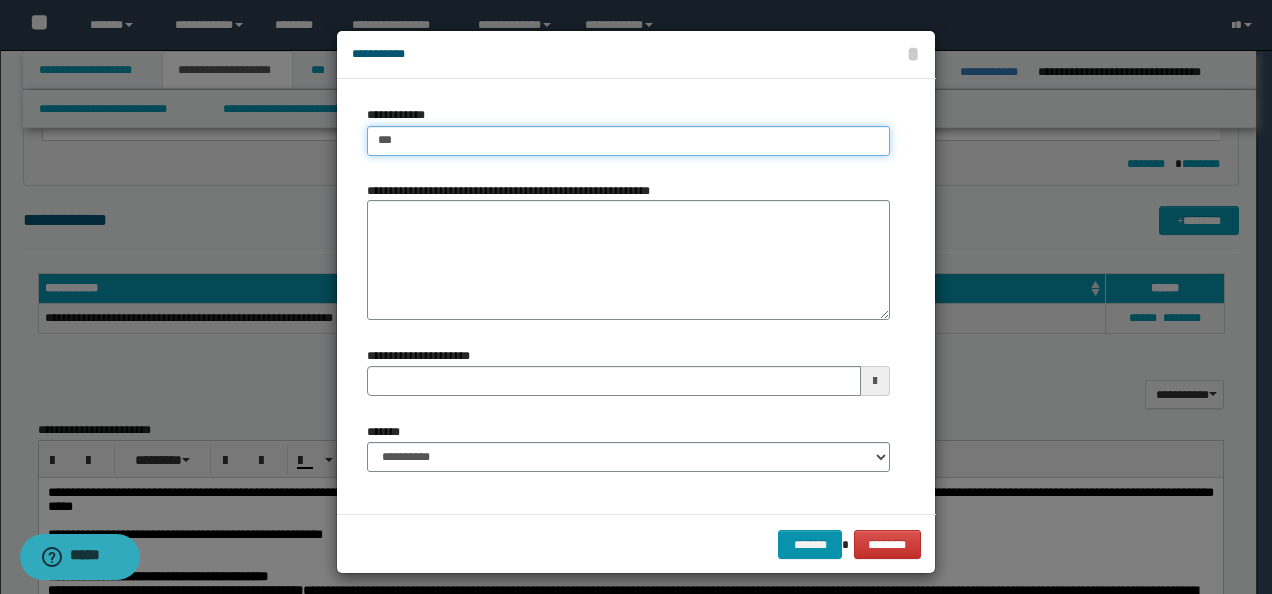 type on "***" 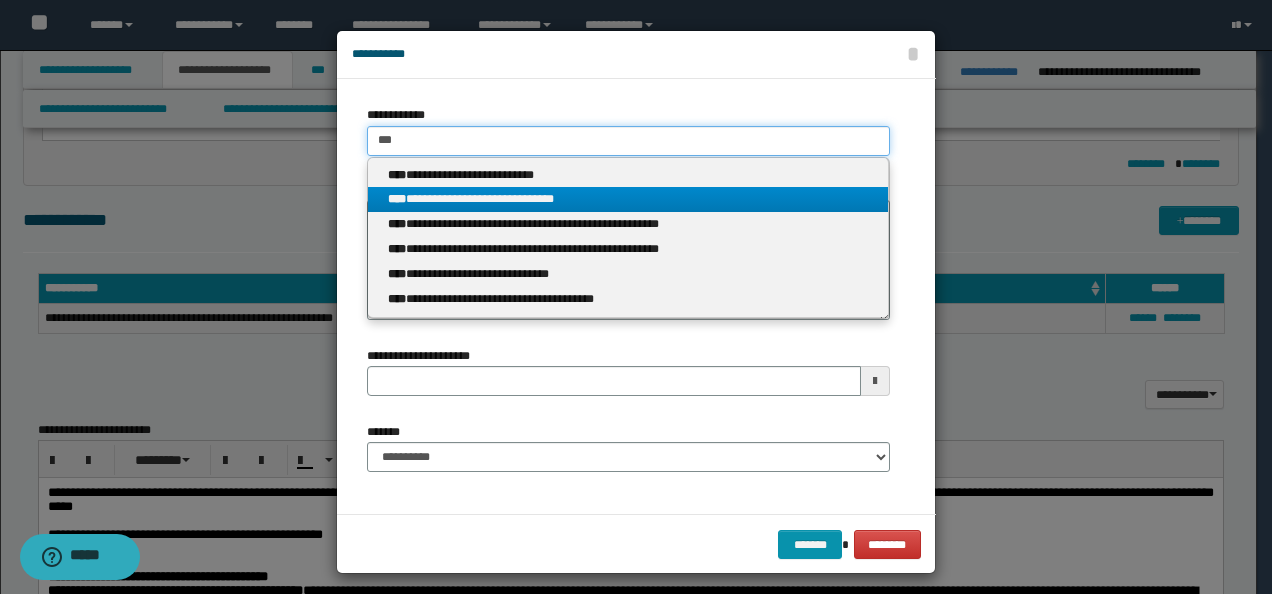 type on "***" 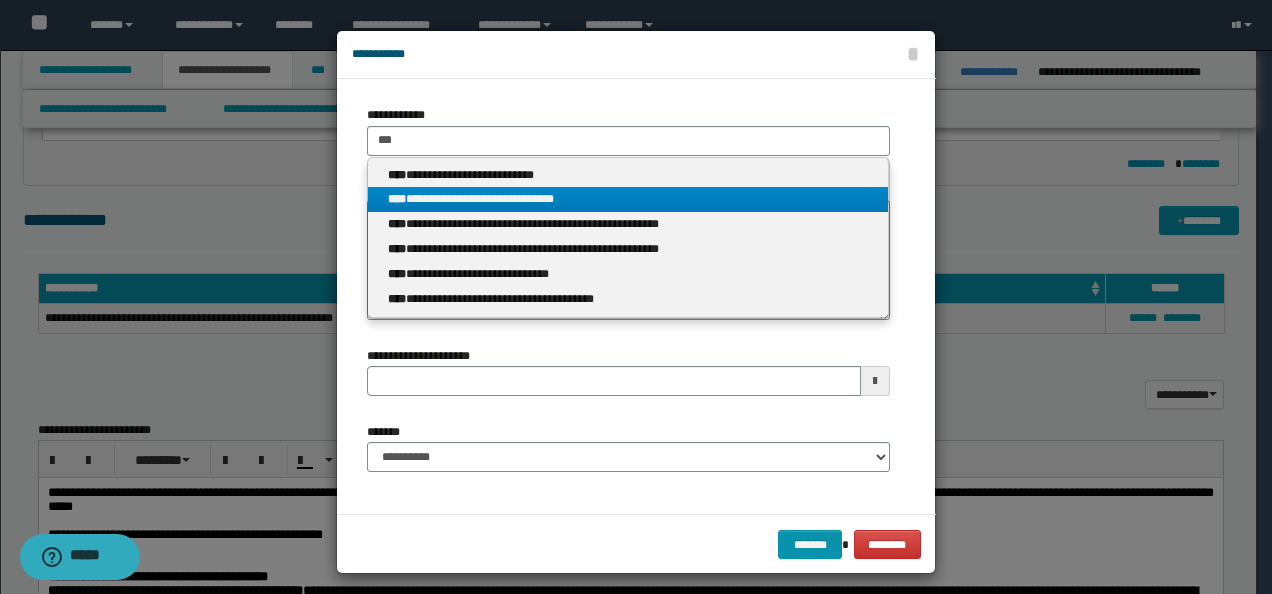 click on "**********" at bounding box center (628, 199) 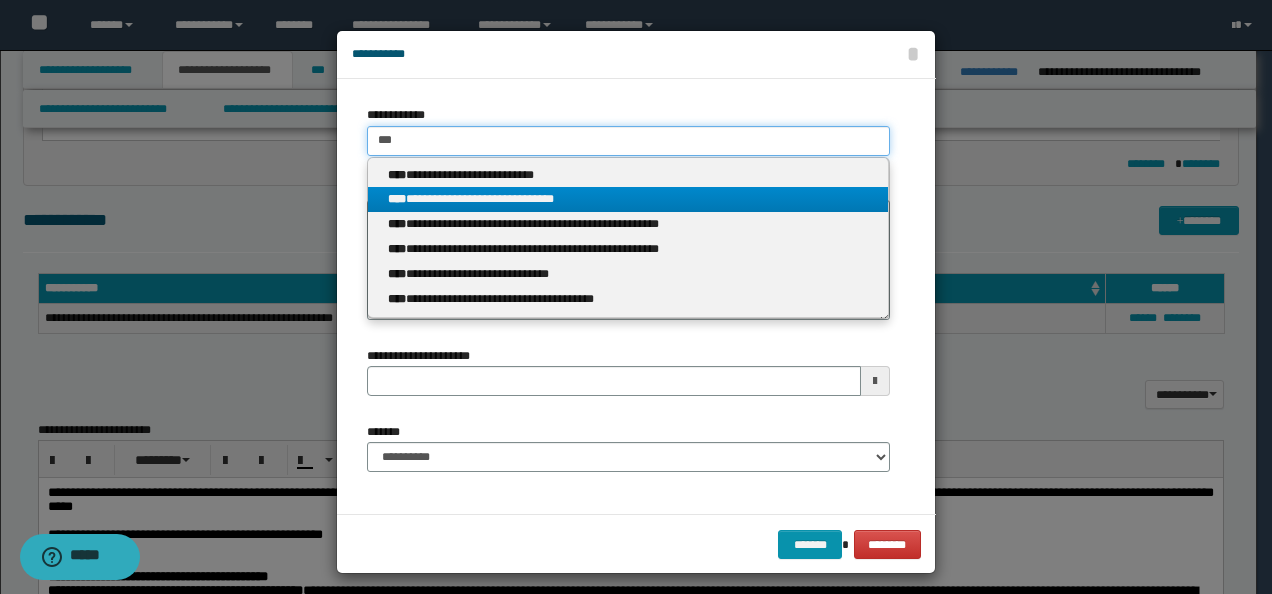 type 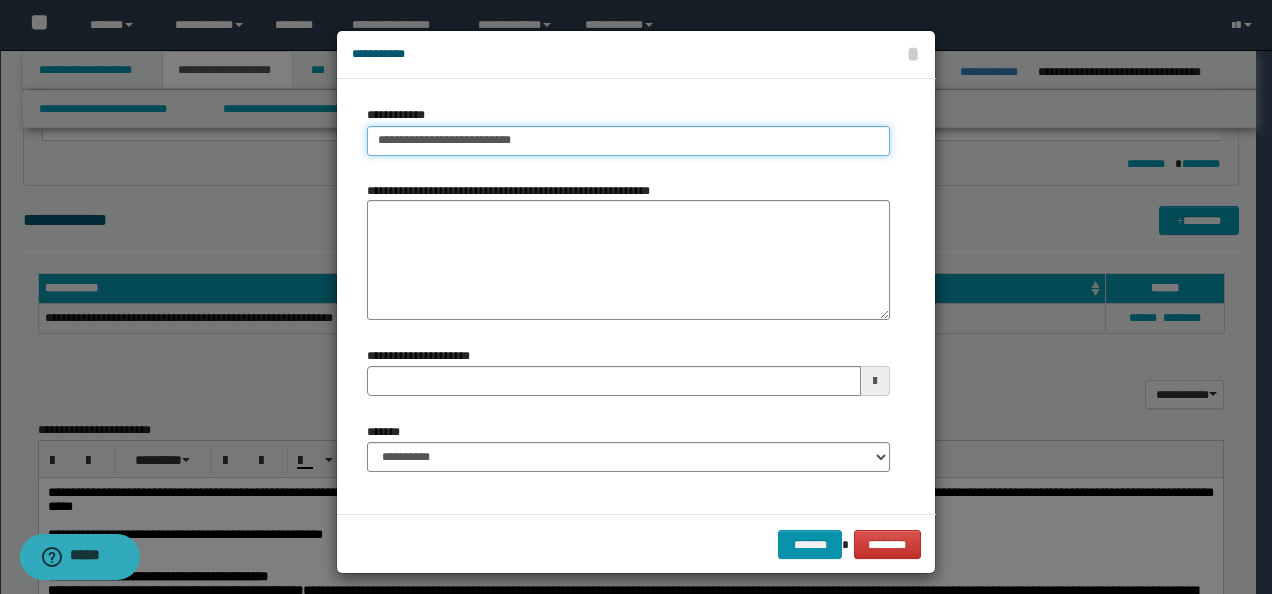 type 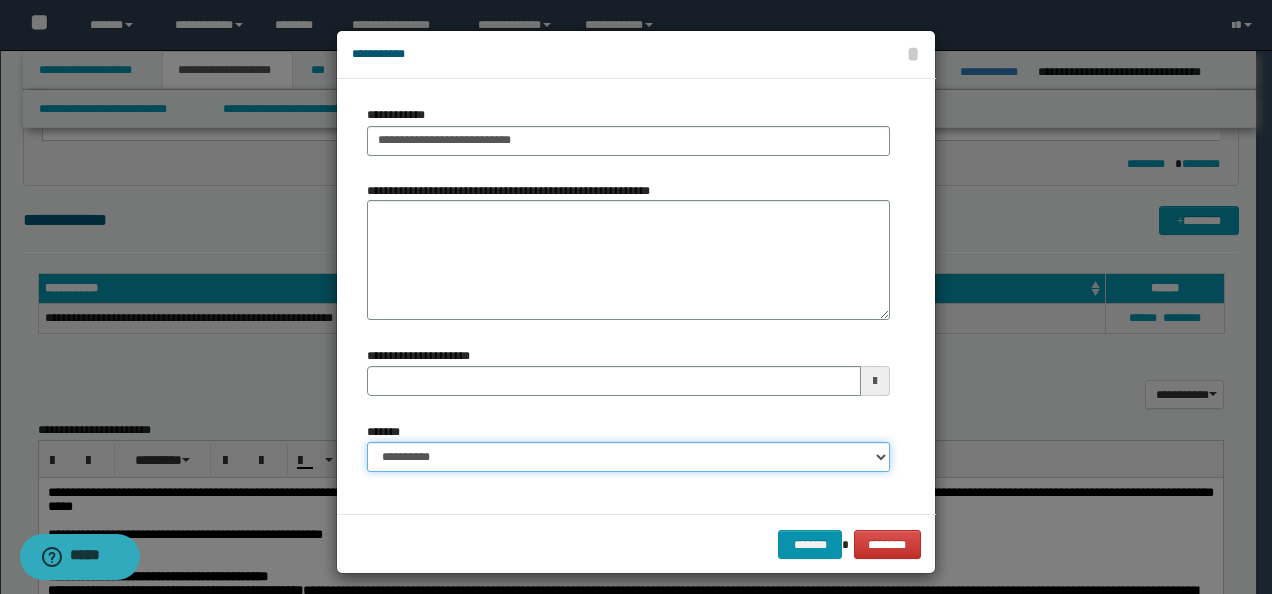 drag, startPoint x: 476, startPoint y: 452, endPoint x: 480, endPoint y: 442, distance: 10.770329 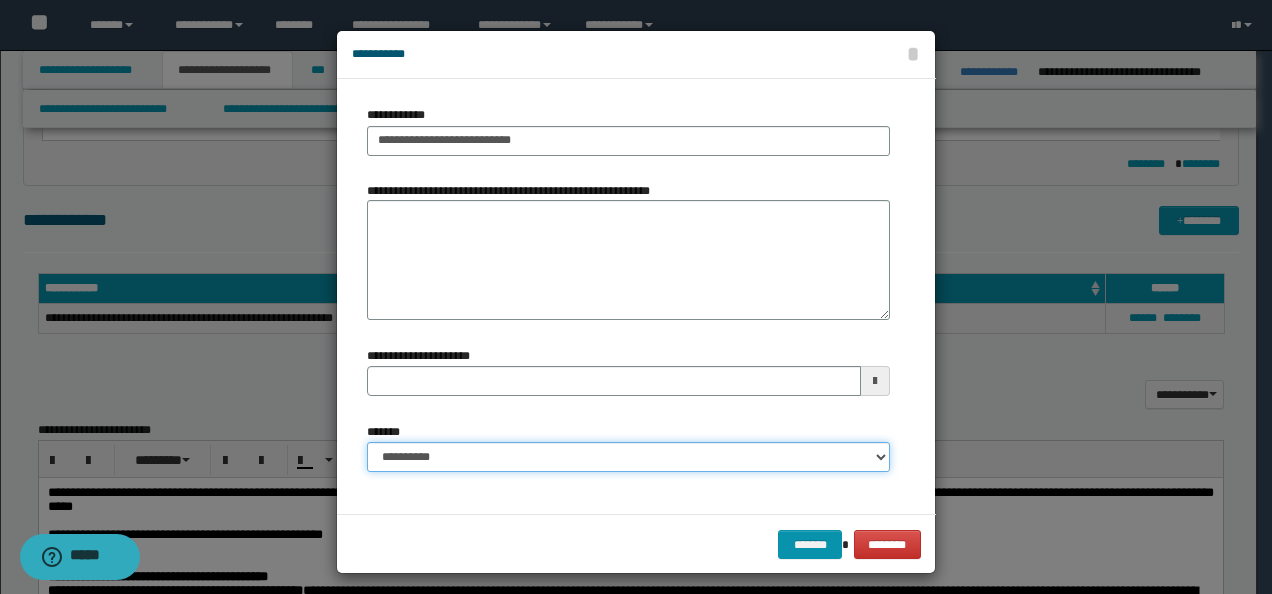 select on "*" 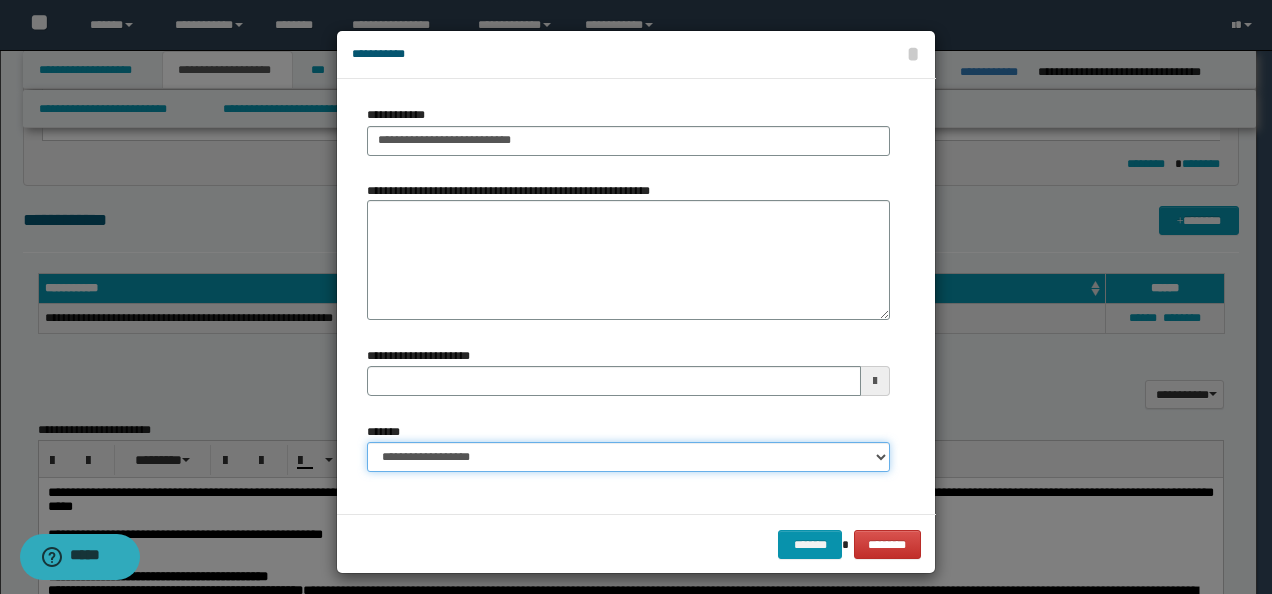 type 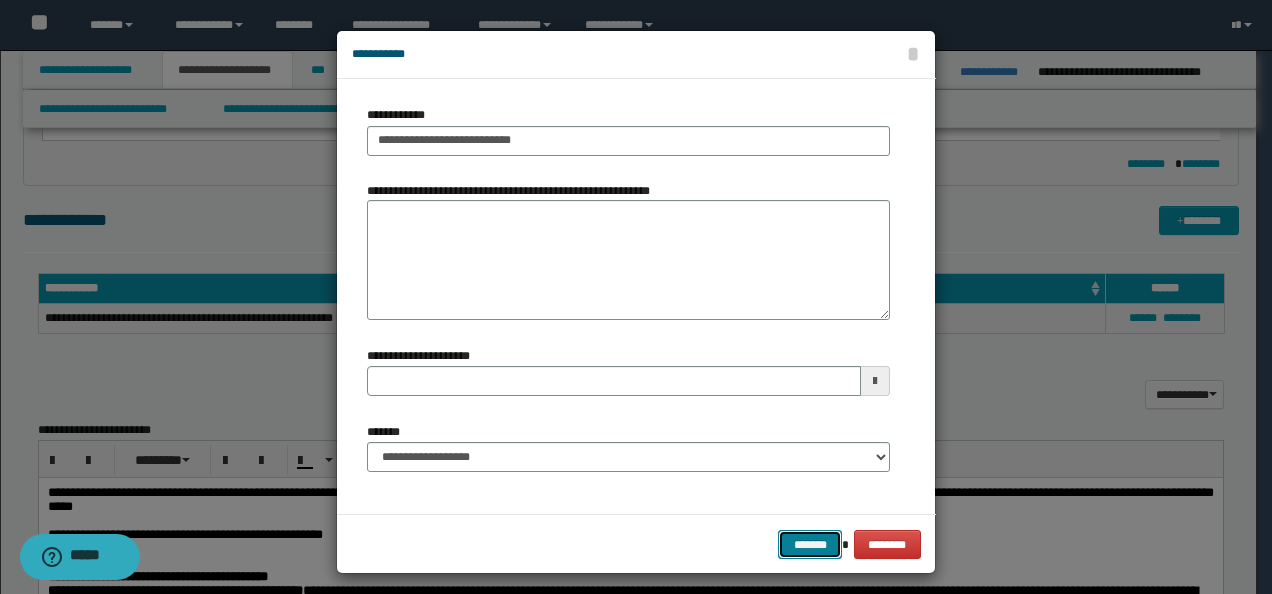 click on "*******" at bounding box center (810, 544) 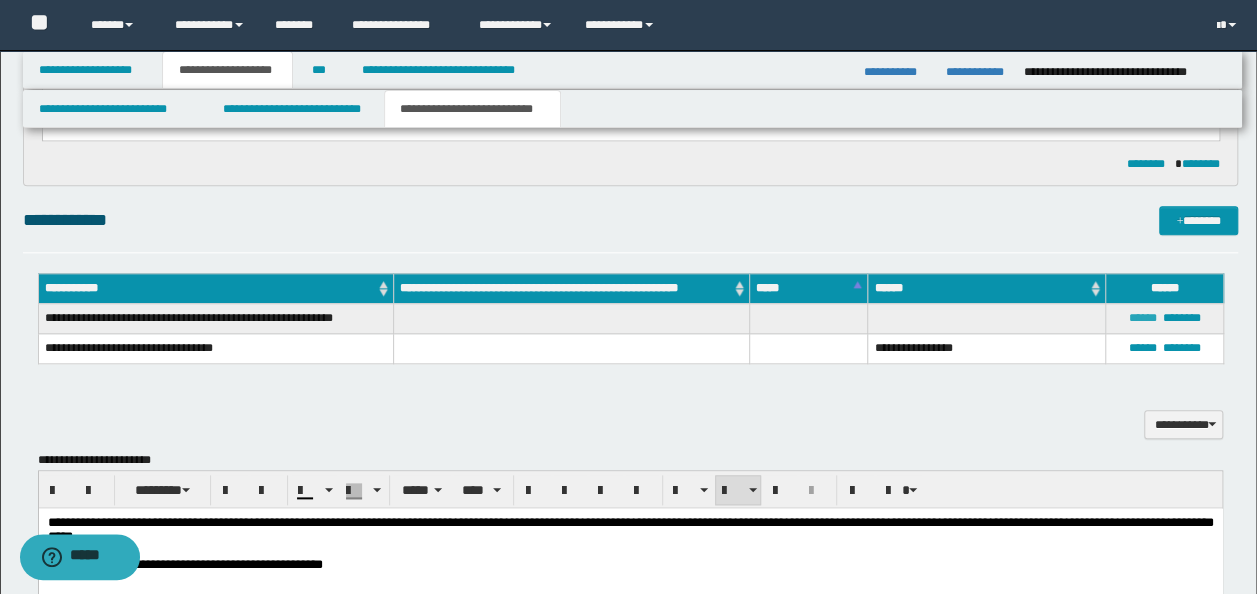 click on "******" at bounding box center [1143, 318] 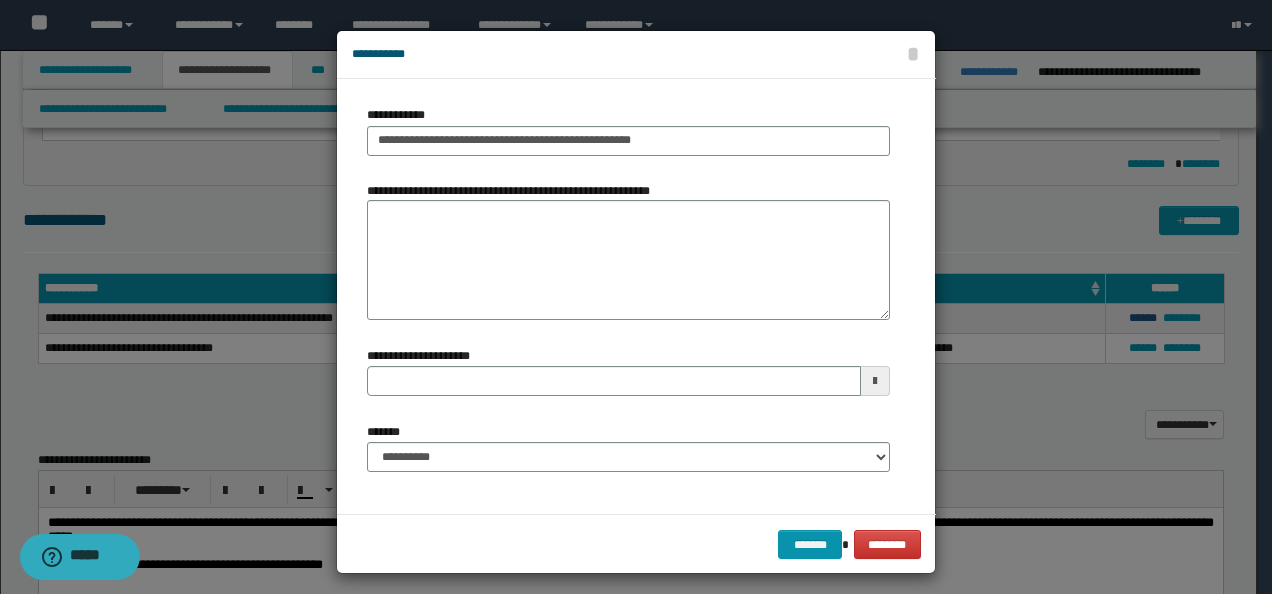 type 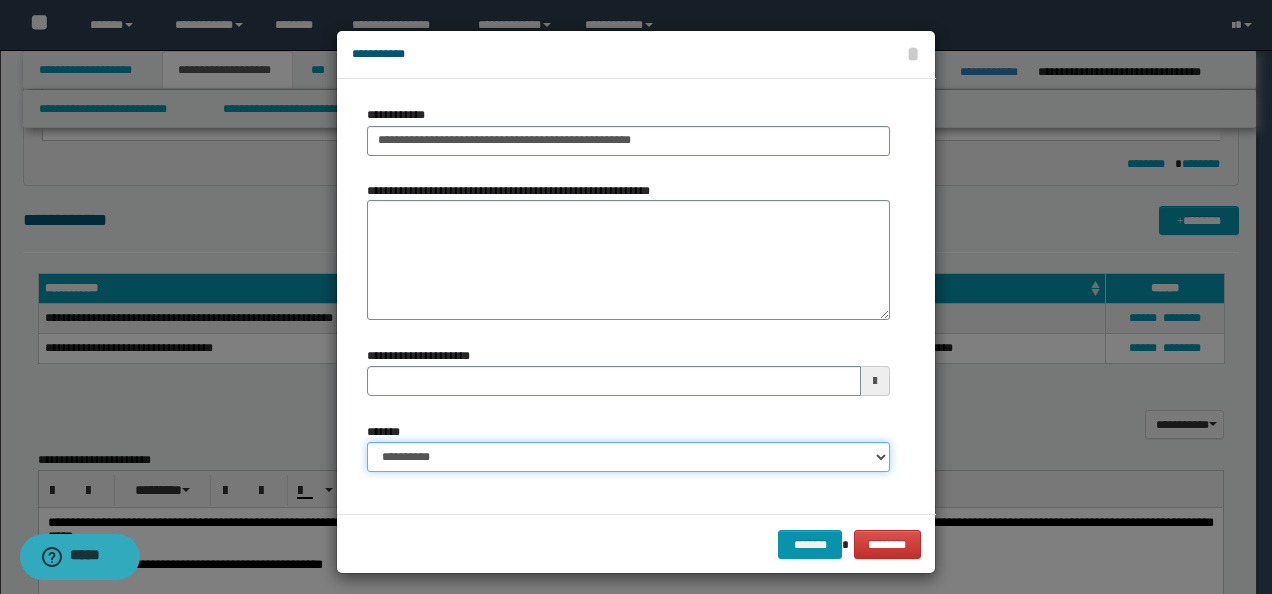 click on "**********" at bounding box center (628, 457) 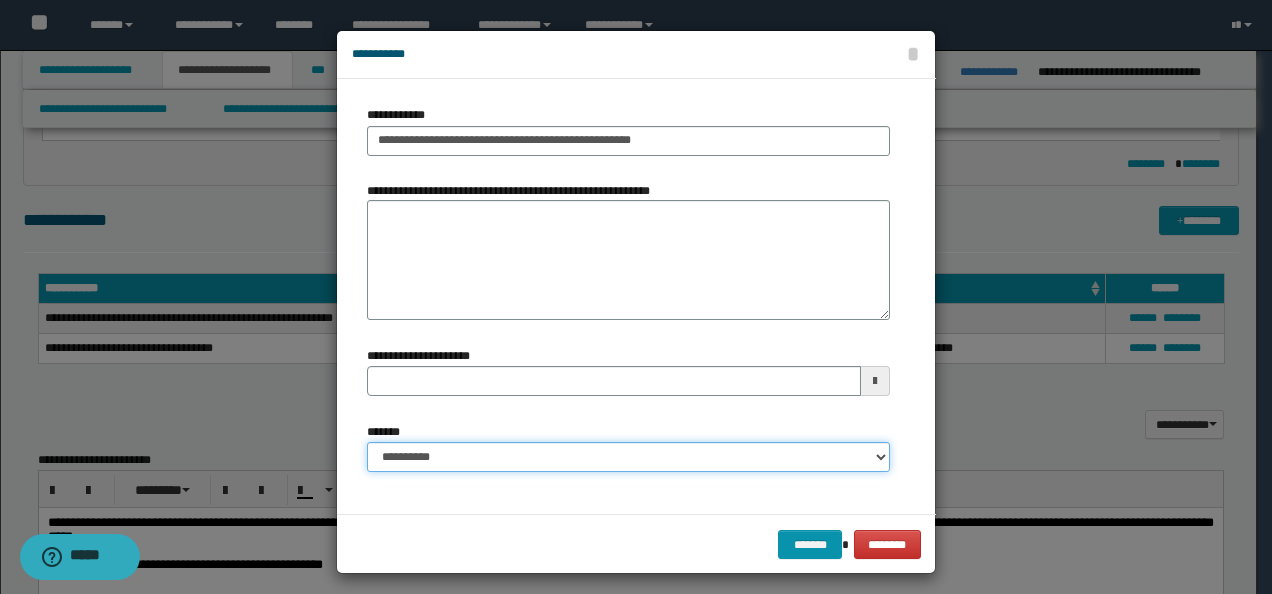 select on "*" 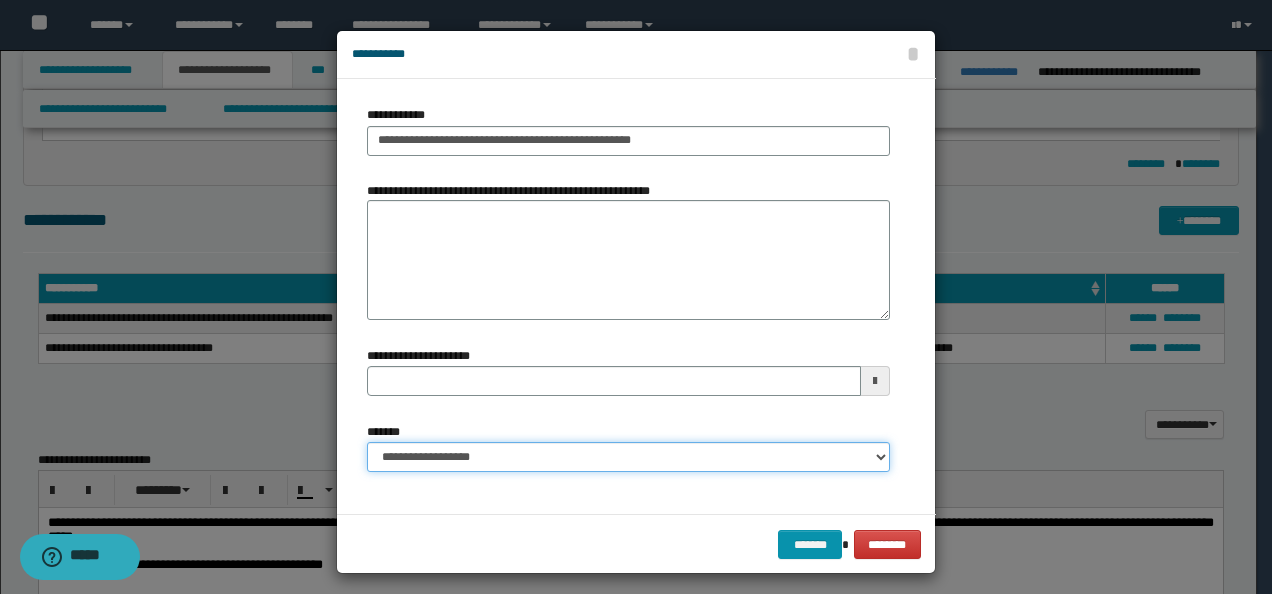 type 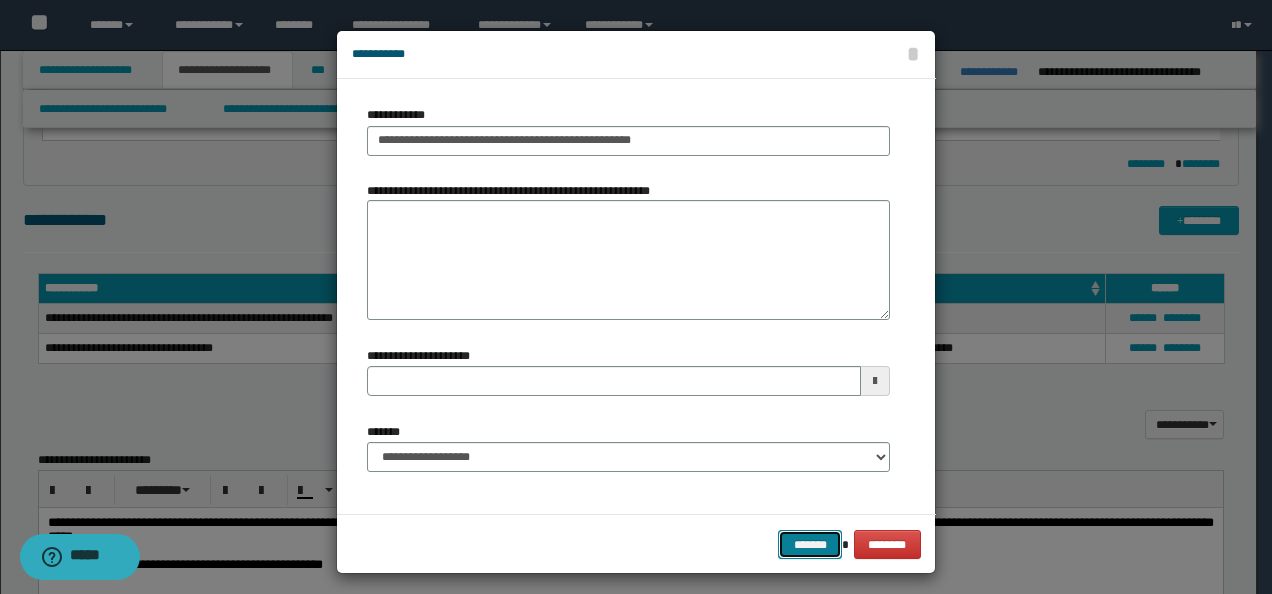click on "*******" at bounding box center [810, 544] 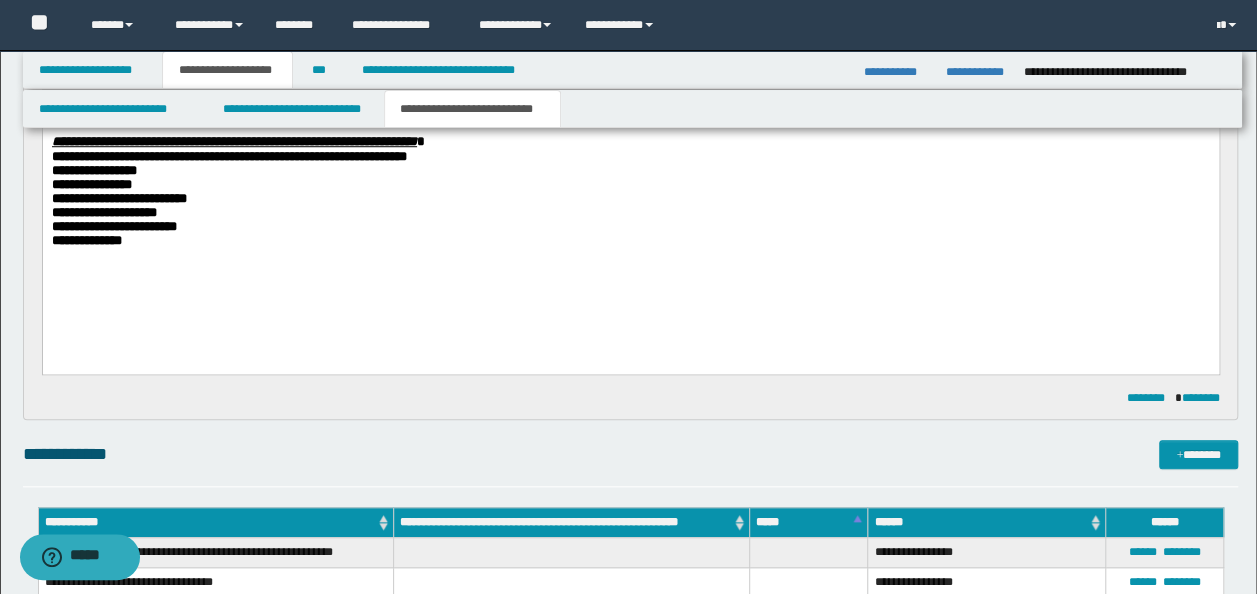 scroll, scrollTop: 476, scrollLeft: 0, axis: vertical 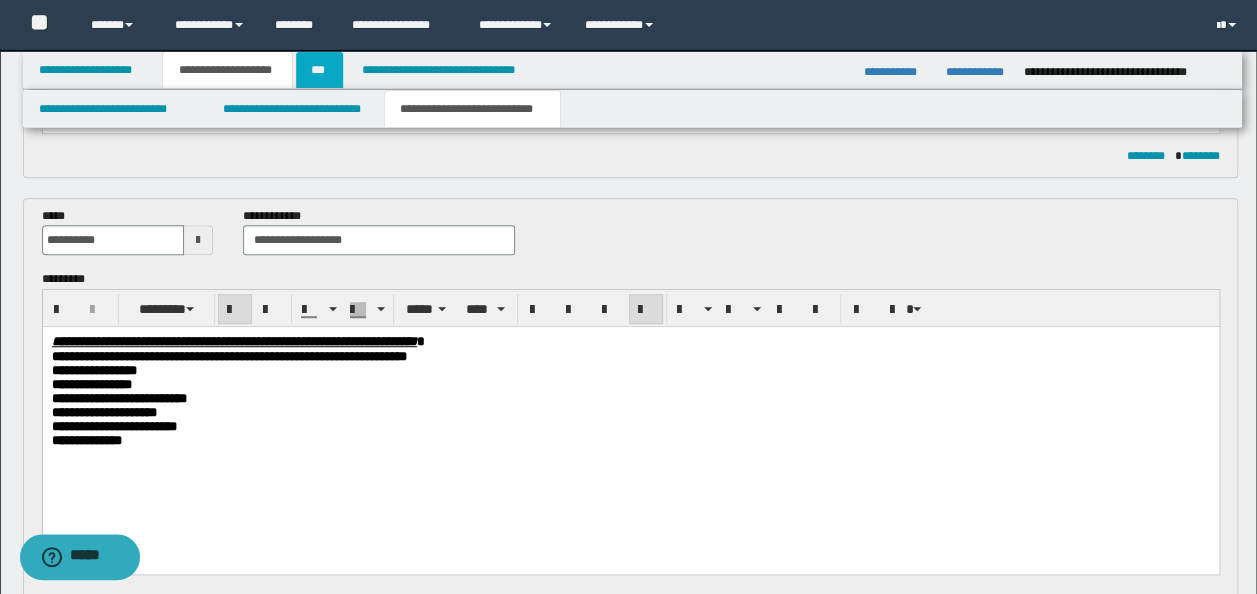 click on "***" at bounding box center [319, 70] 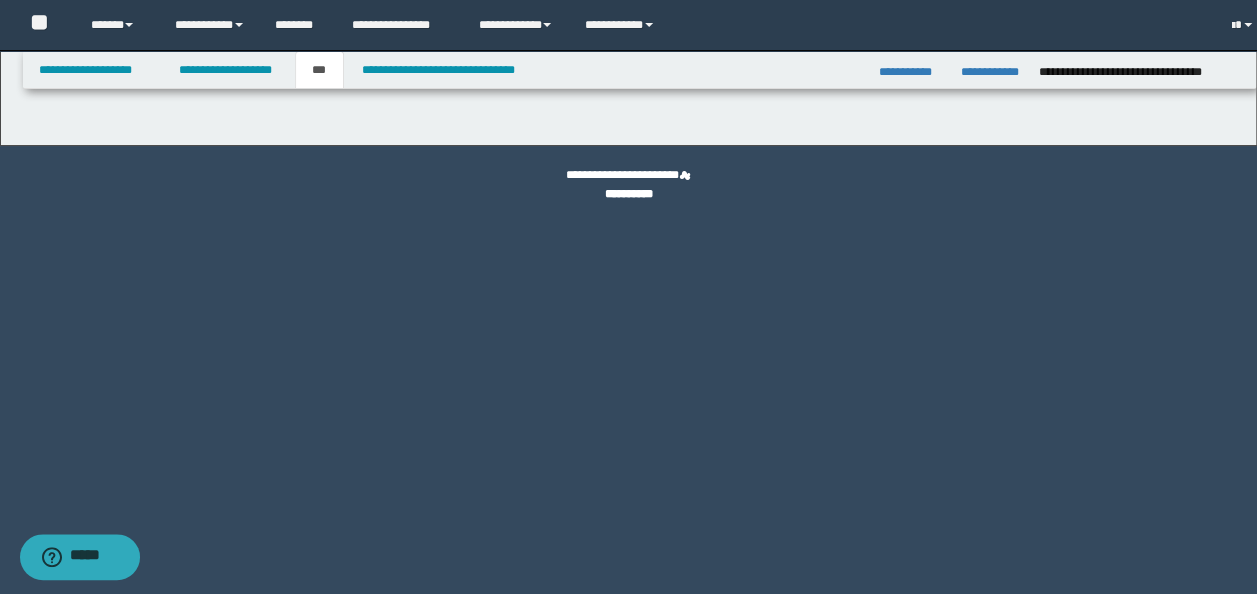 scroll, scrollTop: 0, scrollLeft: 0, axis: both 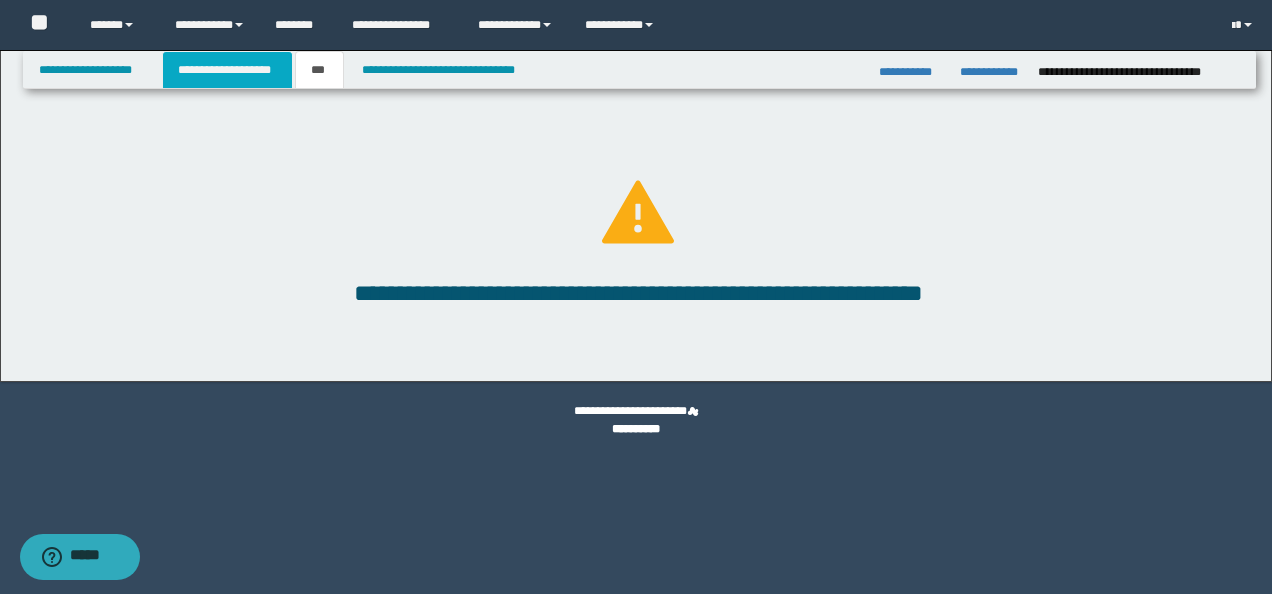 click on "**********" at bounding box center [227, 70] 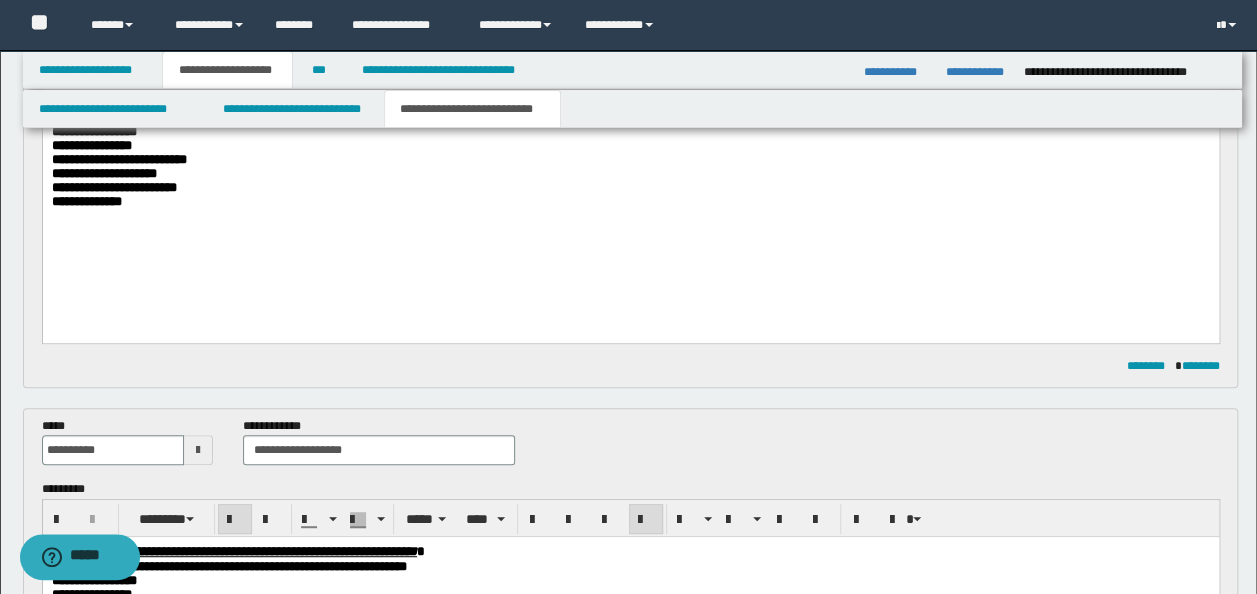 scroll, scrollTop: 33, scrollLeft: 0, axis: vertical 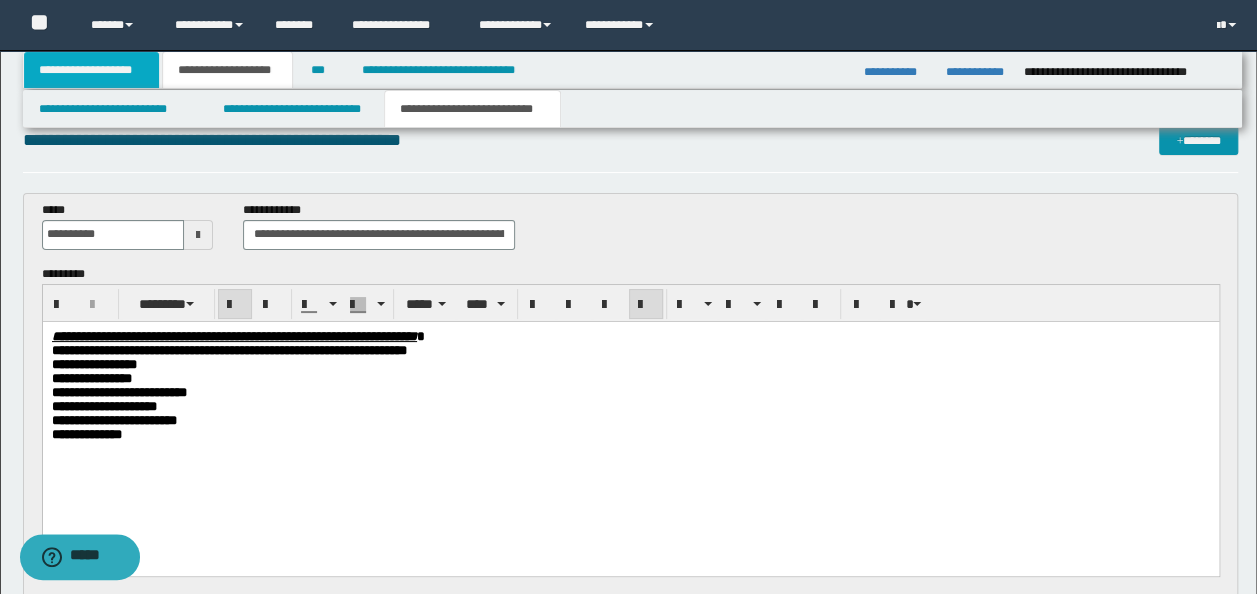click on "**********" at bounding box center [92, 70] 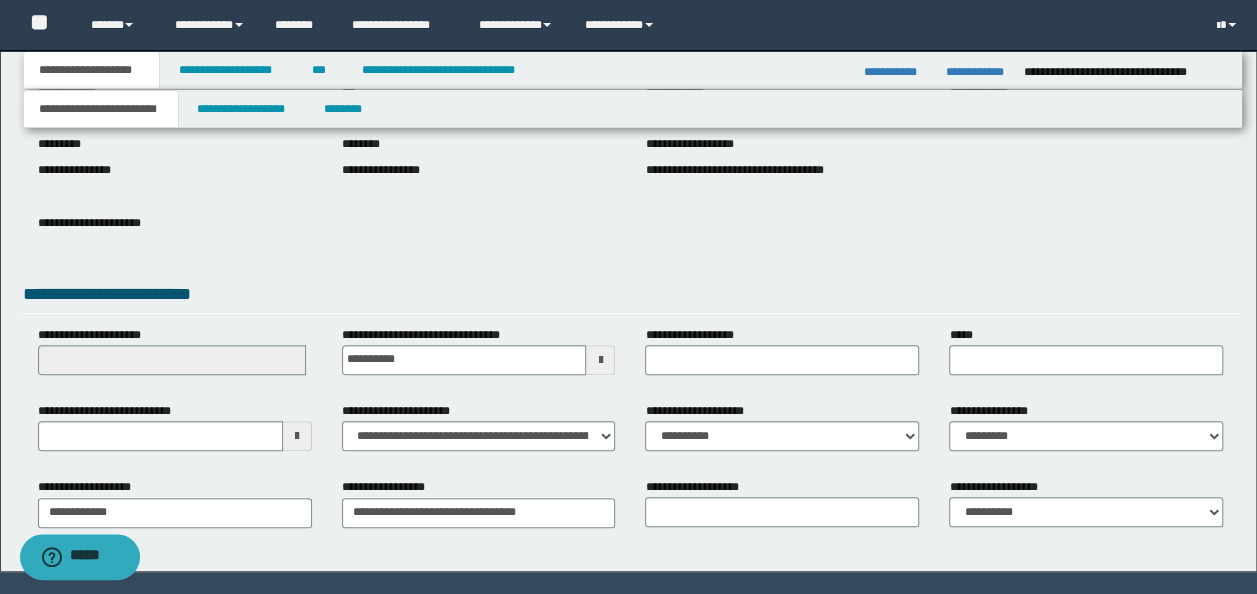 scroll, scrollTop: 33, scrollLeft: 0, axis: vertical 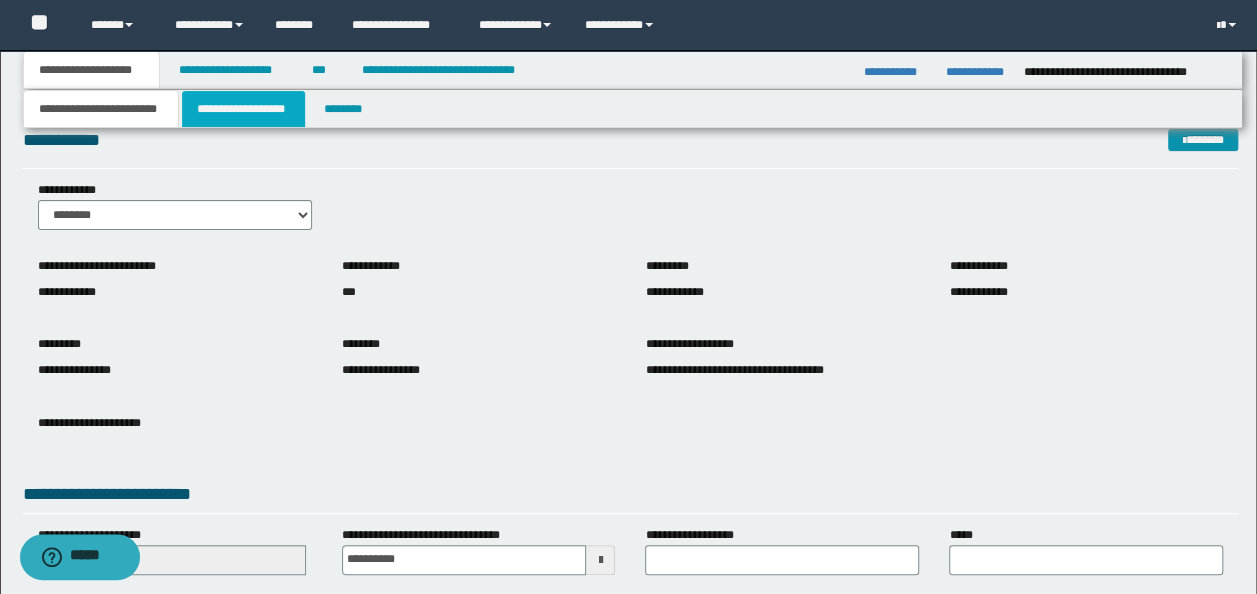click on "**********" at bounding box center [243, 109] 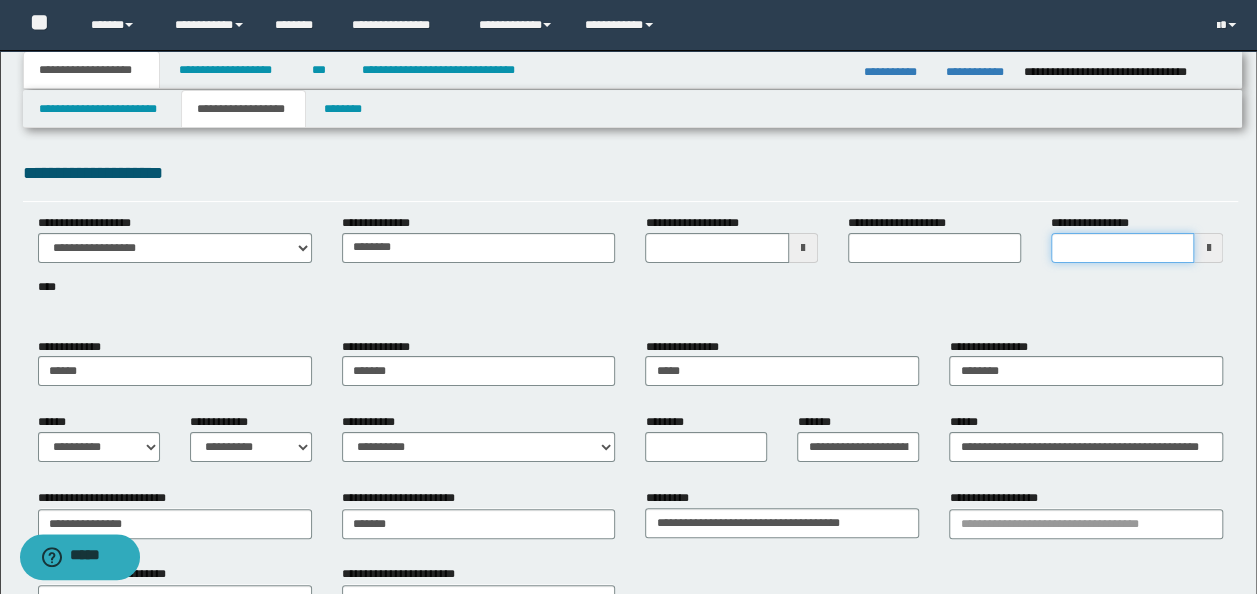 click on "**********" at bounding box center (1123, 248) 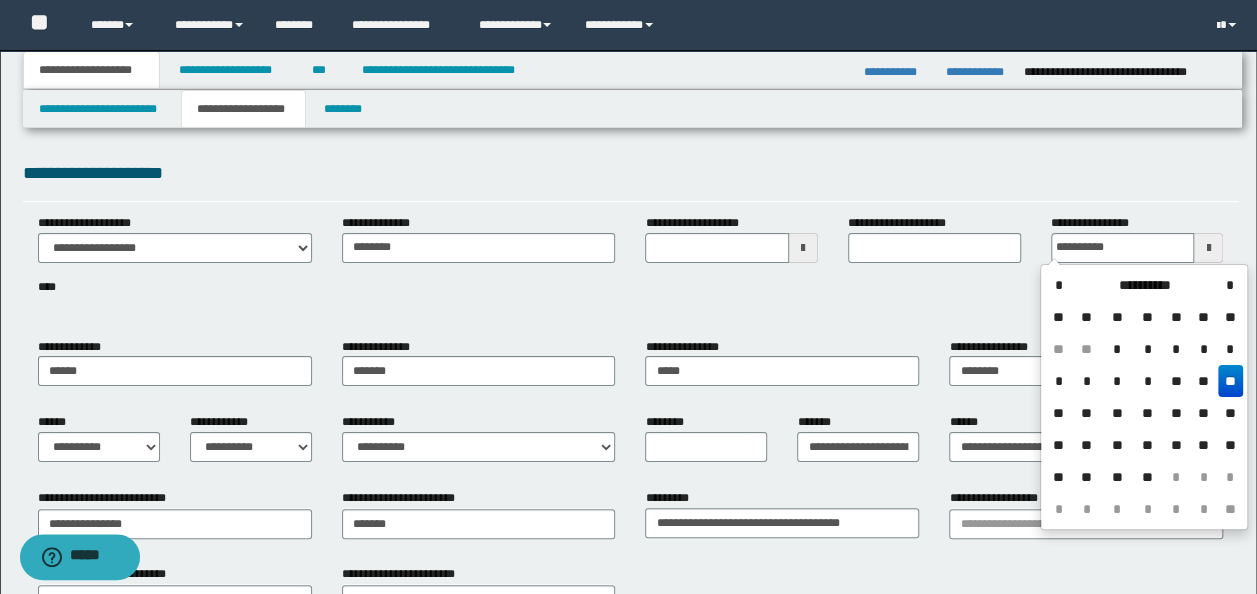 type on "**********" 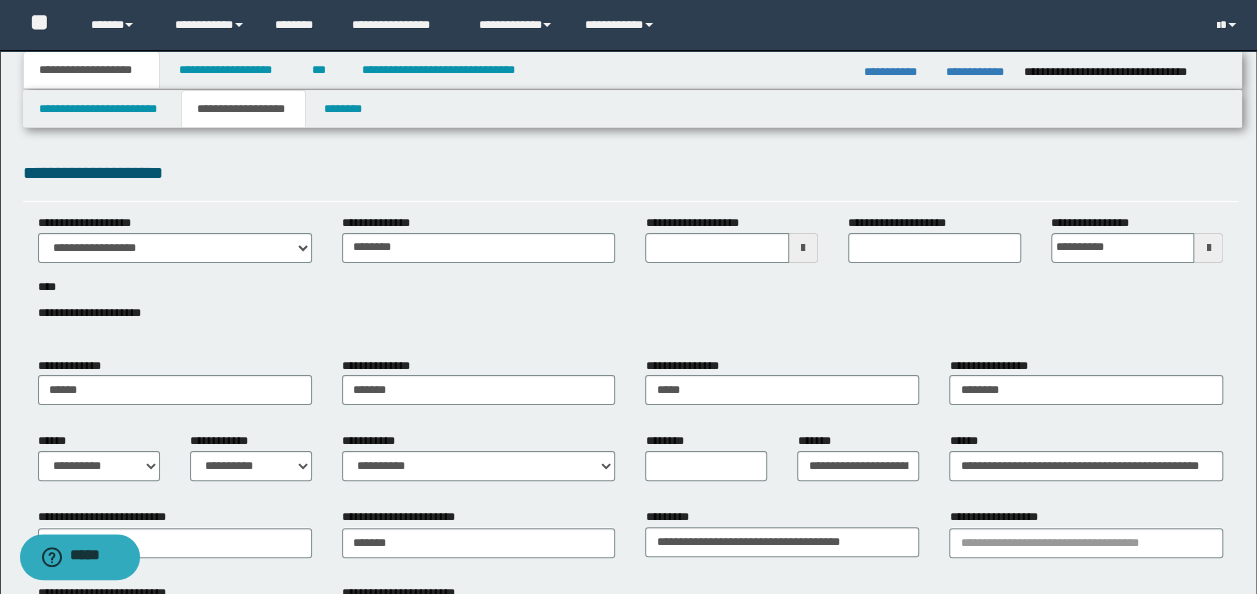 click on "**********" at bounding box center (631, 279) 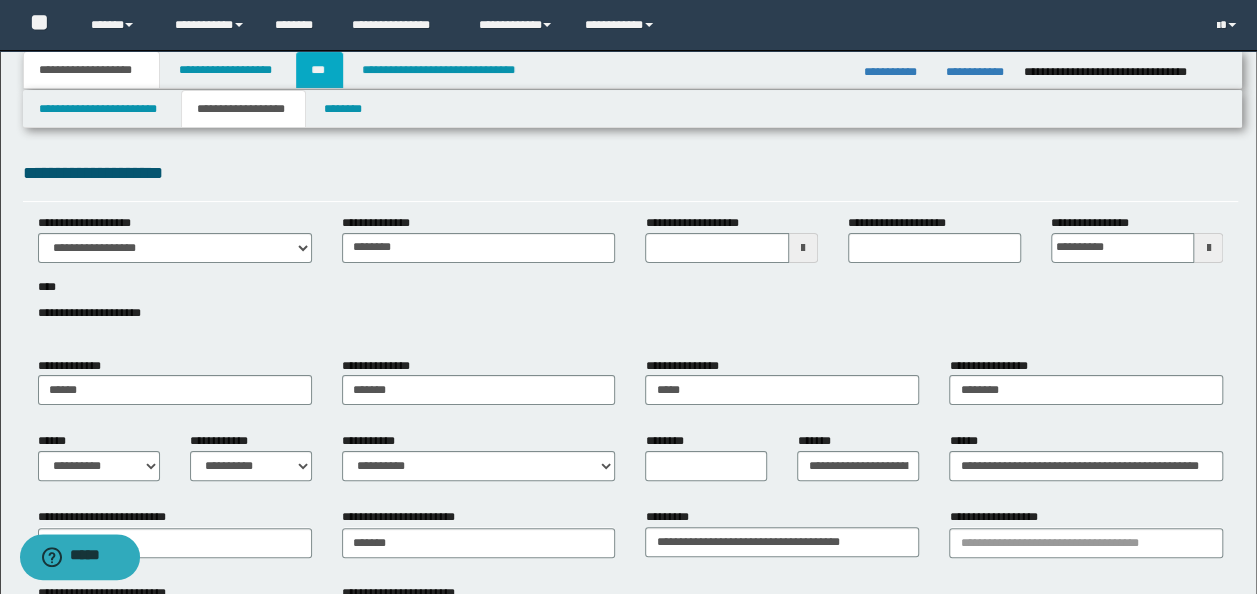 click on "***" at bounding box center [319, 70] 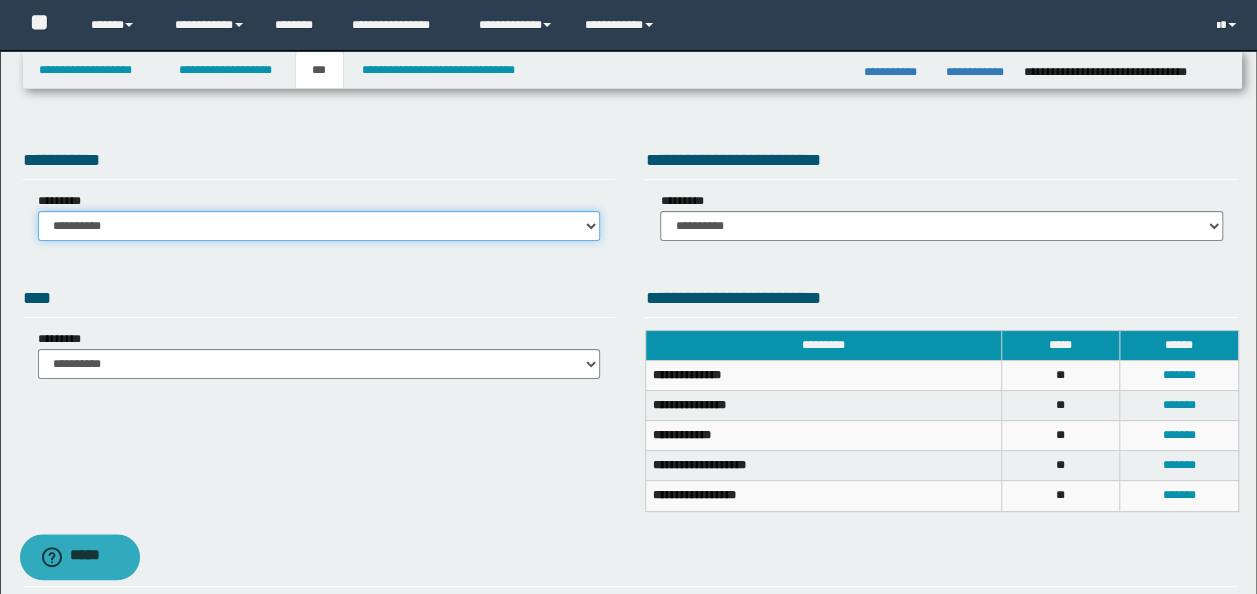 click on "**********" at bounding box center [319, 226] 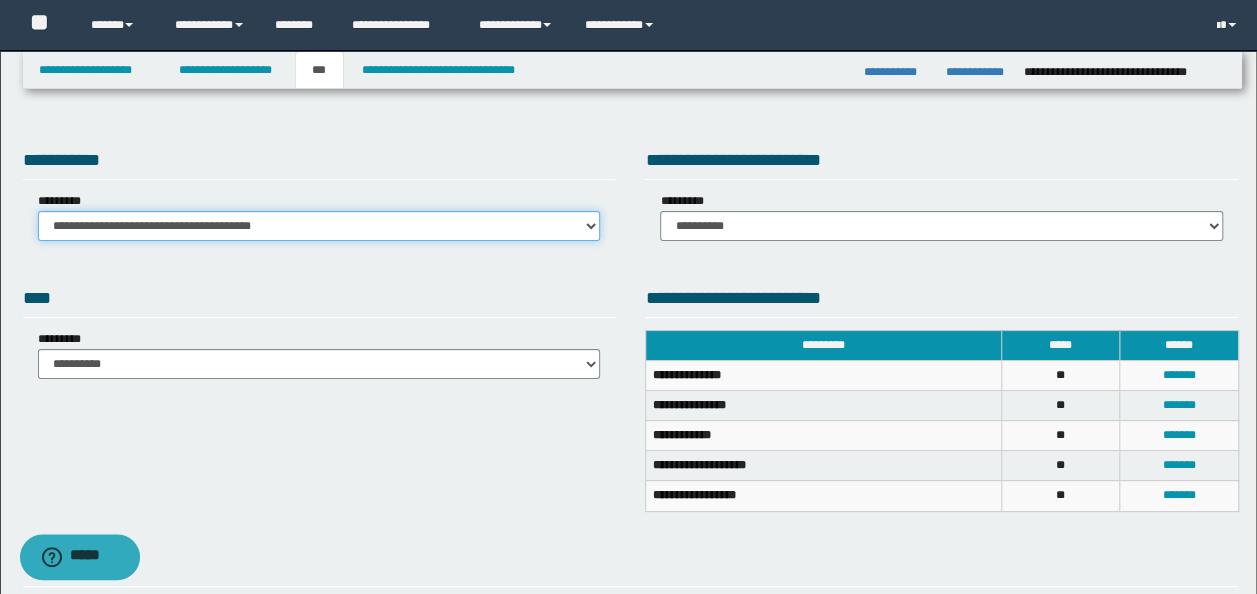 click on "**********" at bounding box center [319, 226] 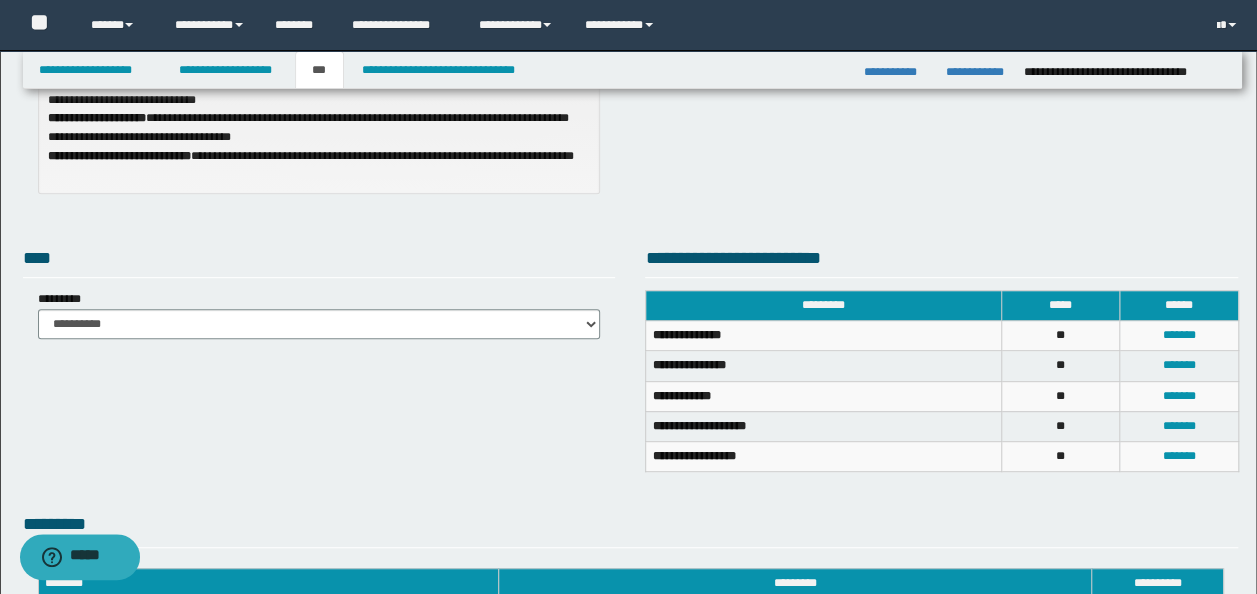scroll, scrollTop: 90, scrollLeft: 0, axis: vertical 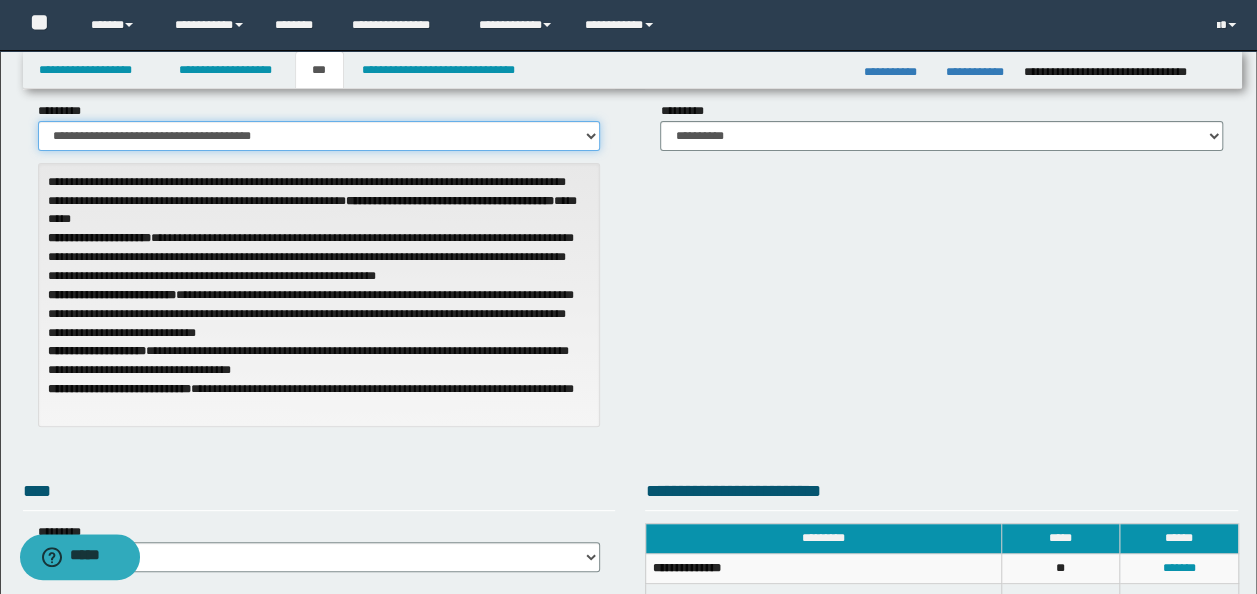 click on "**********" at bounding box center (319, 136) 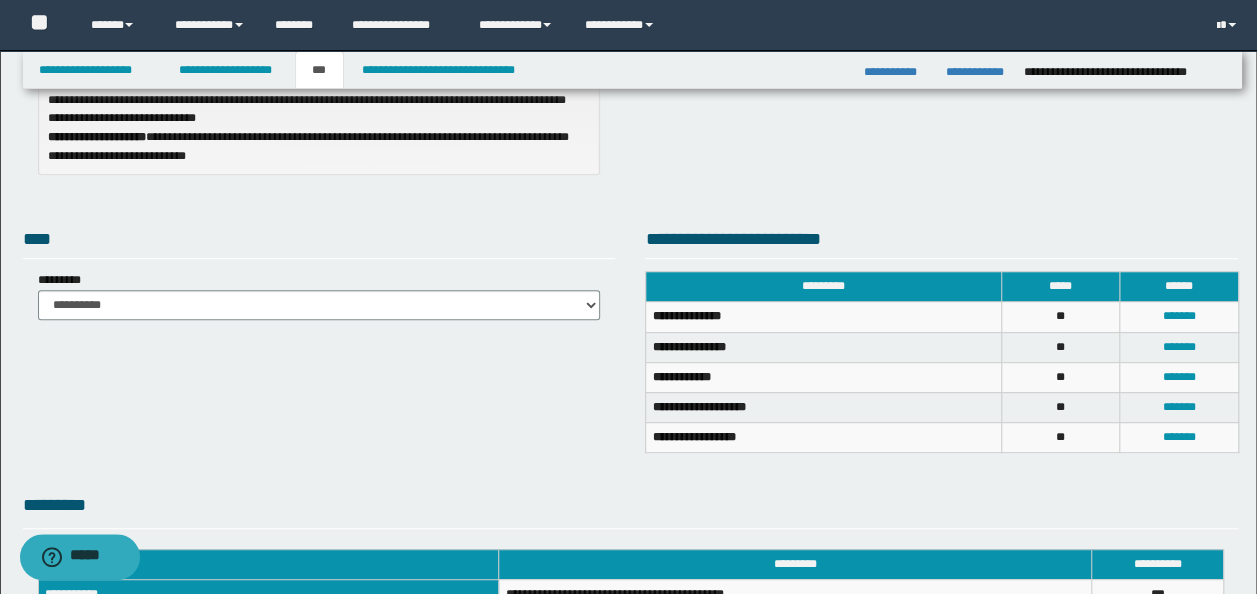 scroll, scrollTop: 490, scrollLeft: 0, axis: vertical 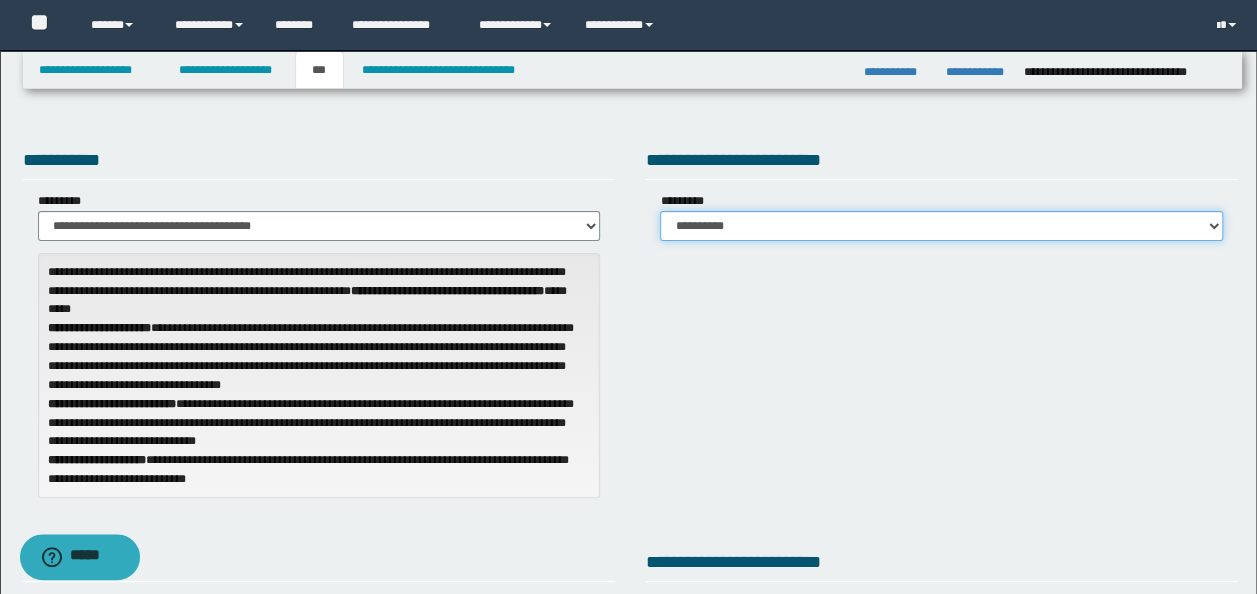 click on "**********" at bounding box center (941, 226) 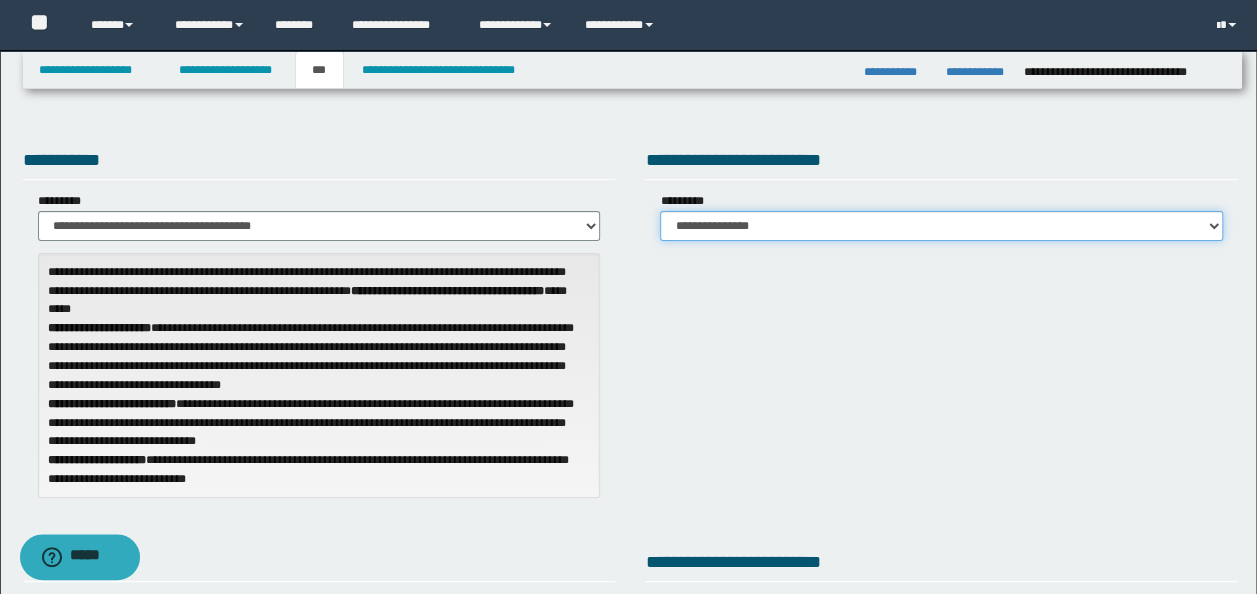 click on "**********" at bounding box center [941, 226] 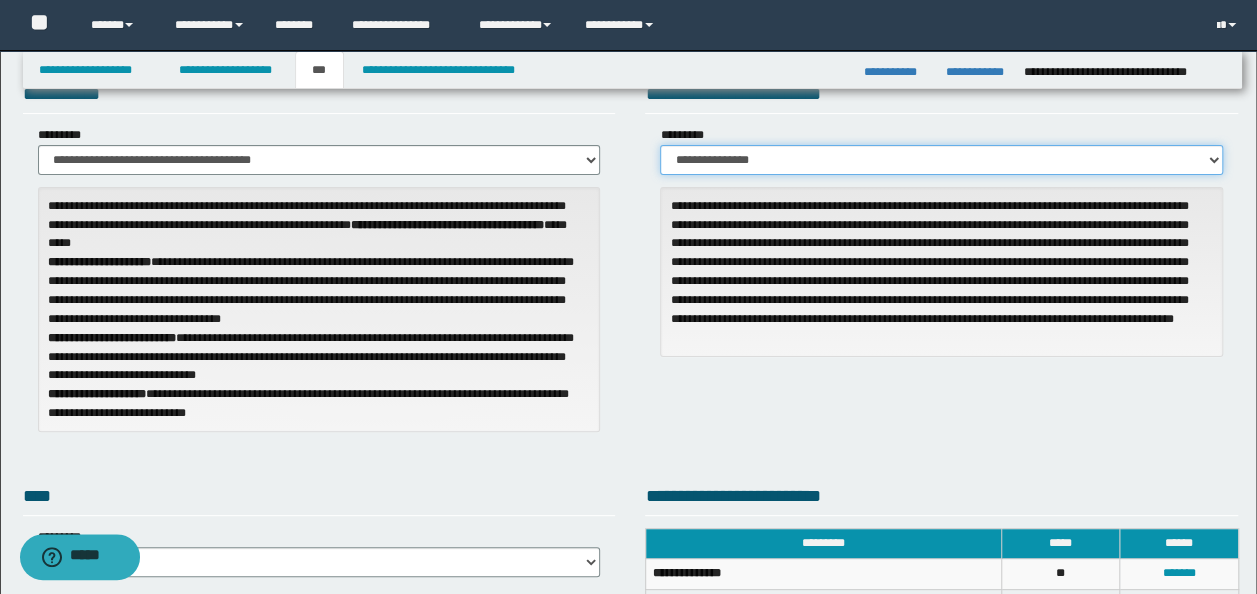 scroll, scrollTop: 33, scrollLeft: 0, axis: vertical 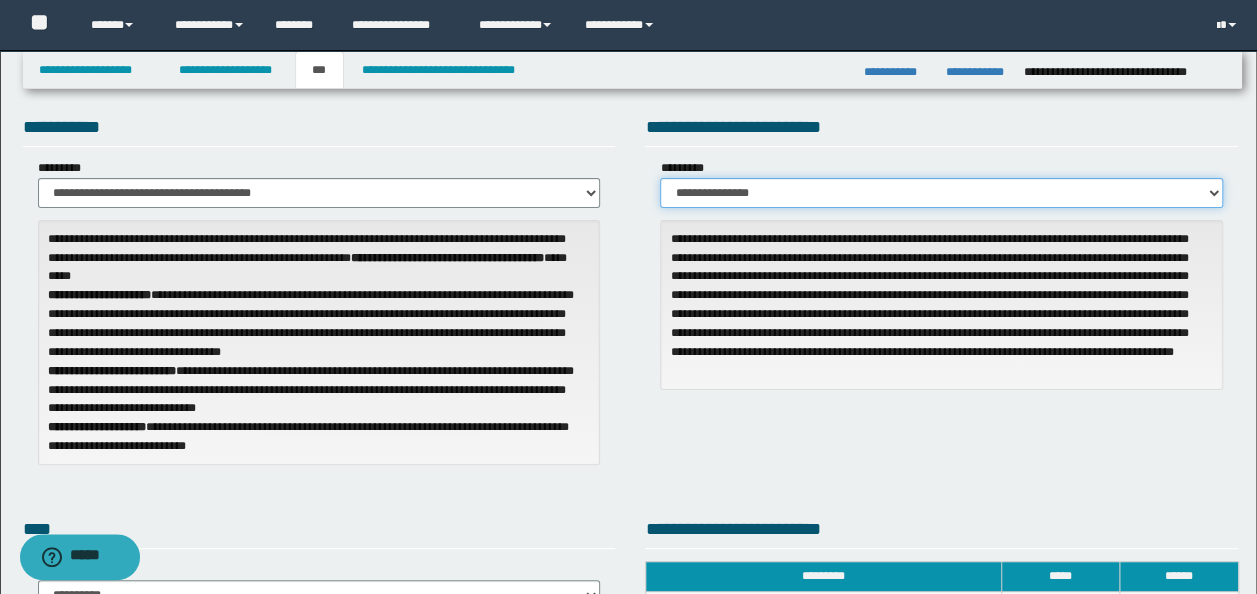 click on "**********" at bounding box center [941, 193] 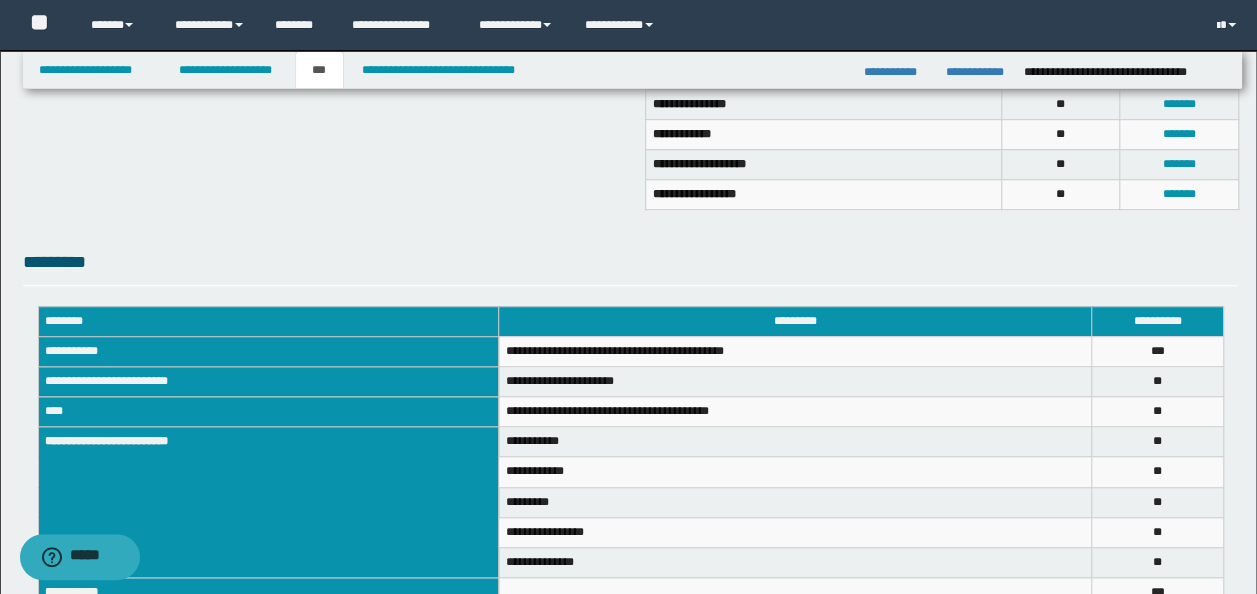 scroll, scrollTop: 704, scrollLeft: 0, axis: vertical 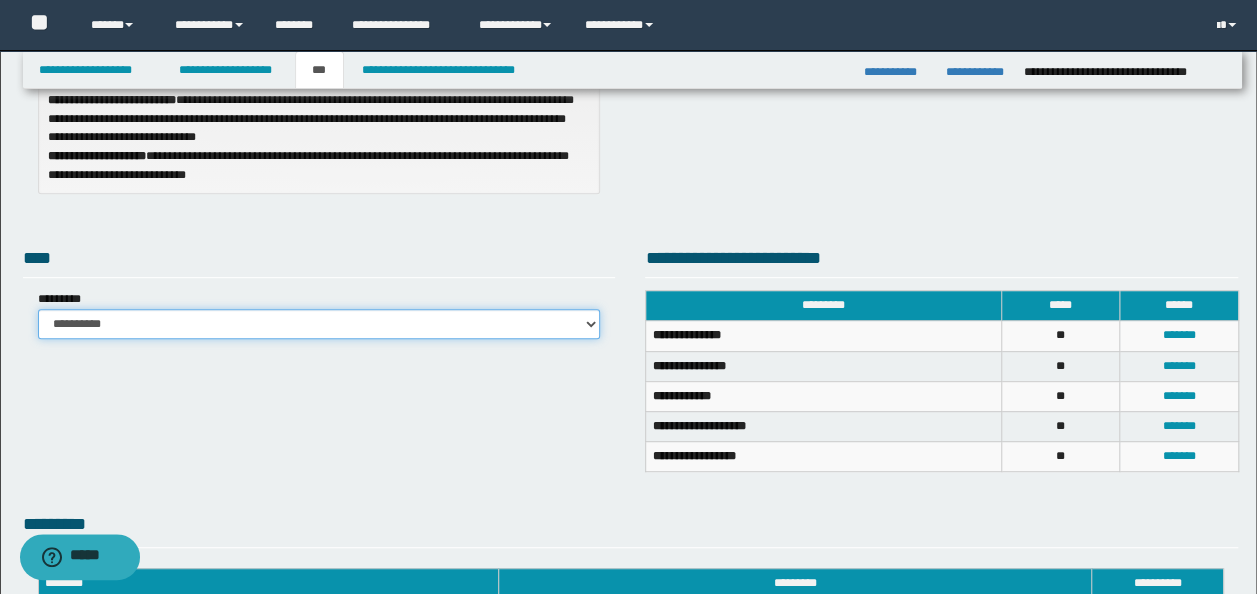 click on "**********" at bounding box center (319, 324) 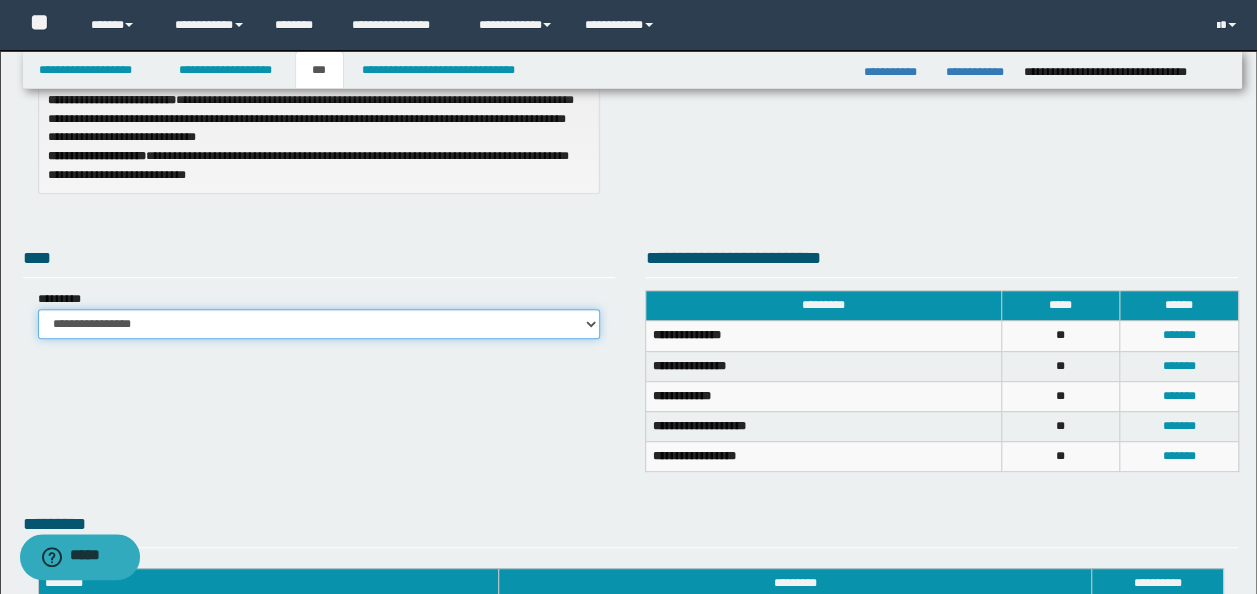 click on "**********" at bounding box center (319, 324) 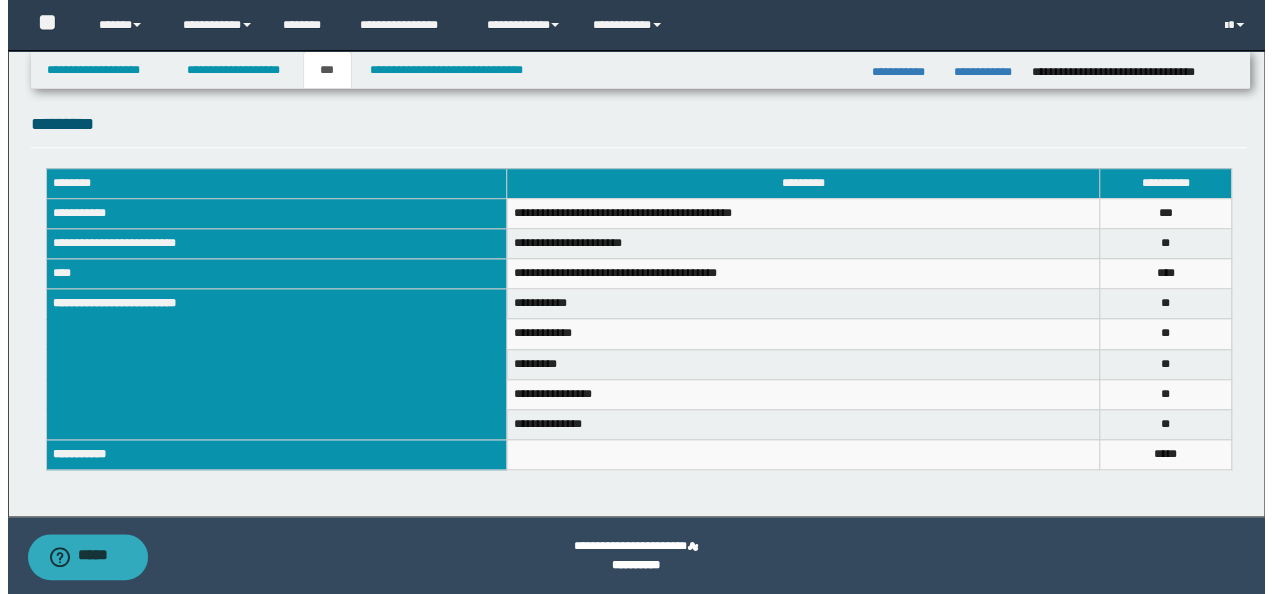 scroll, scrollTop: 504, scrollLeft: 0, axis: vertical 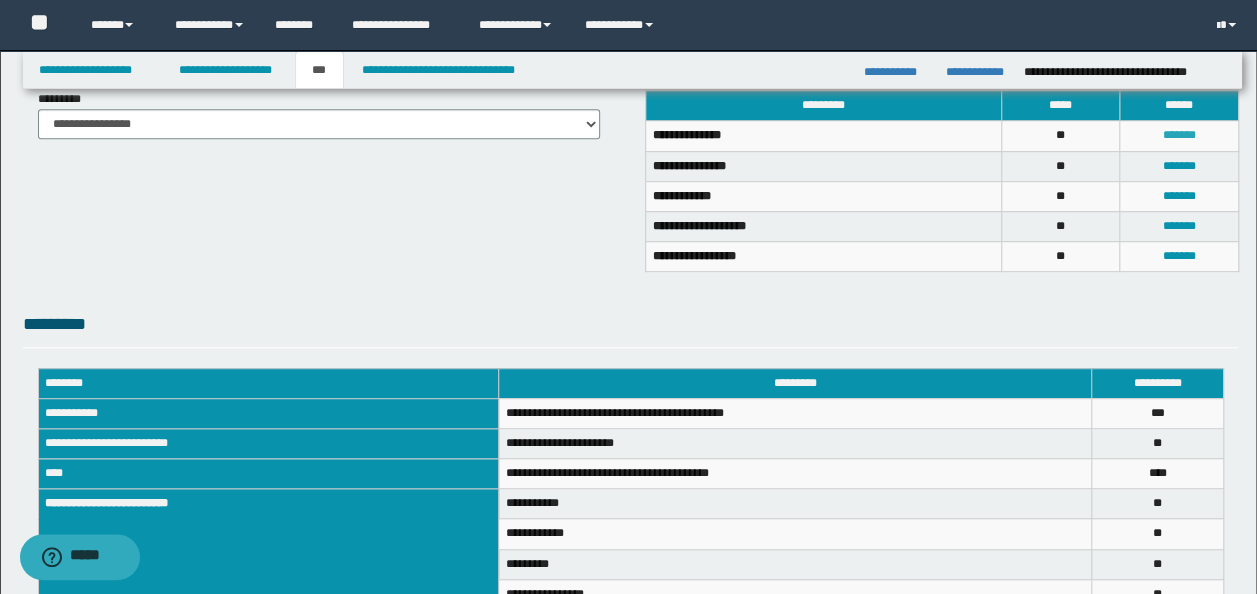 click on "*******" at bounding box center [1178, 135] 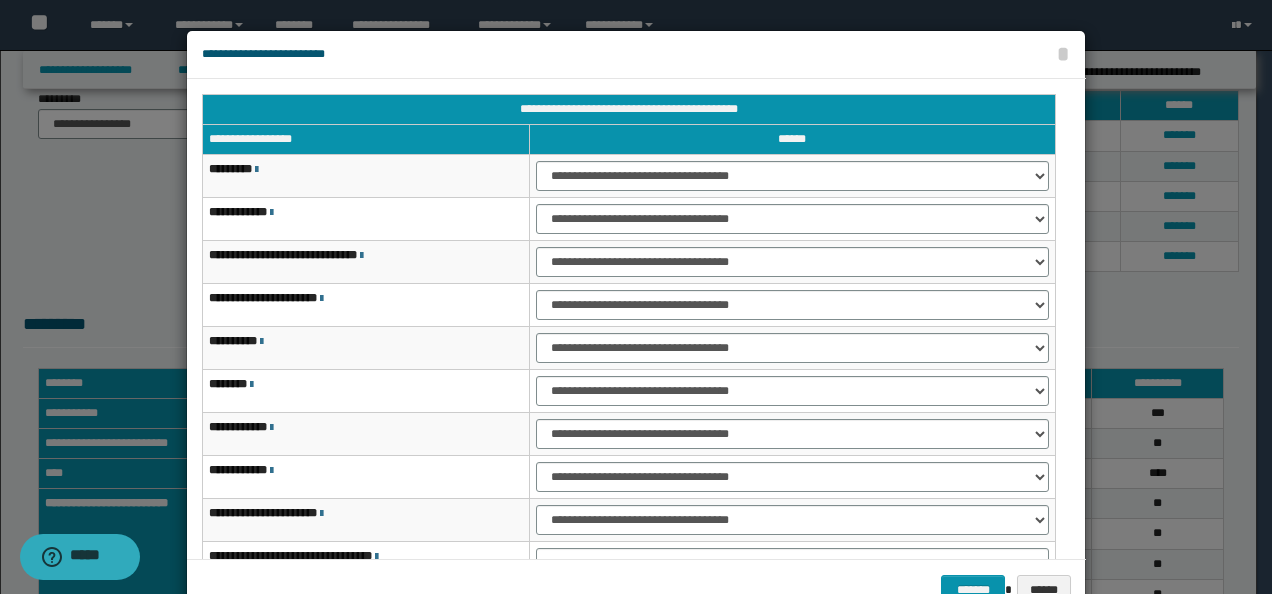 scroll, scrollTop: 33, scrollLeft: 0, axis: vertical 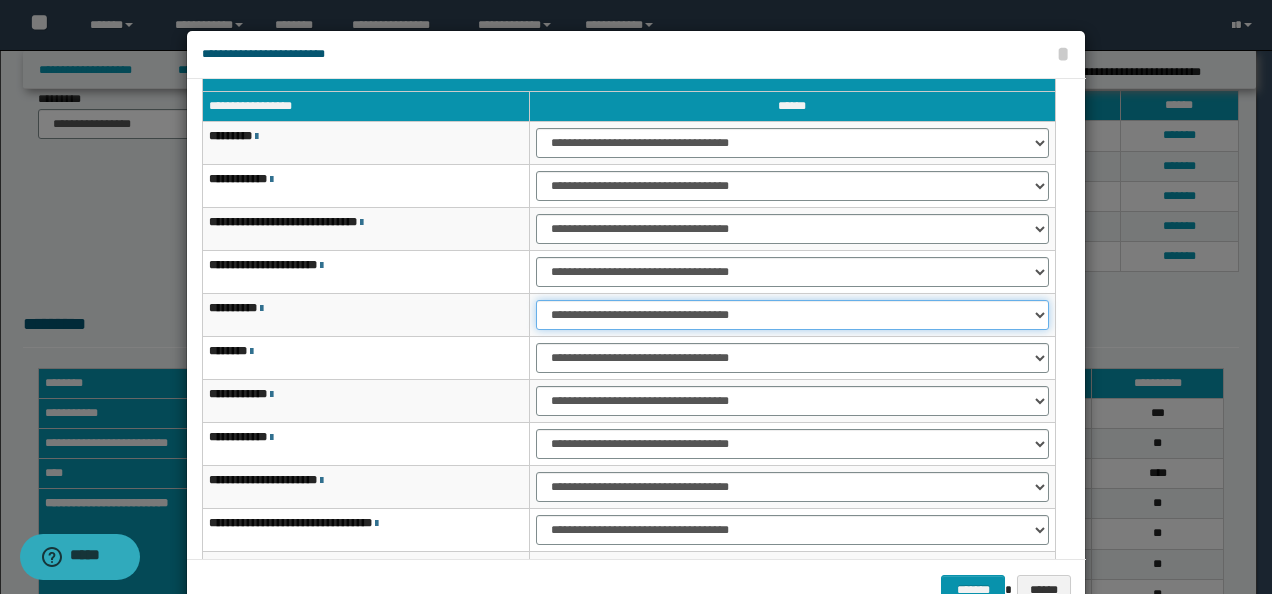 click on "**********" at bounding box center [792, 315] 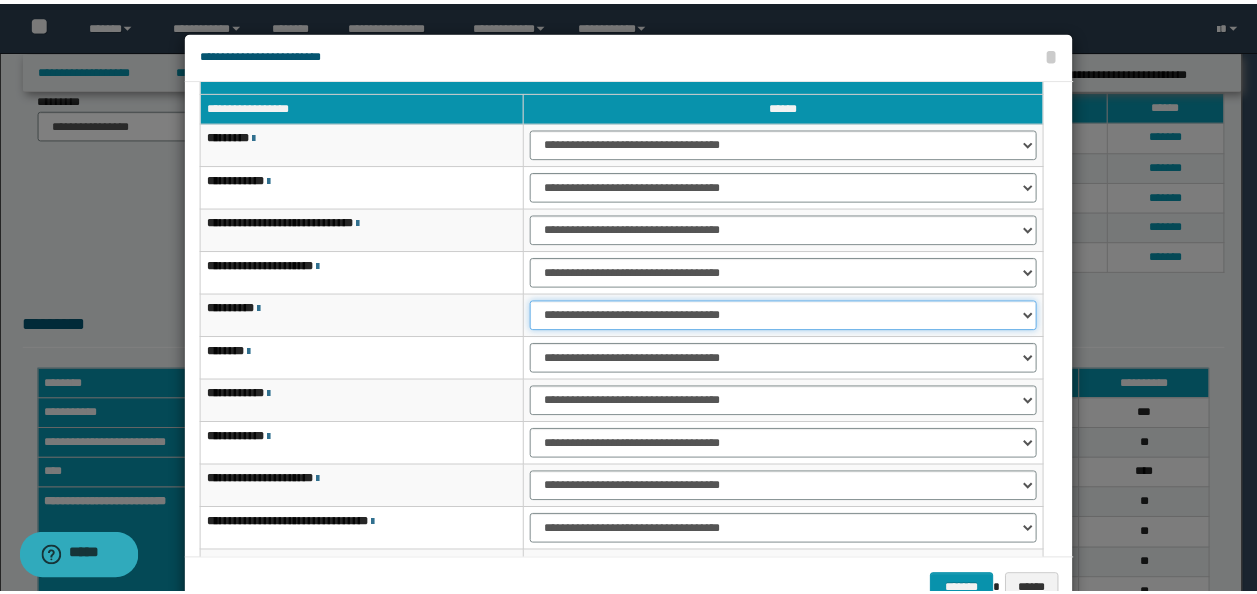 scroll, scrollTop: 116, scrollLeft: 0, axis: vertical 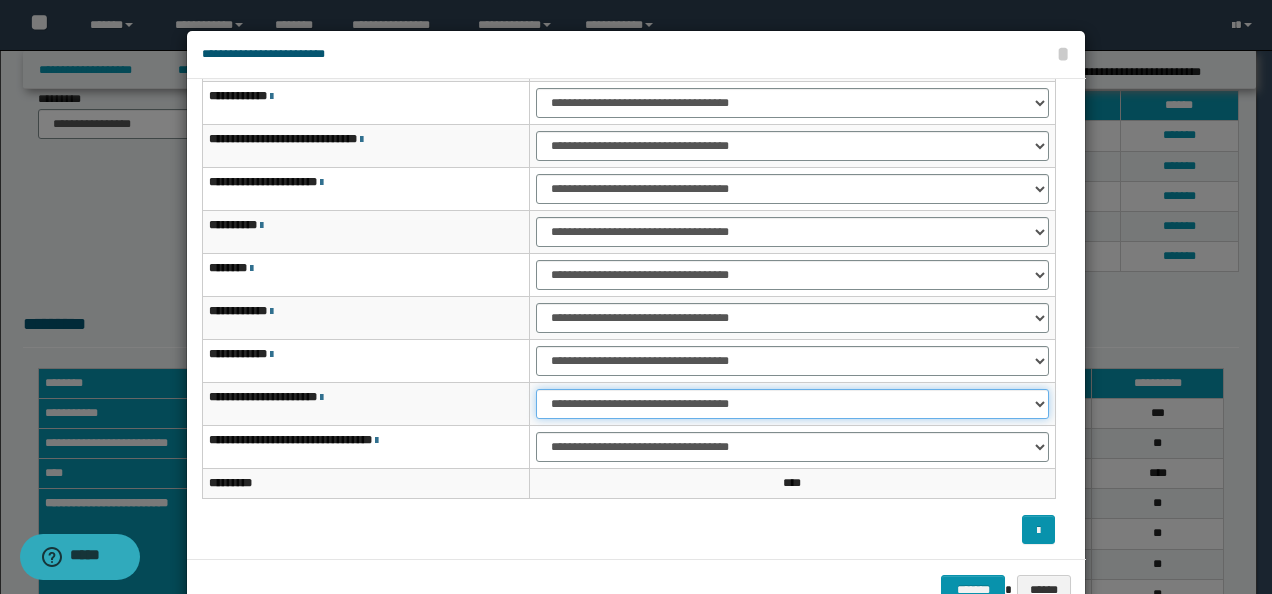 click on "**********" at bounding box center (792, 404) 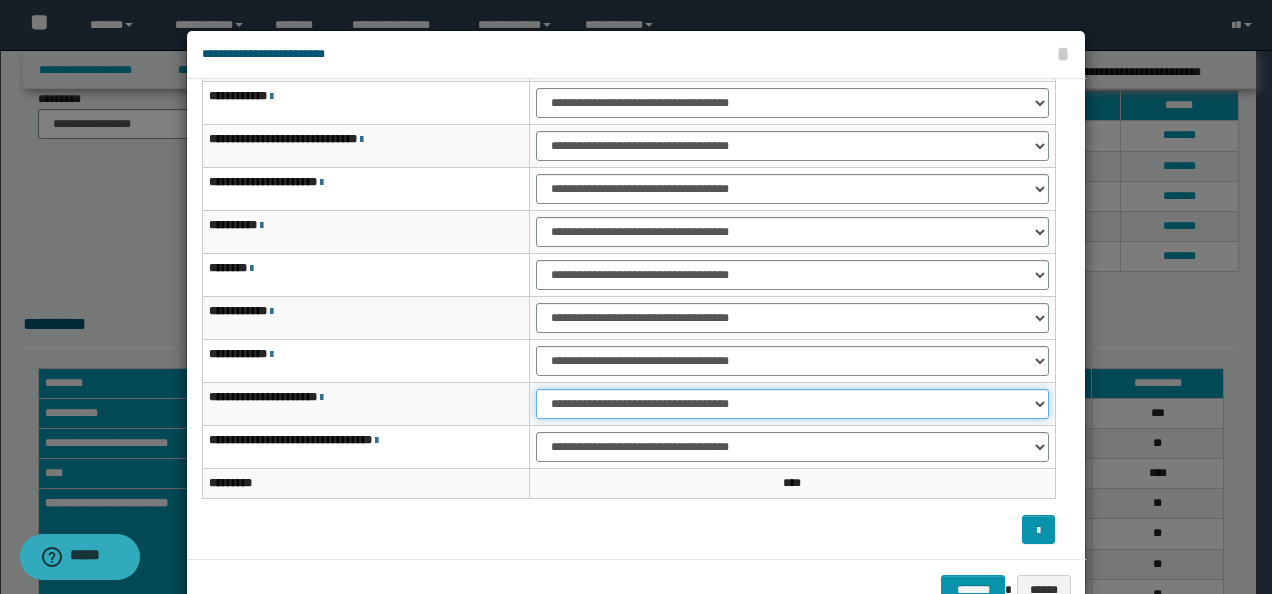 select on "***" 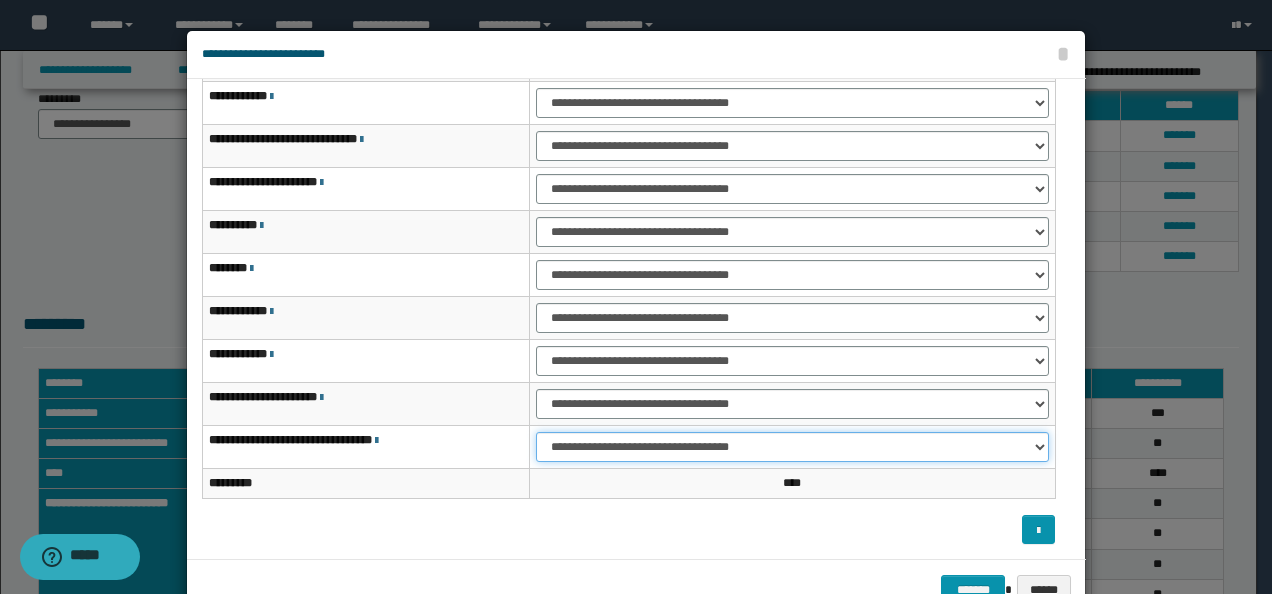 click on "**********" at bounding box center [792, 447] 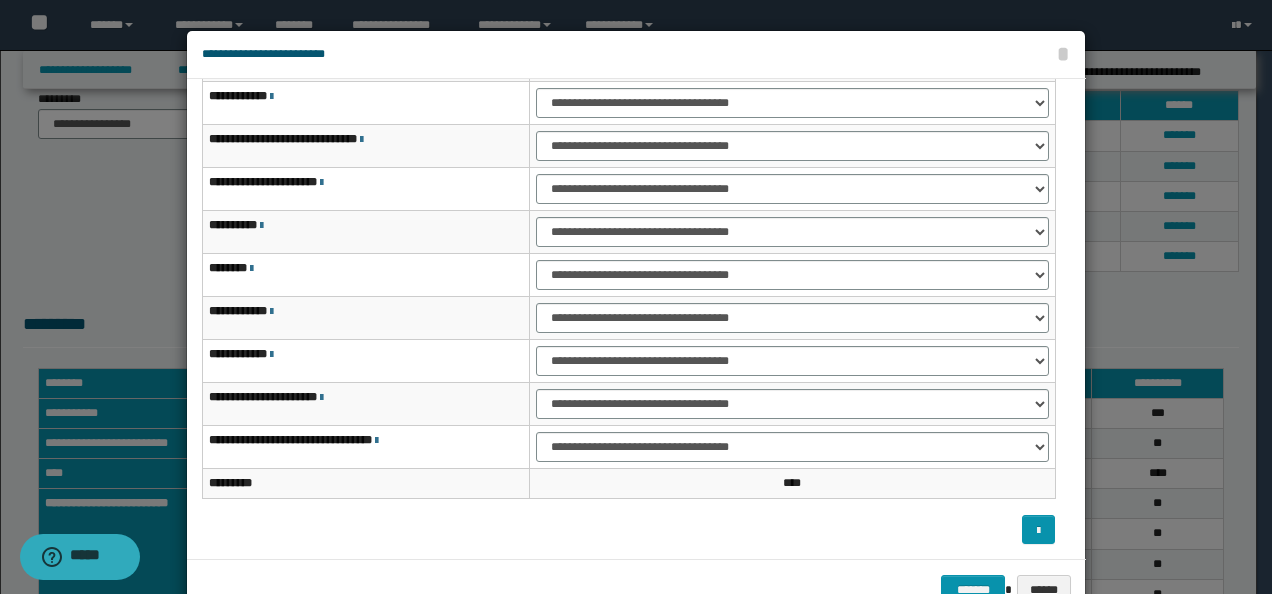 click on "**********" at bounding box center (628, 246) 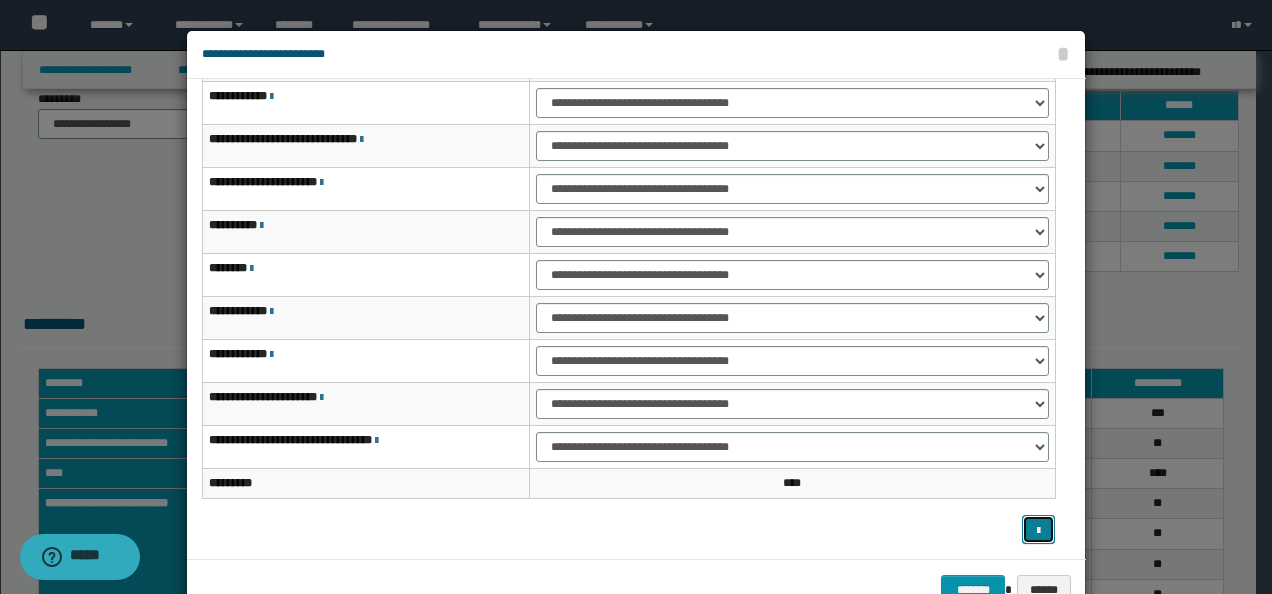 click at bounding box center [1038, 531] 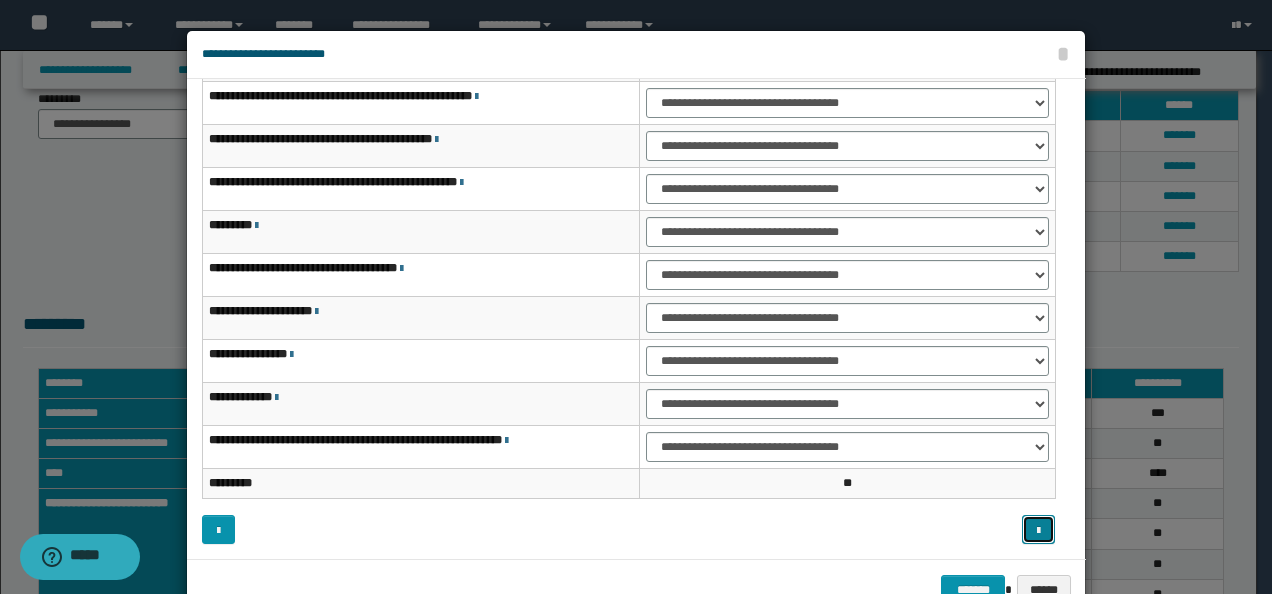 type 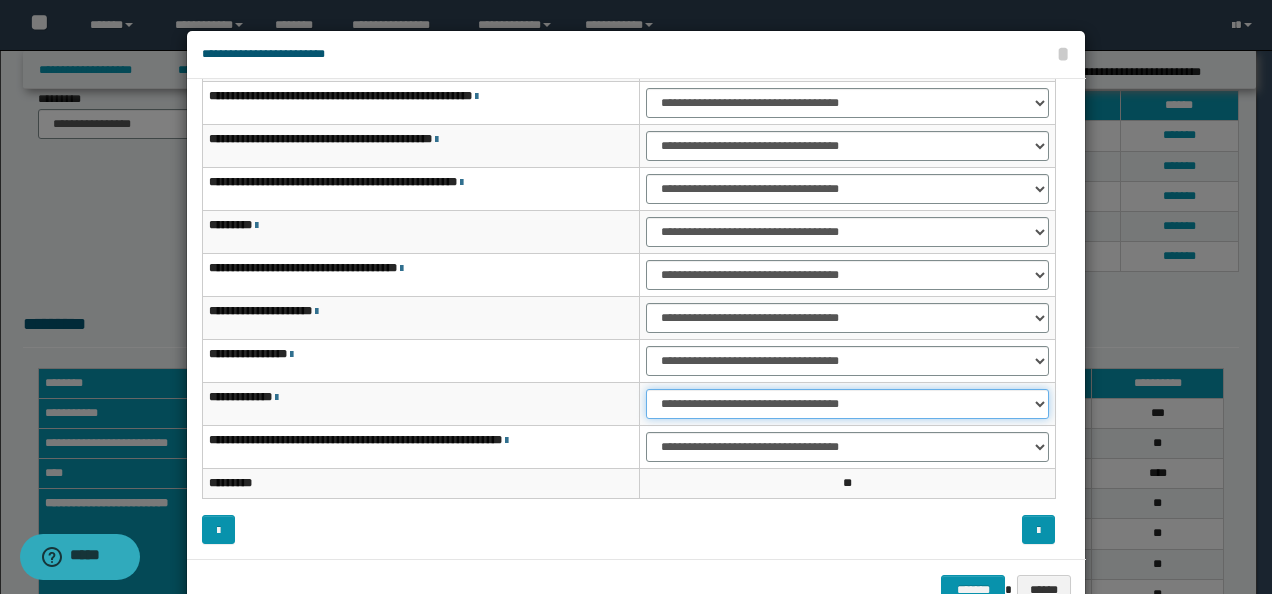 click on "**********" at bounding box center (847, 404) 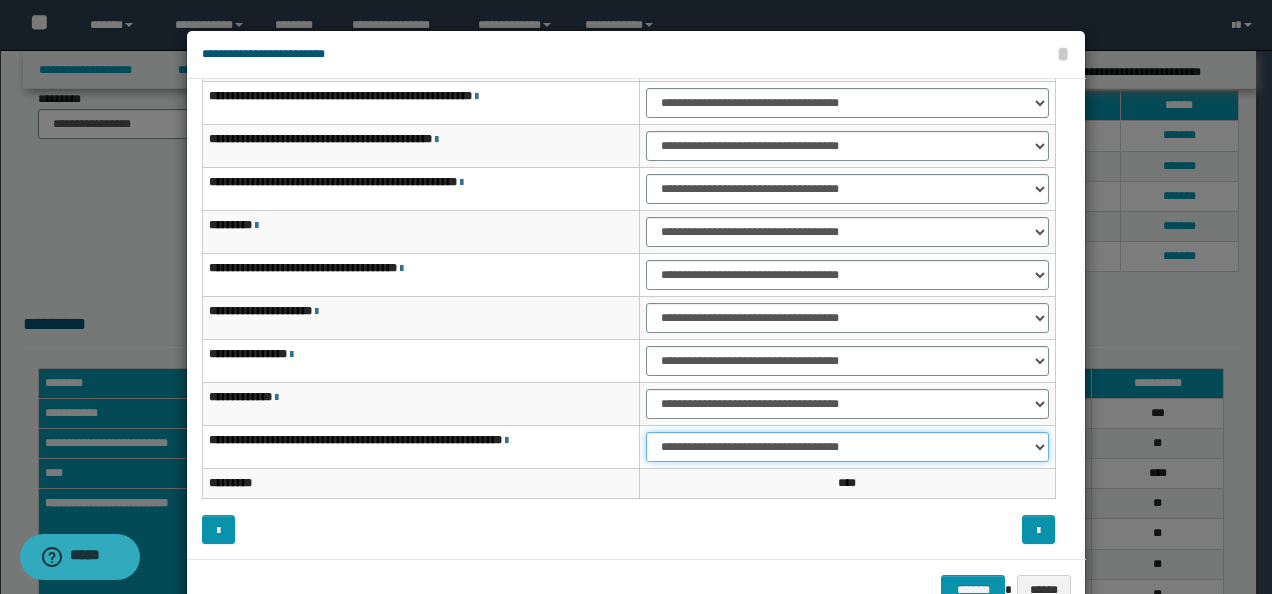 click on "**********" at bounding box center (847, 447) 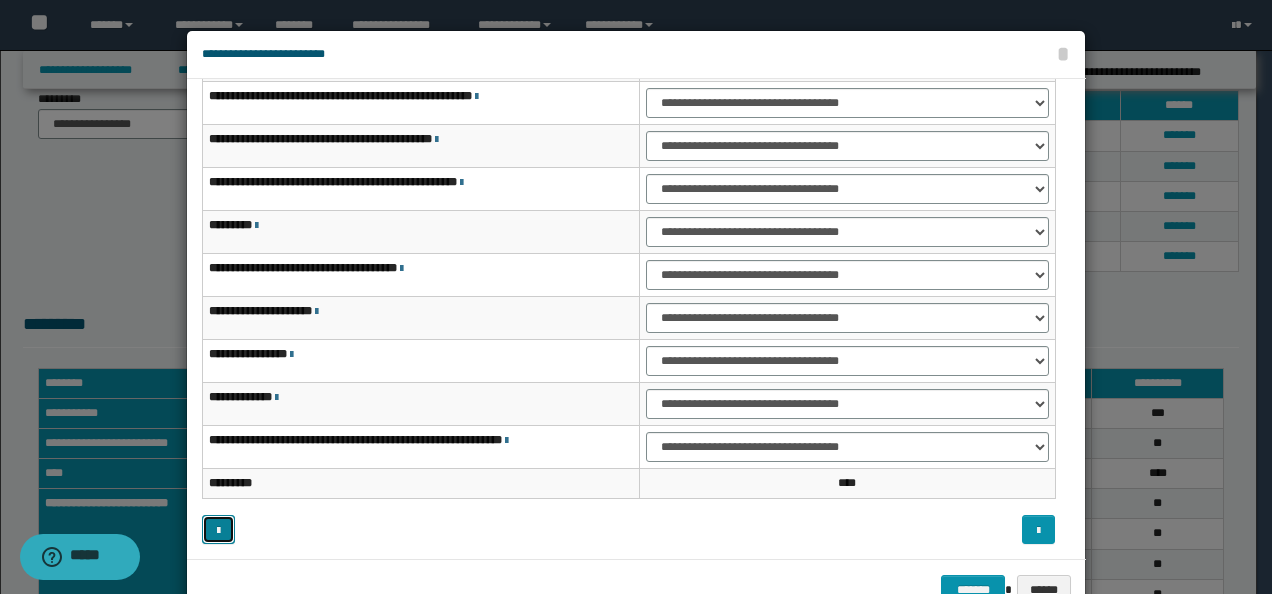 click at bounding box center [218, 529] 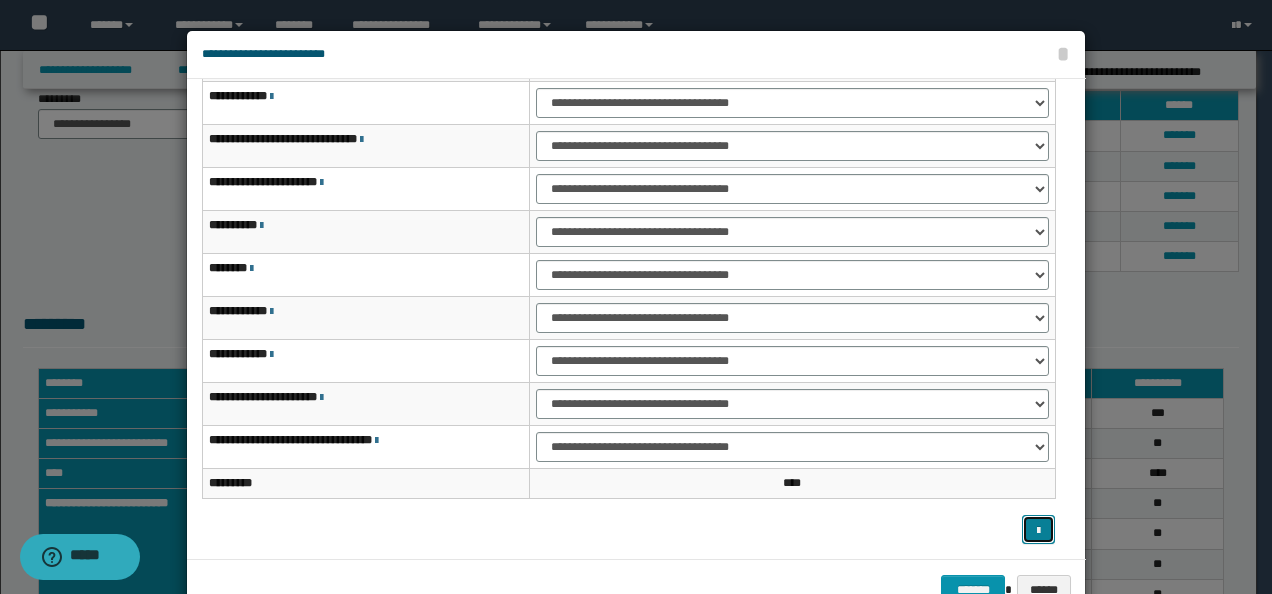 click at bounding box center [1038, 529] 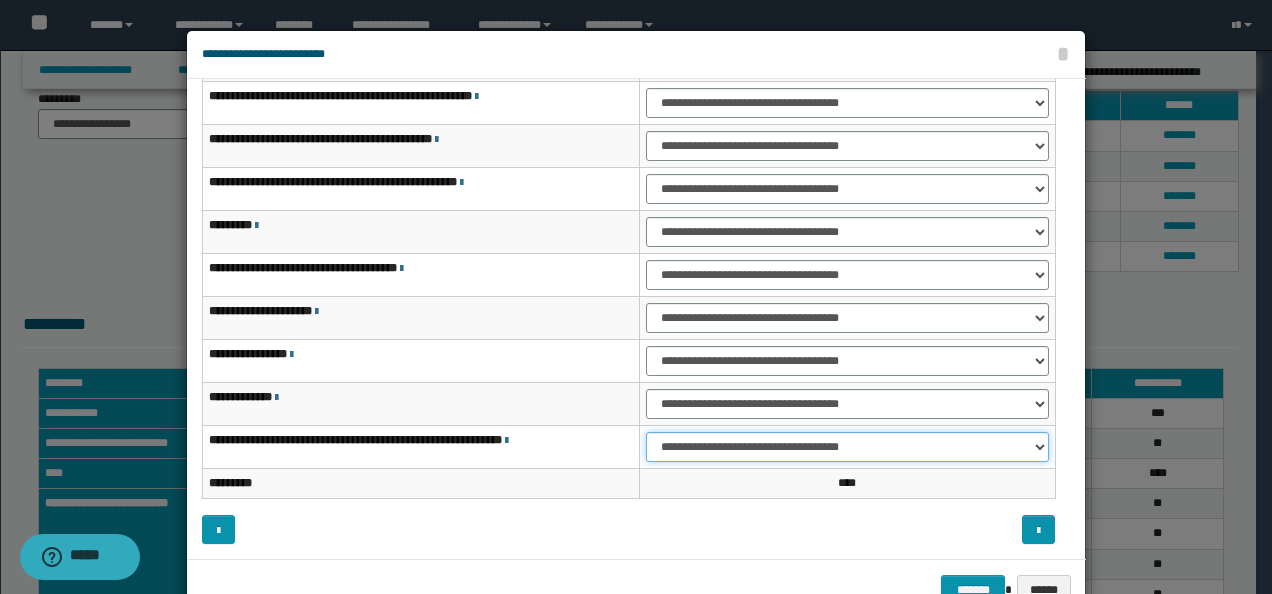 drag, startPoint x: 956, startPoint y: 448, endPoint x: 934, endPoint y: 455, distance: 23.086792 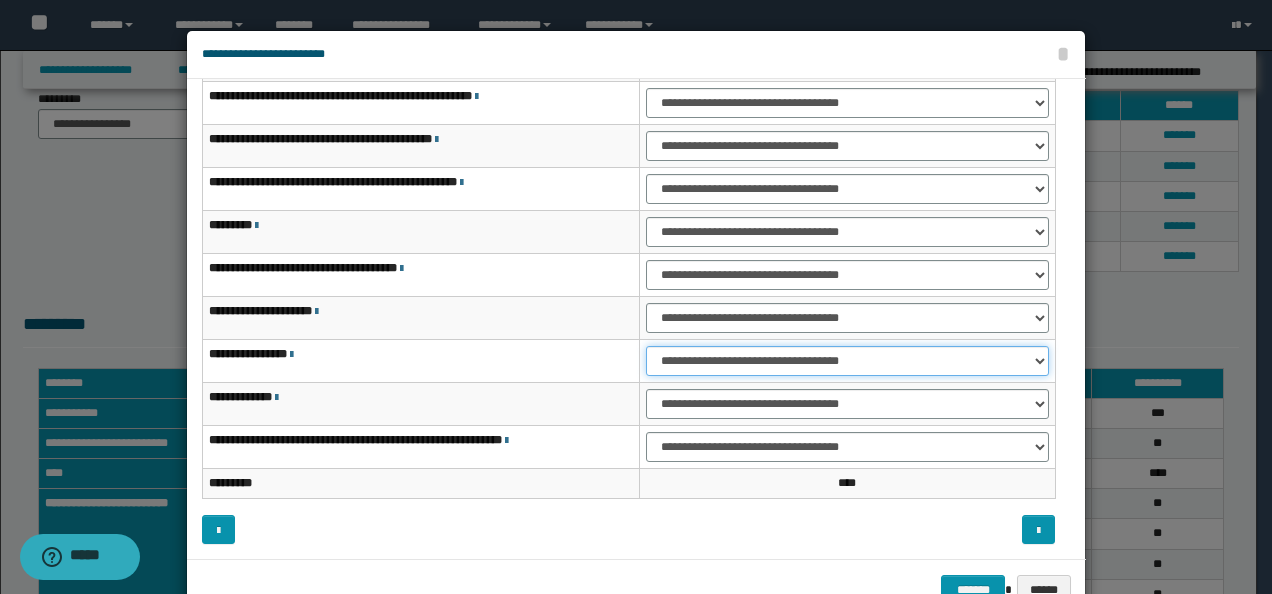 click on "**********" at bounding box center [847, 361] 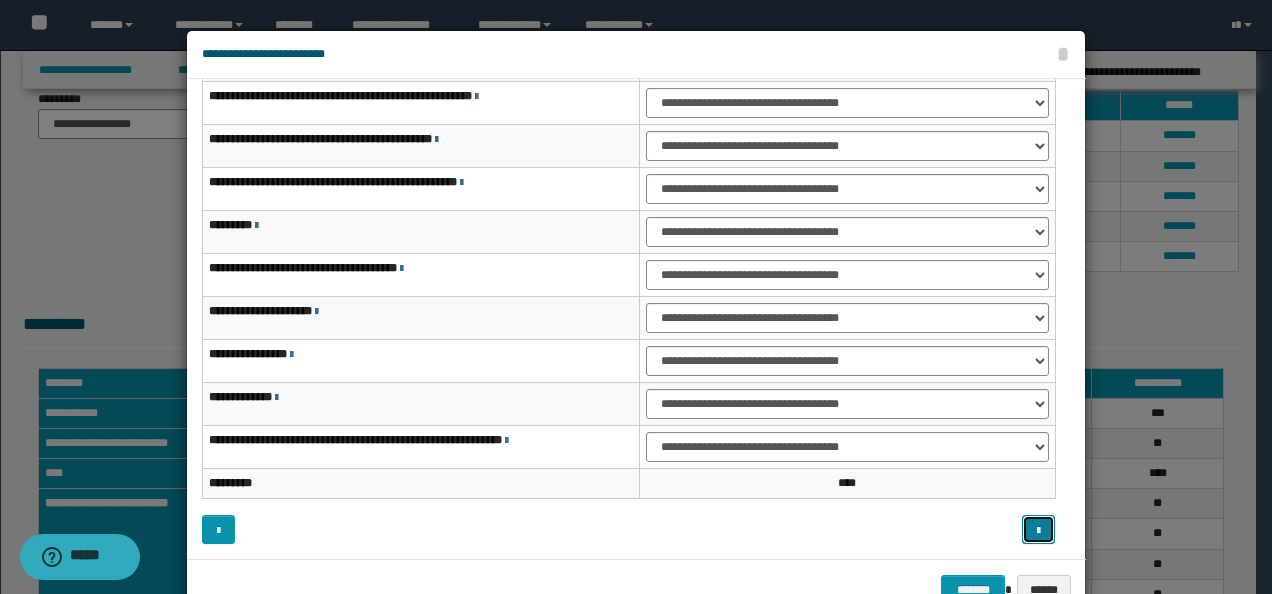 click at bounding box center (1038, 531) 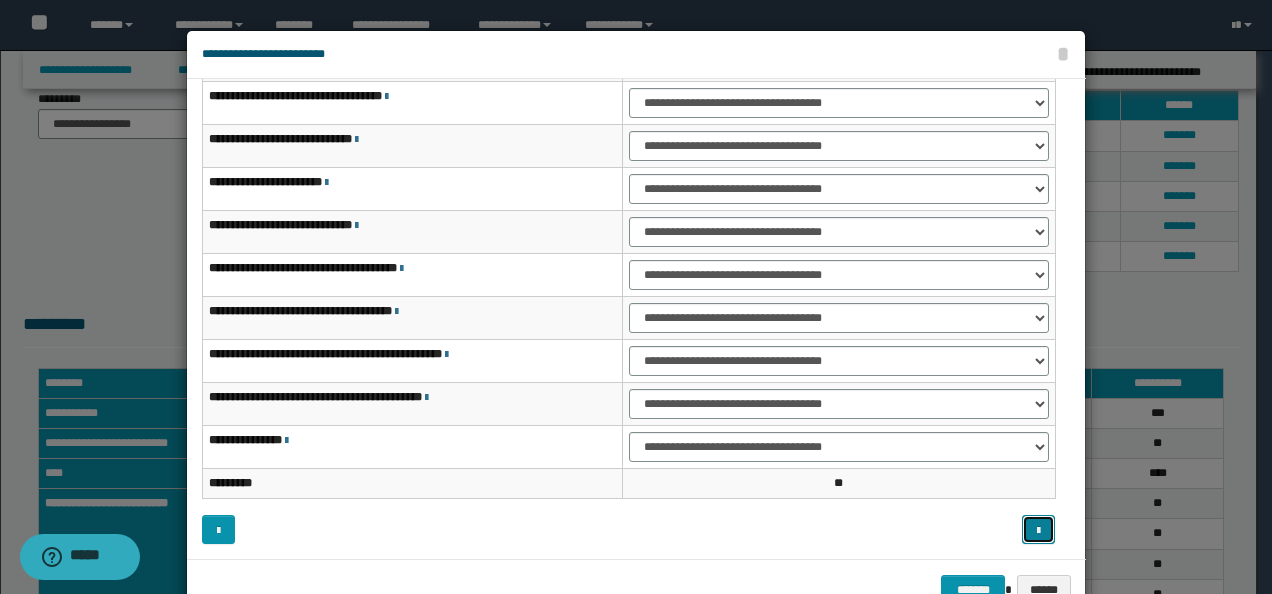 click at bounding box center (1038, 529) 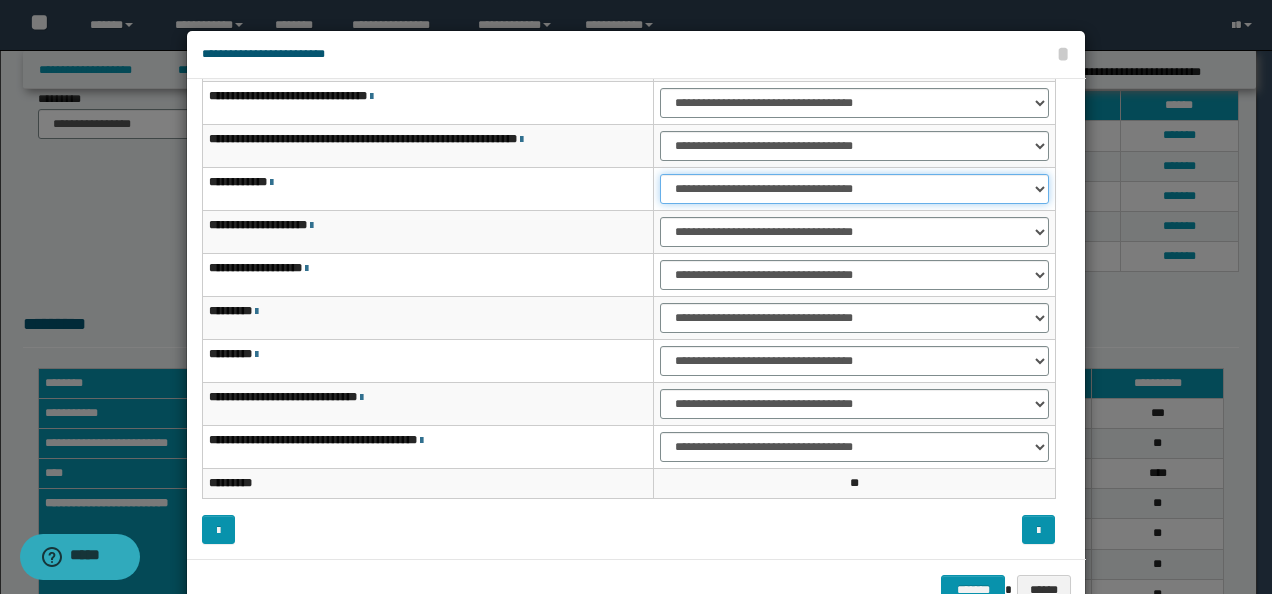 click on "**********" at bounding box center (854, 189) 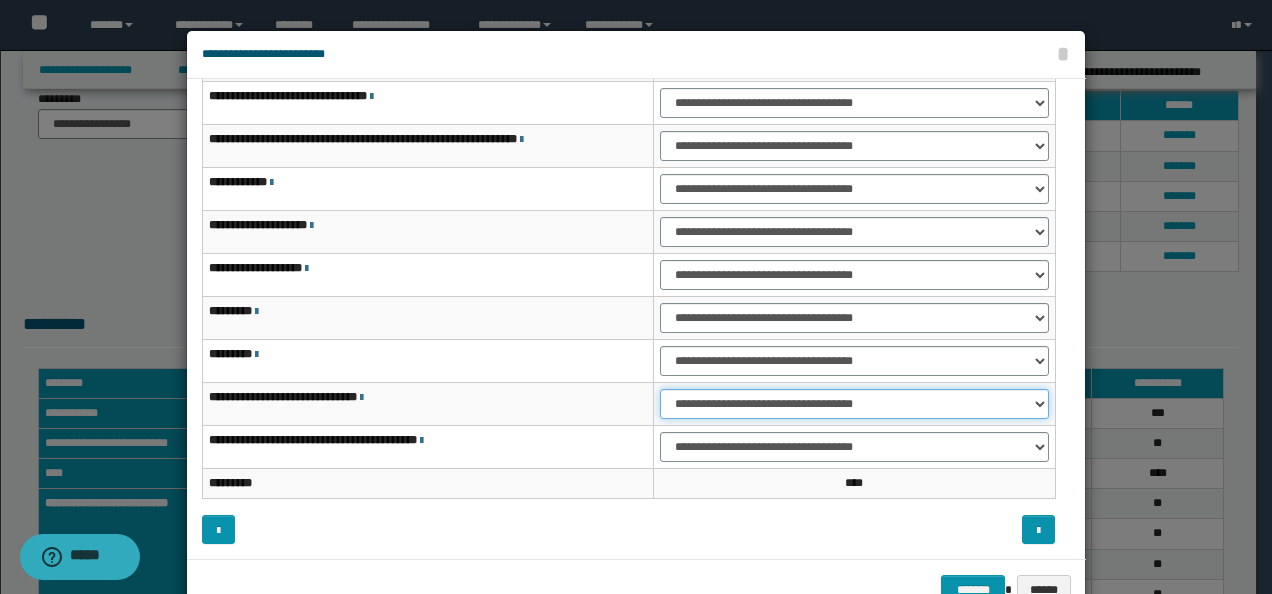 click on "**********" at bounding box center [854, 404] 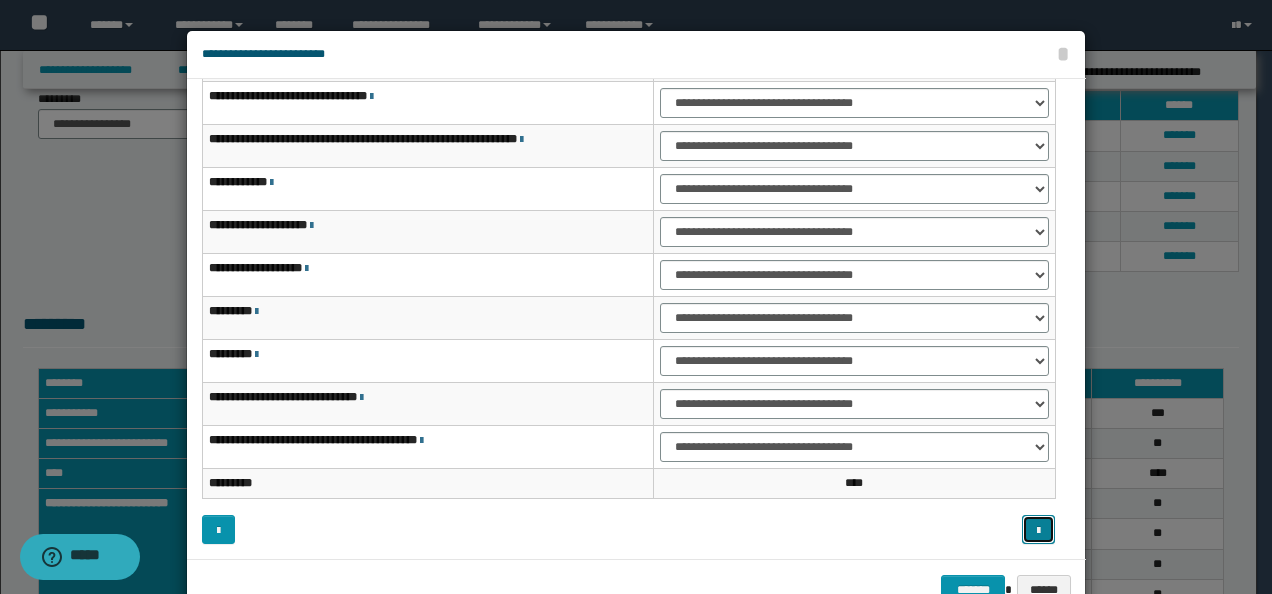 click at bounding box center [1038, 531] 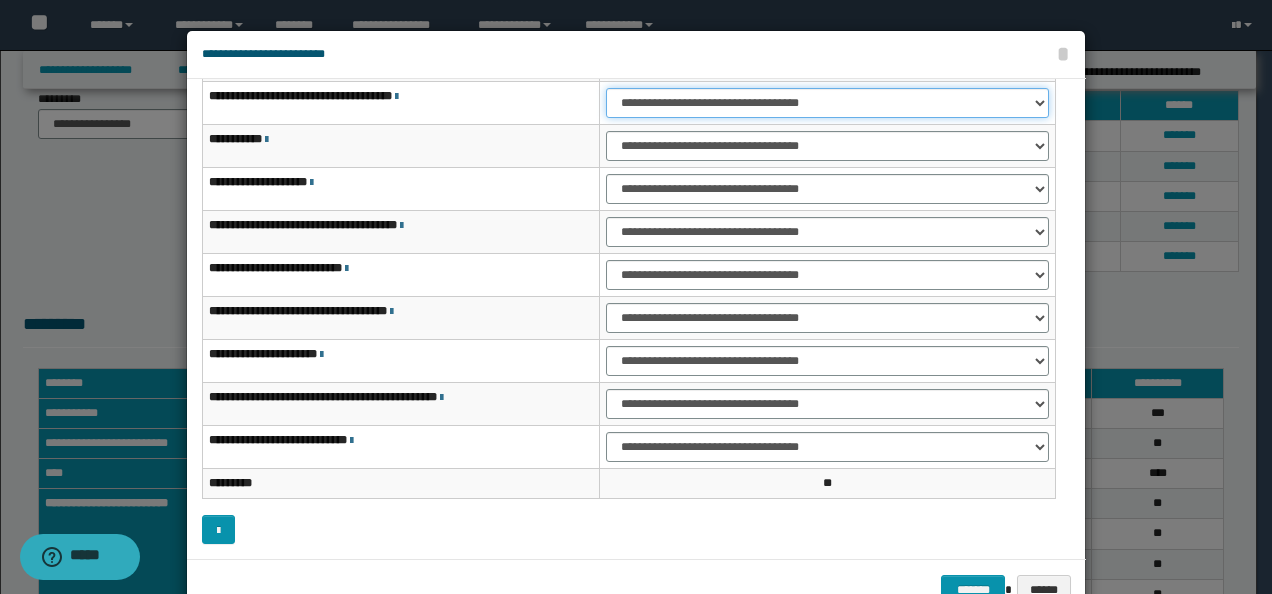 click on "**********" at bounding box center [827, 103] 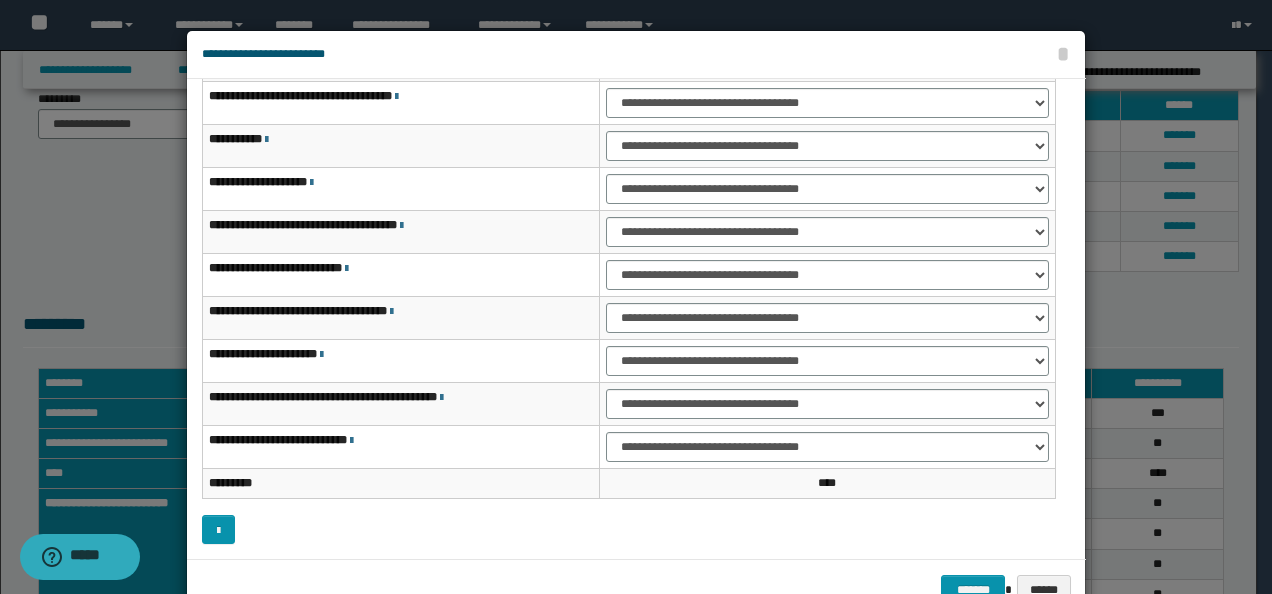 click on "**********" at bounding box center [827, 146] 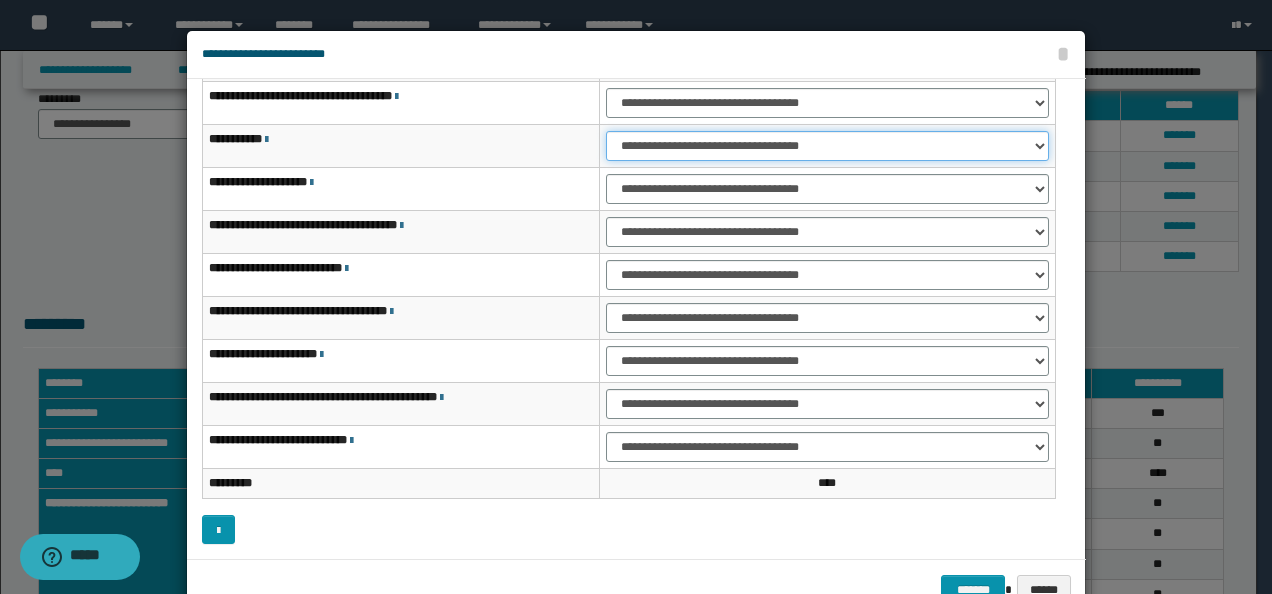 click on "**********" at bounding box center [827, 146] 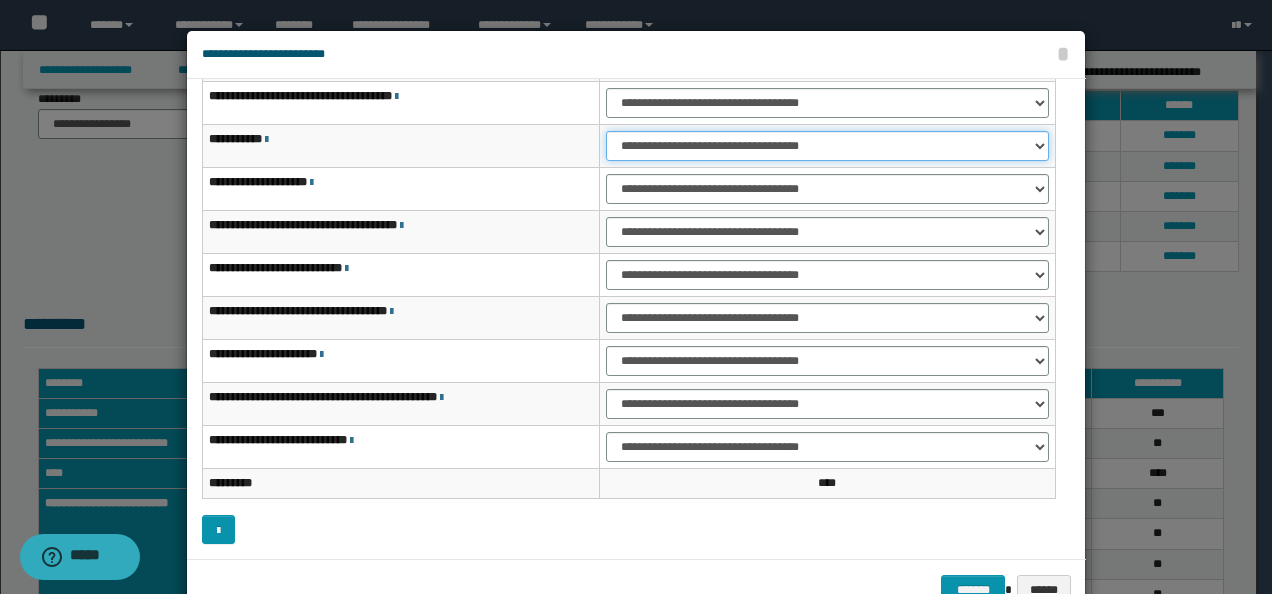 select on "***" 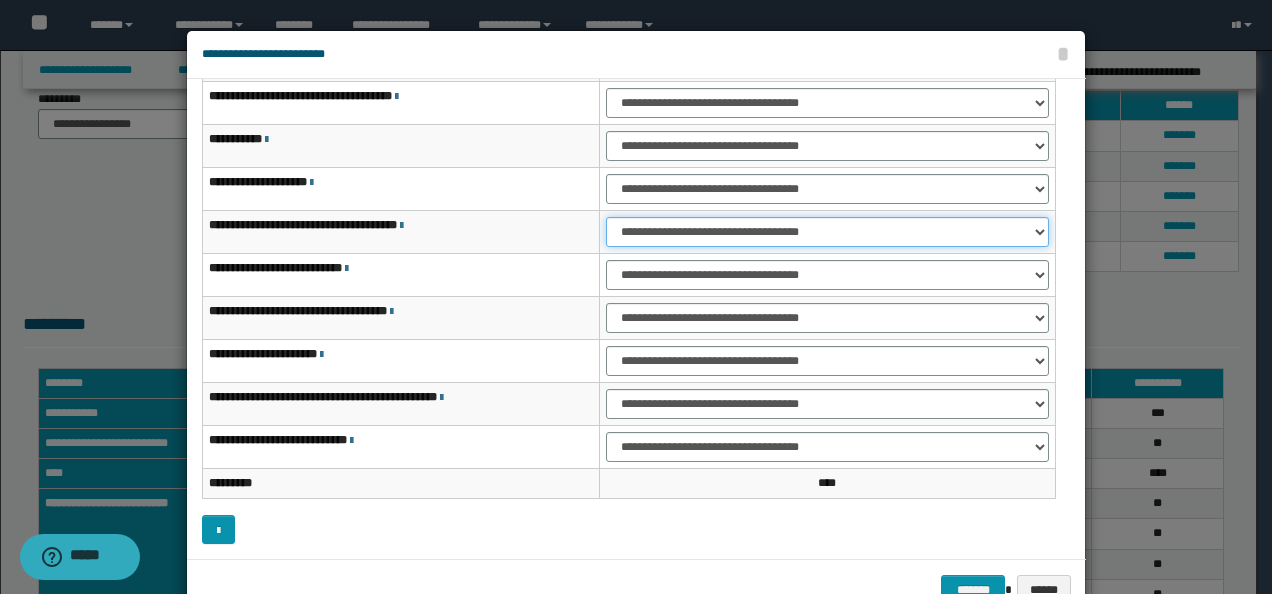 click on "**********" at bounding box center [827, 232] 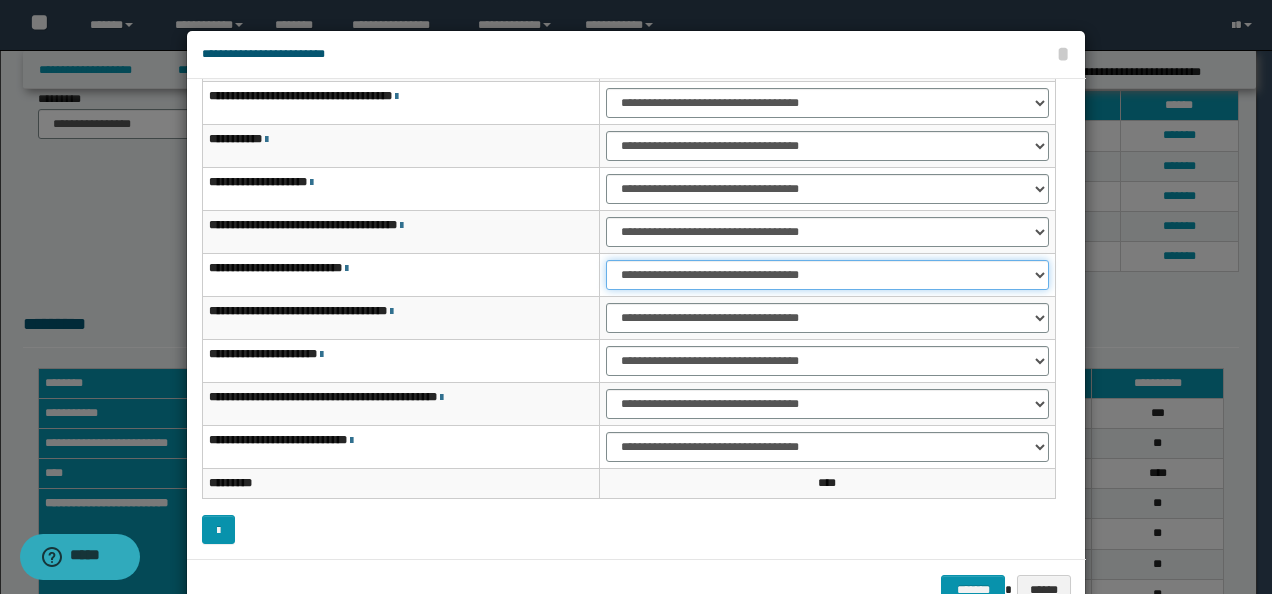 click on "**********" at bounding box center [827, 275] 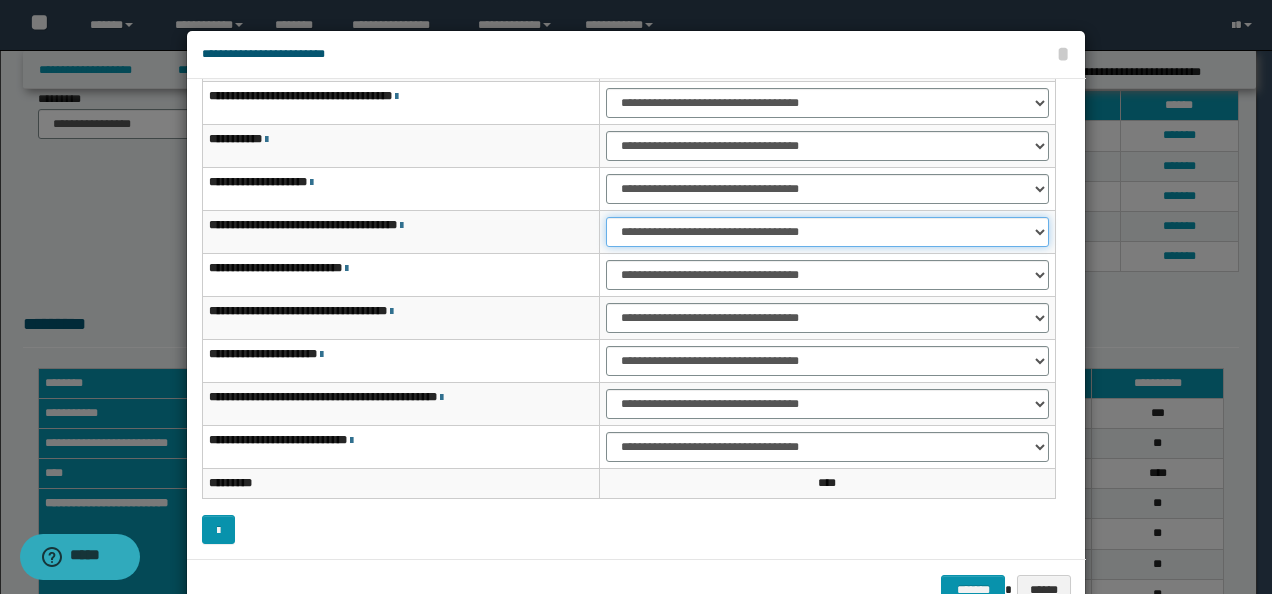 click on "**********" at bounding box center (827, 232) 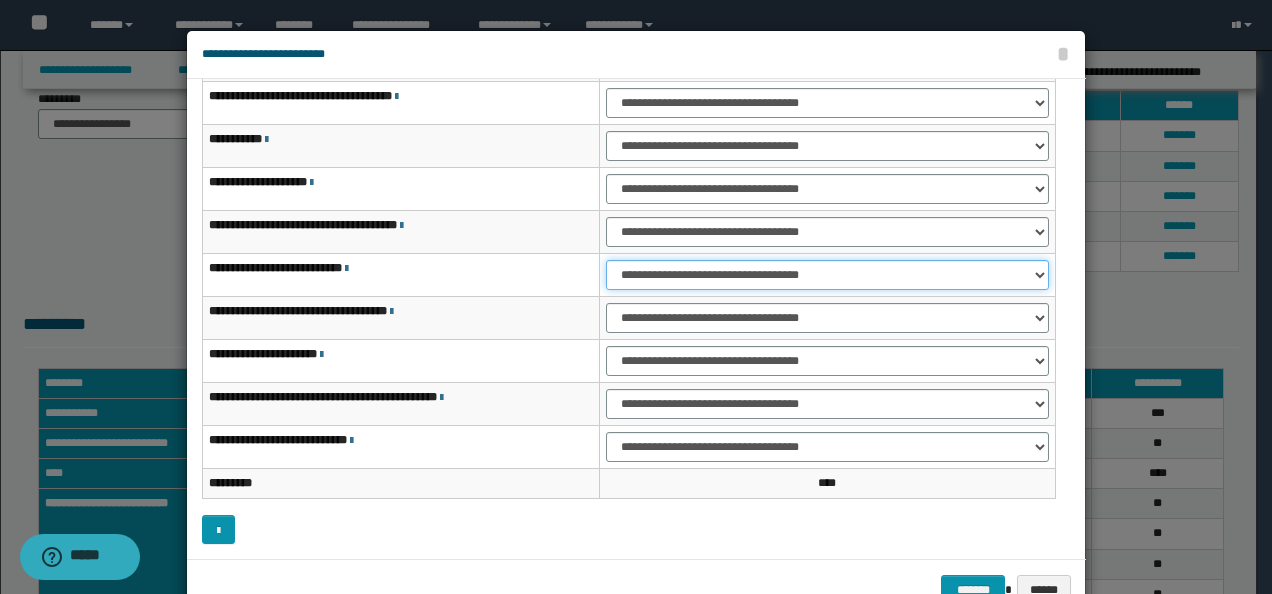 click on "**********" at bounding box center (827, 275) 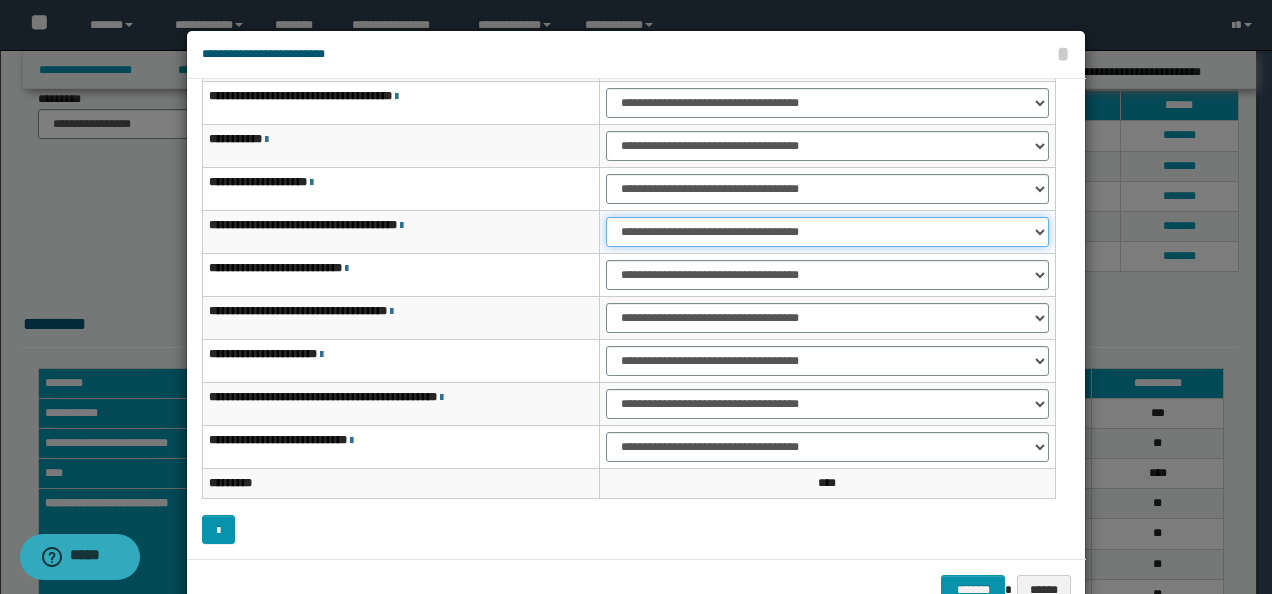 click on "**********" at bounding box center [827, 232] 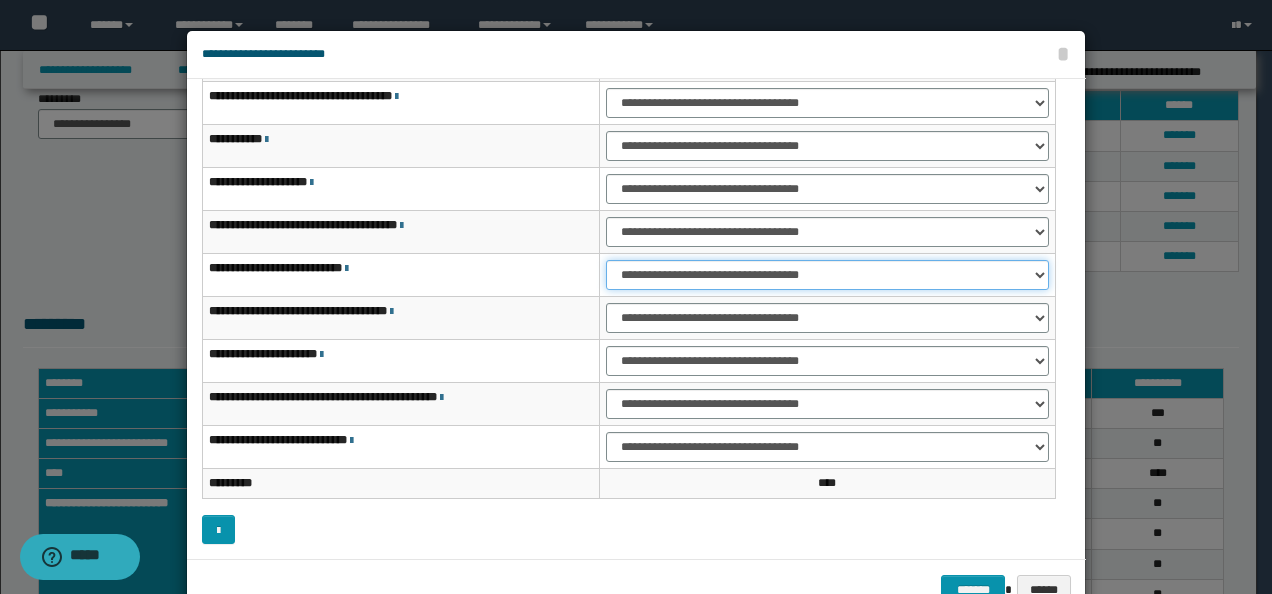 click on "**********" at bounding box center (827, 275) 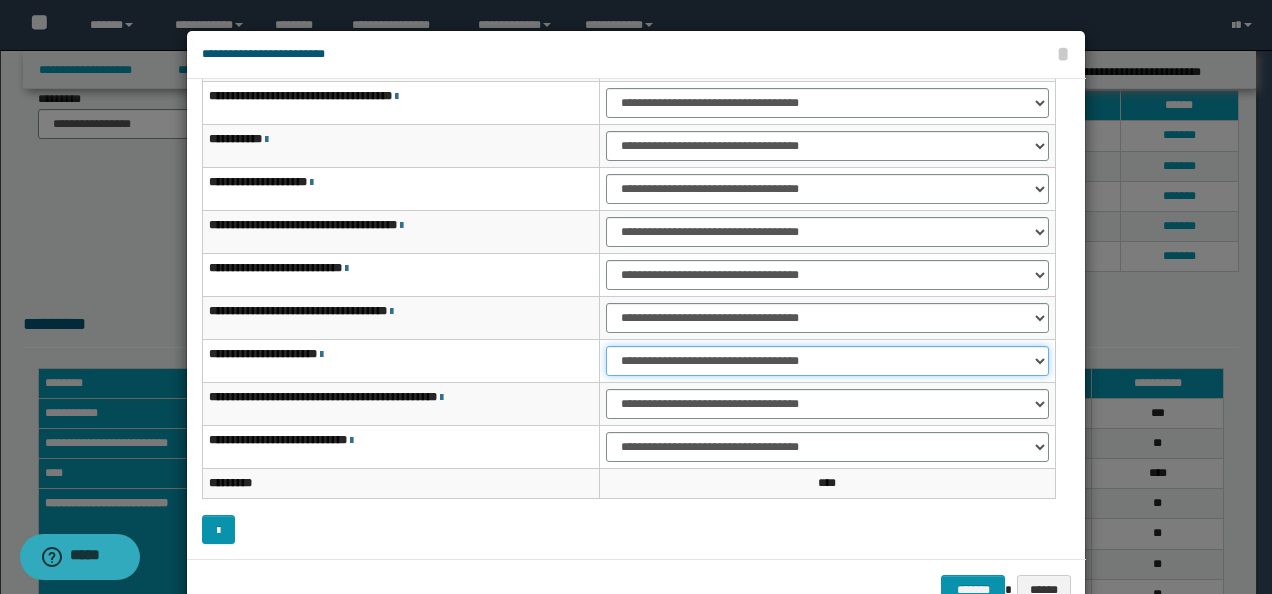 click on "**********" at bounding box center [827, 361] 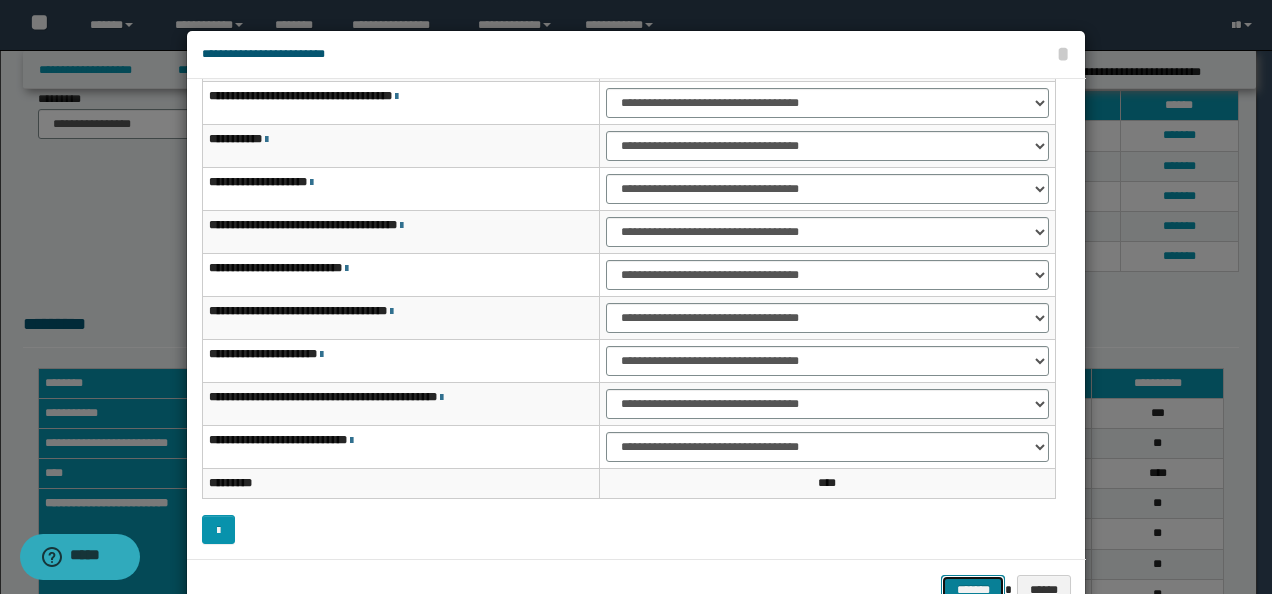 click on "*******" at bounding box center (973, 589) 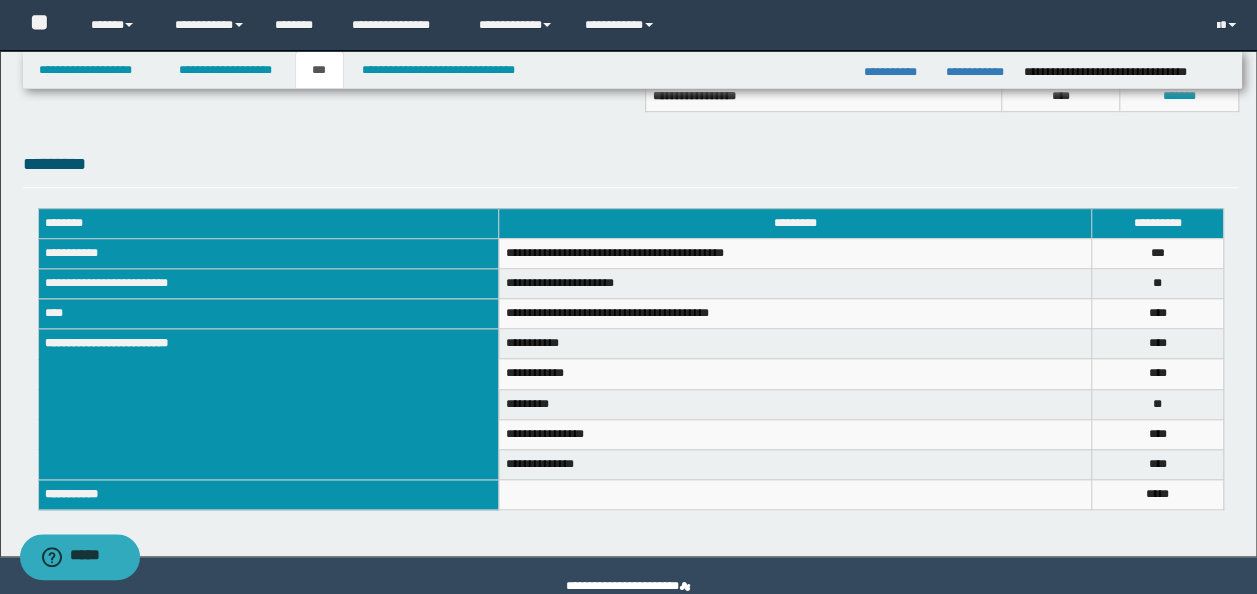 scroll, scrollTop: 704, scrollLeft: 0, axis: vertical 